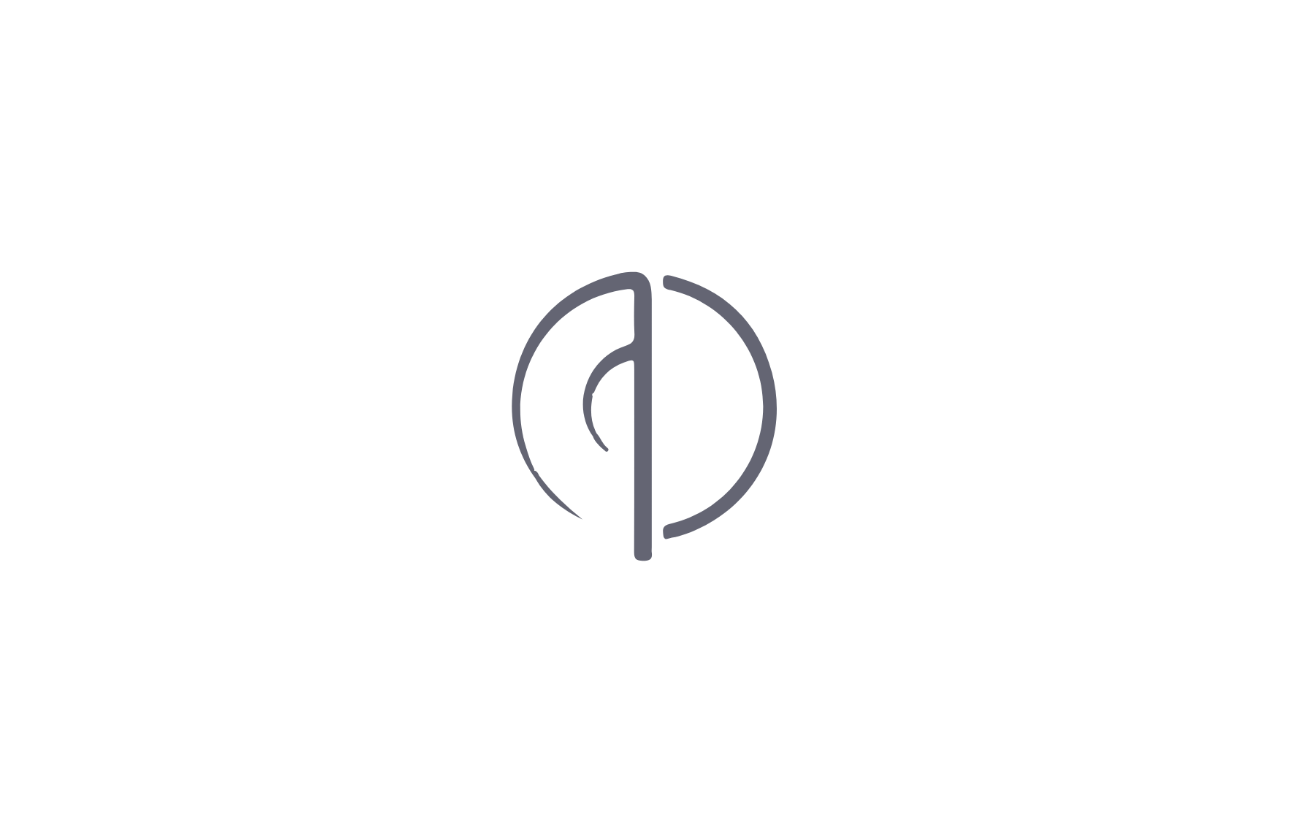 scroll, scrollTop: 0, scrollLeft: 0, axis: both 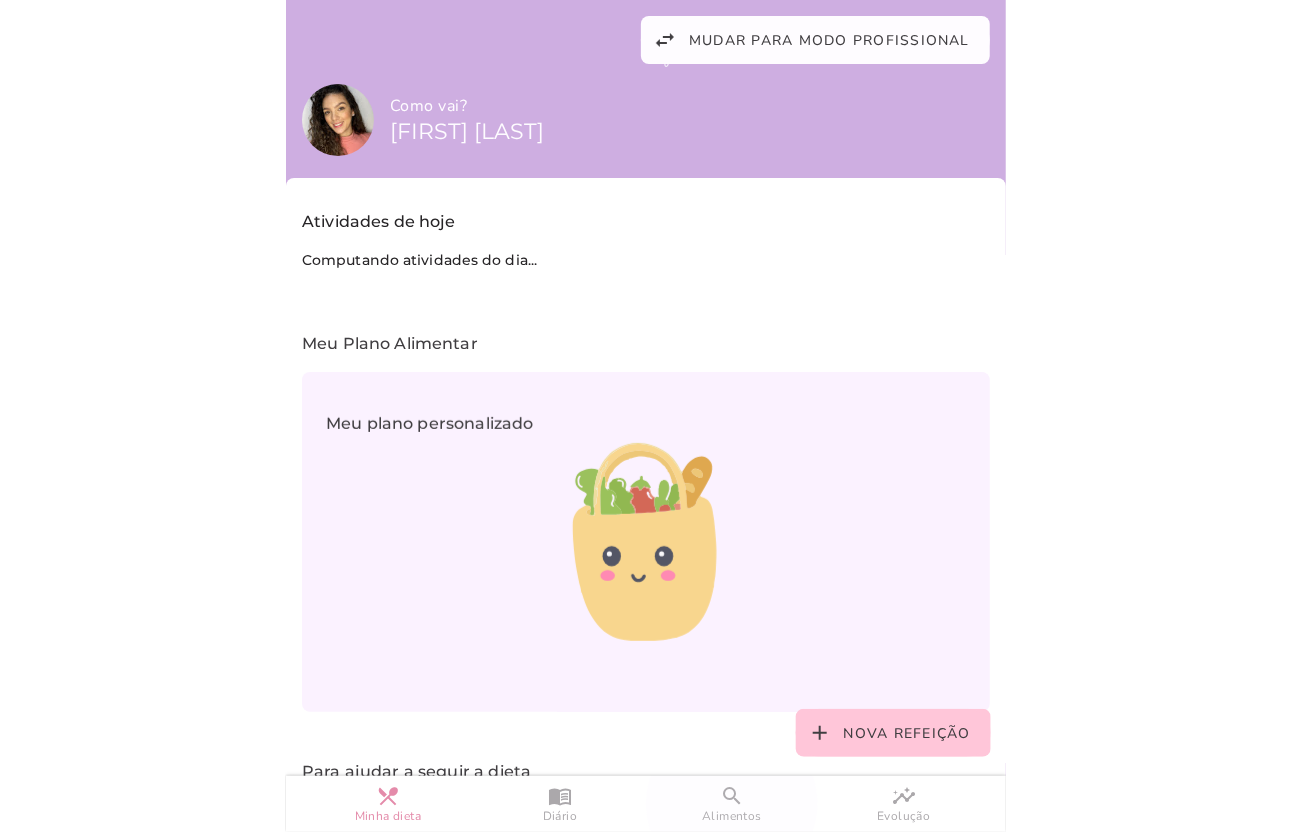 click on "Alimentos" at bounding box center [732, 816] 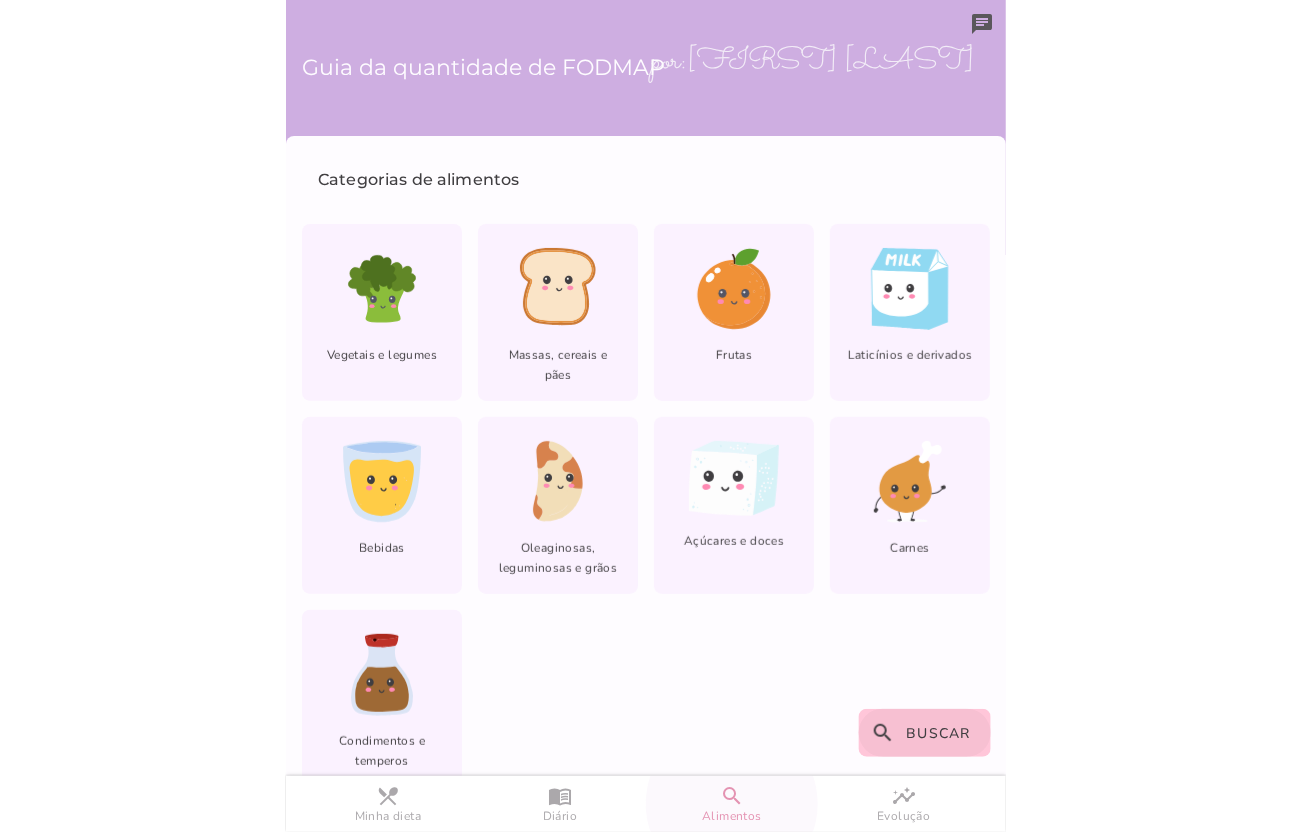 click on "Buscar" at bounding box center (939, 733) 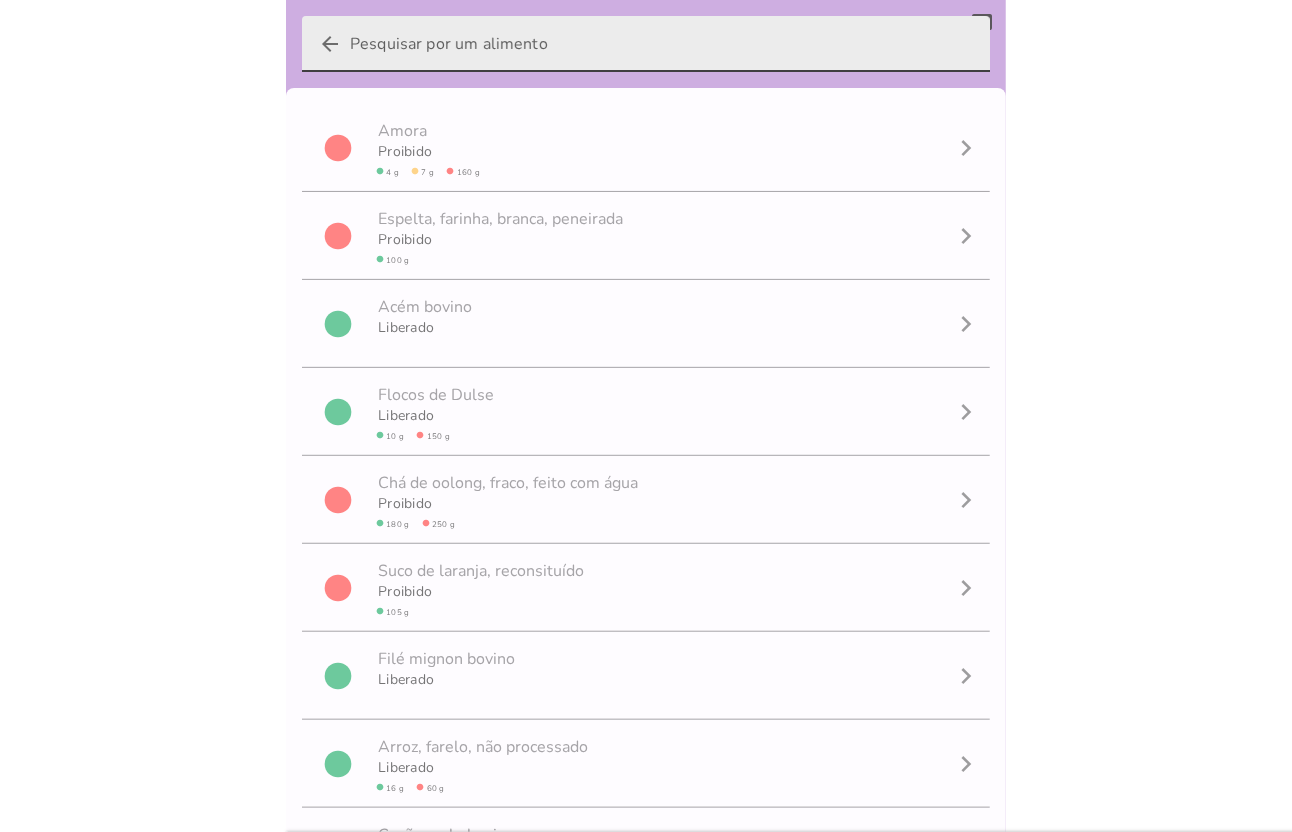 click on "arrow_back" at bounding box center (662, 44) 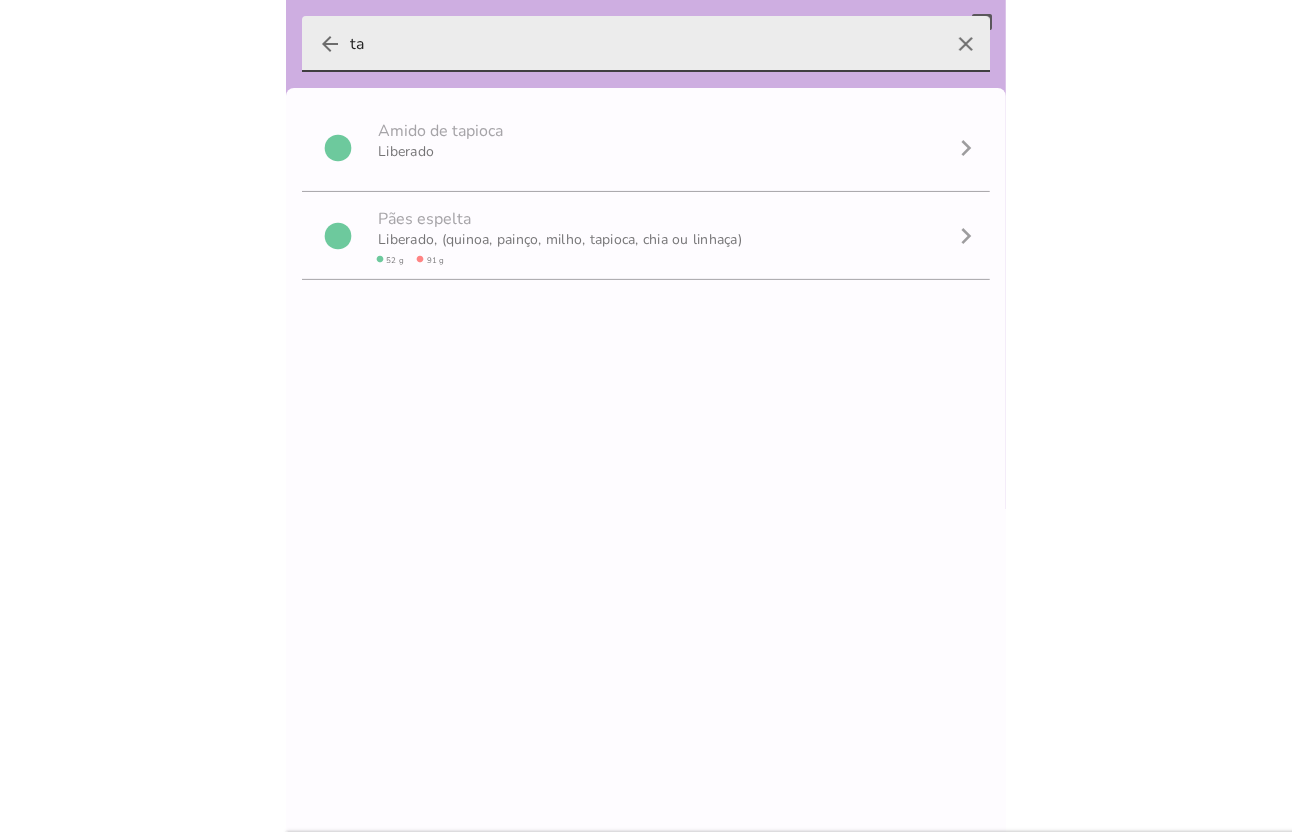 type on "t" 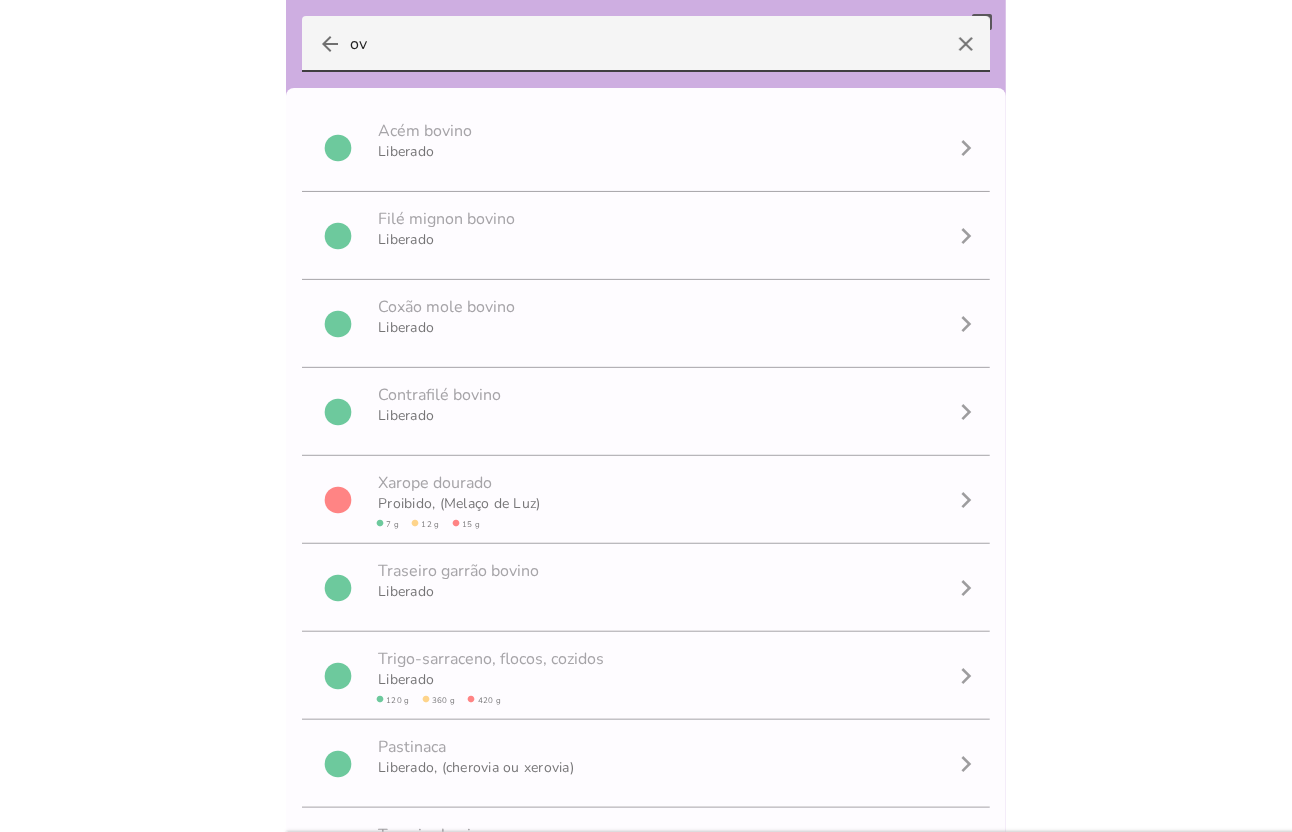 type on "o" 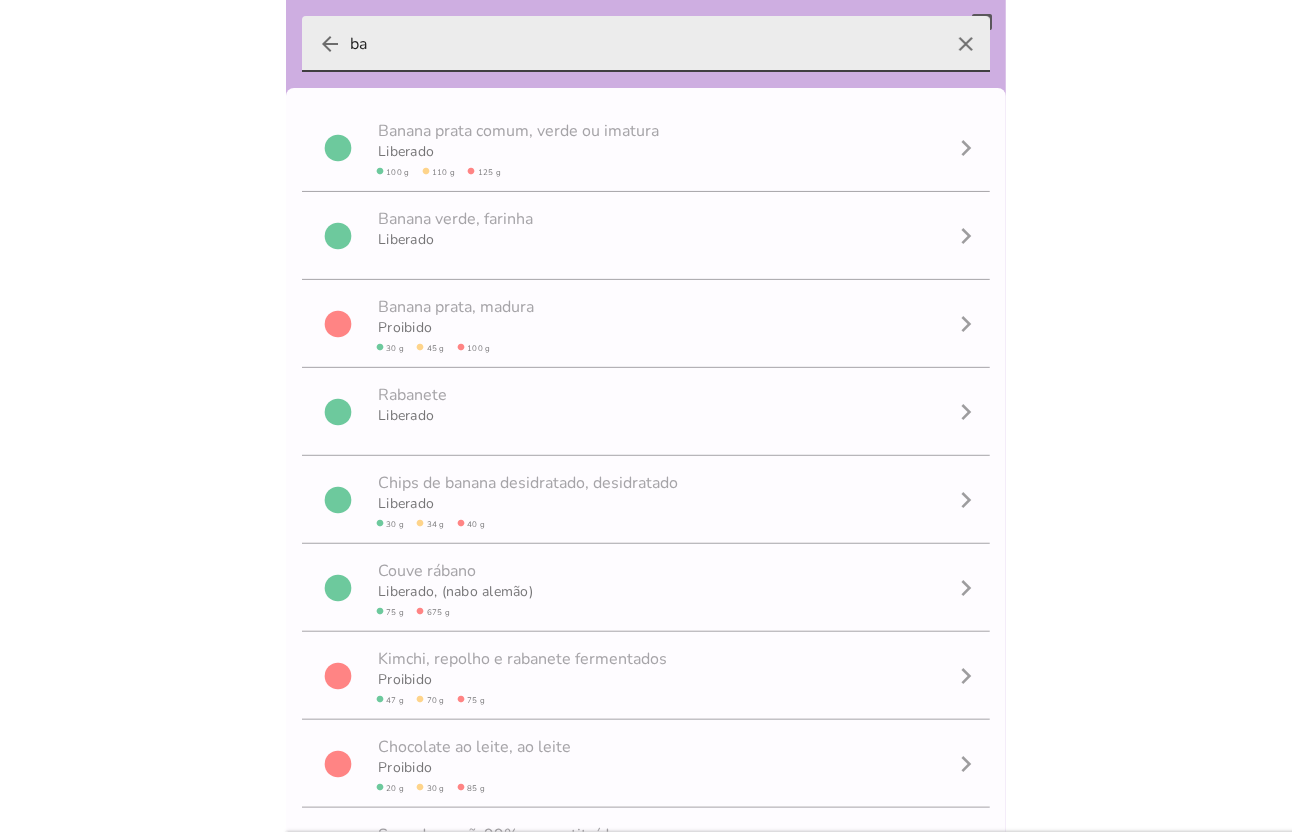 type on "b" 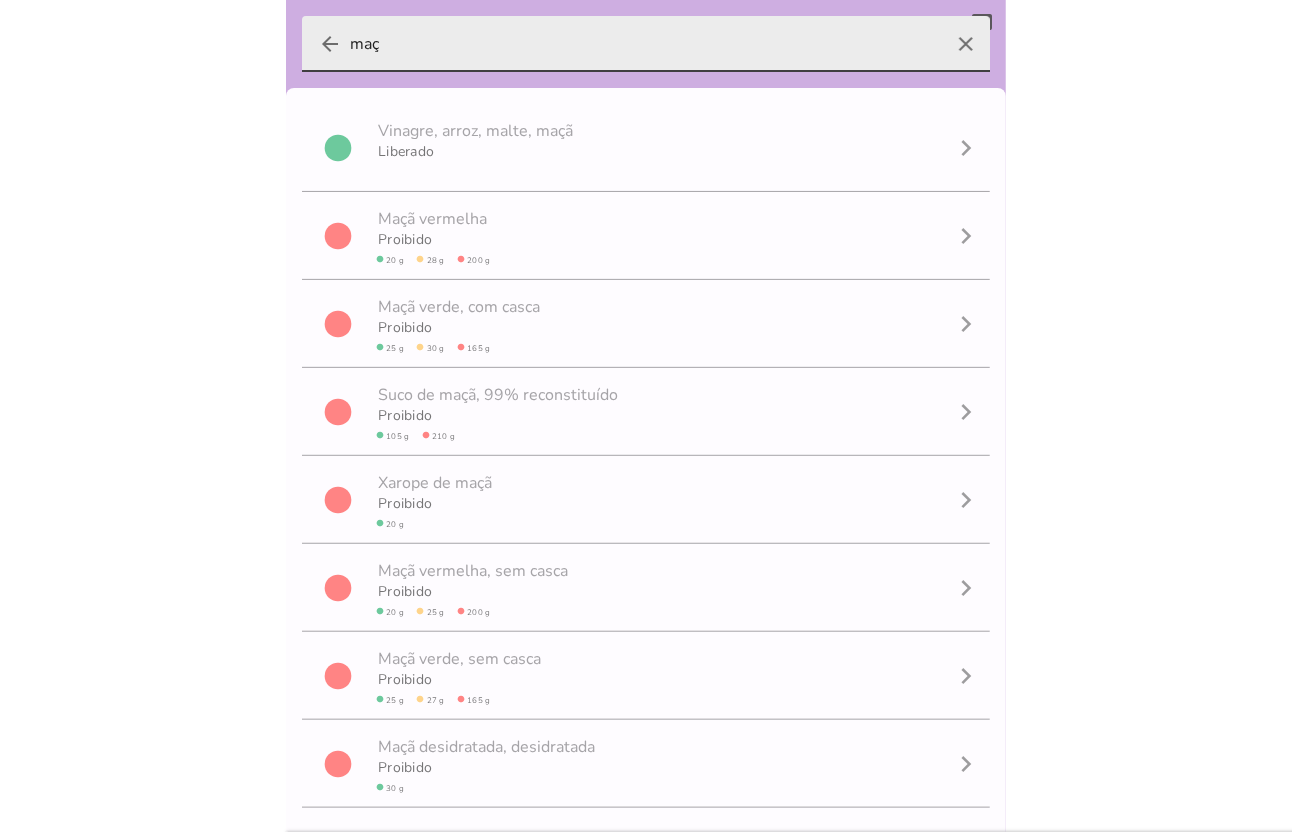 type on "maçã" 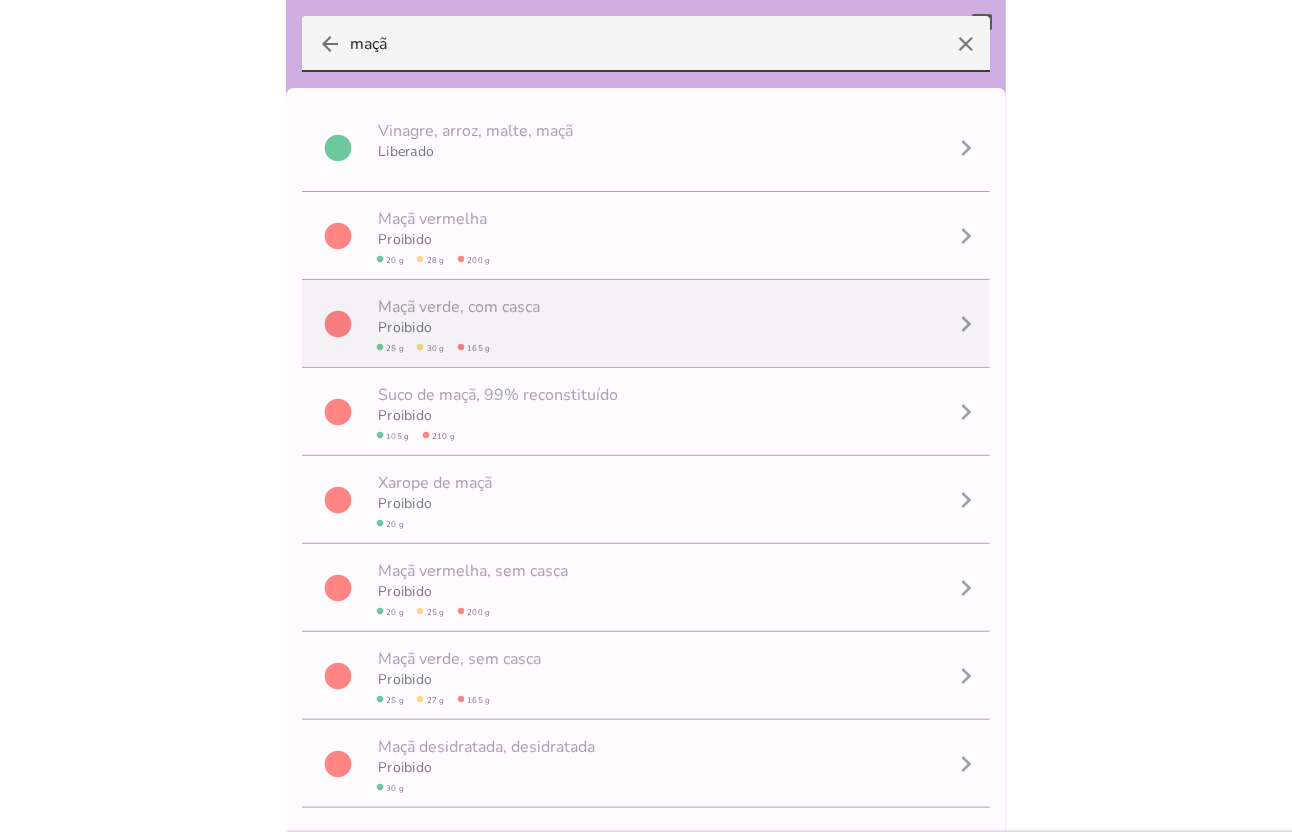 scroll, scrollTop: 1, scrollLeft: 0, axis: vertical 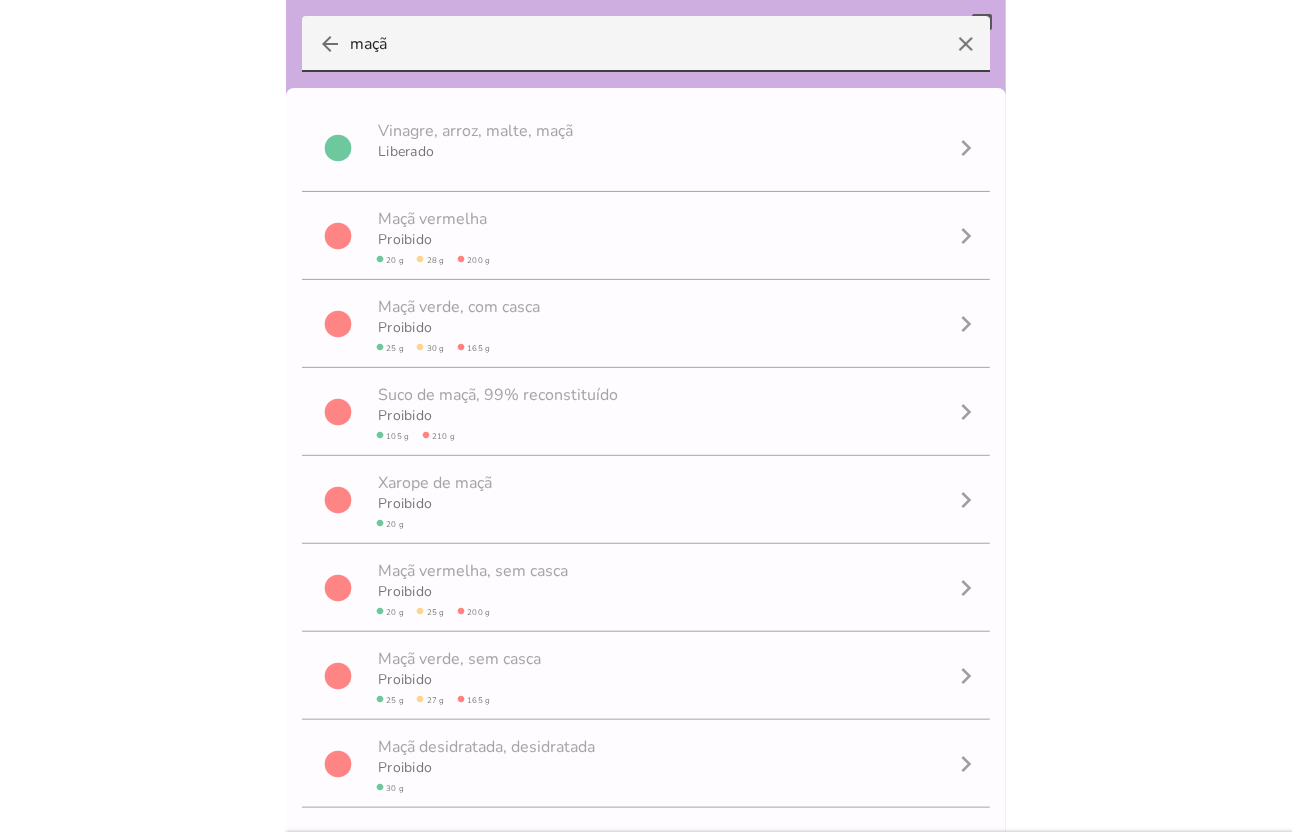 drag, startPoint x: 403, startPoint y: 40, endPoint x: 130, endPoint y: 7, distance: 274.98727 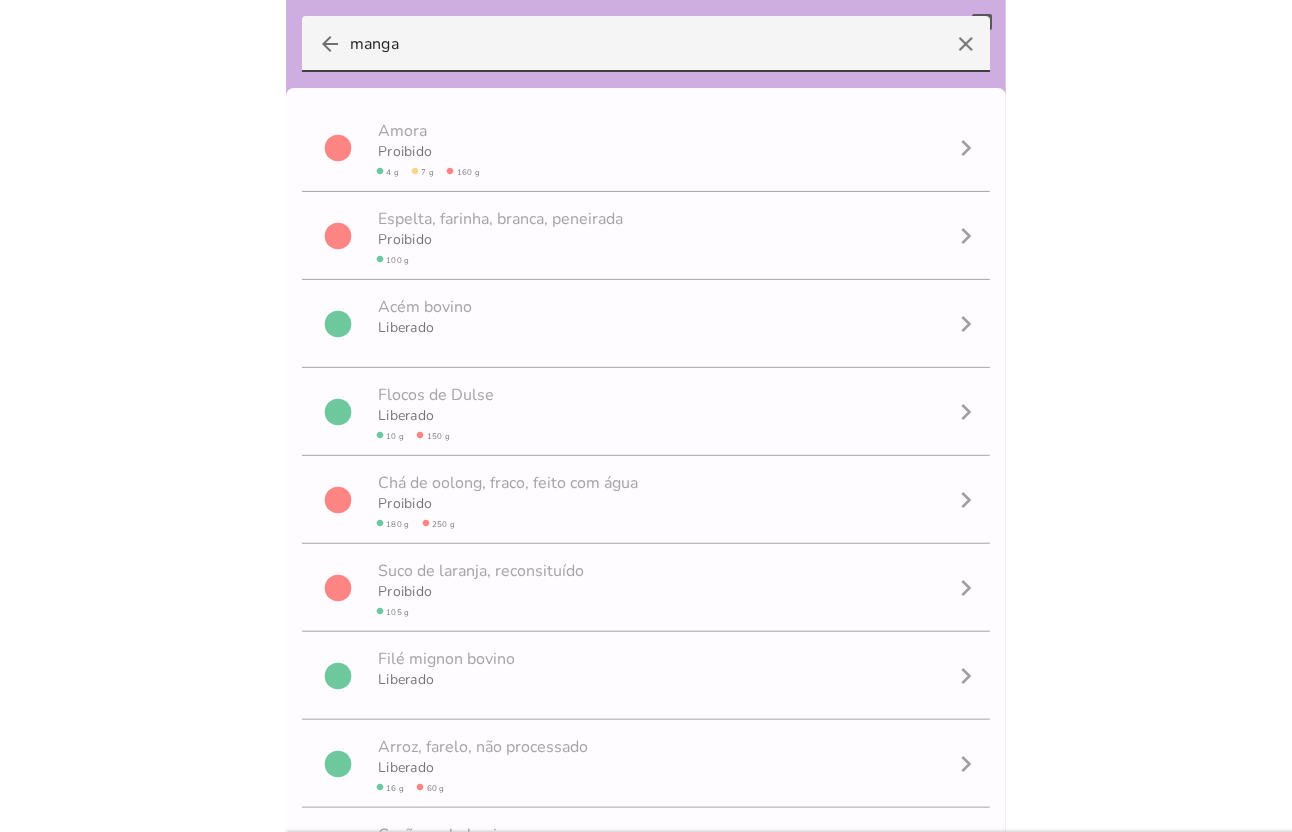 type on "manga" 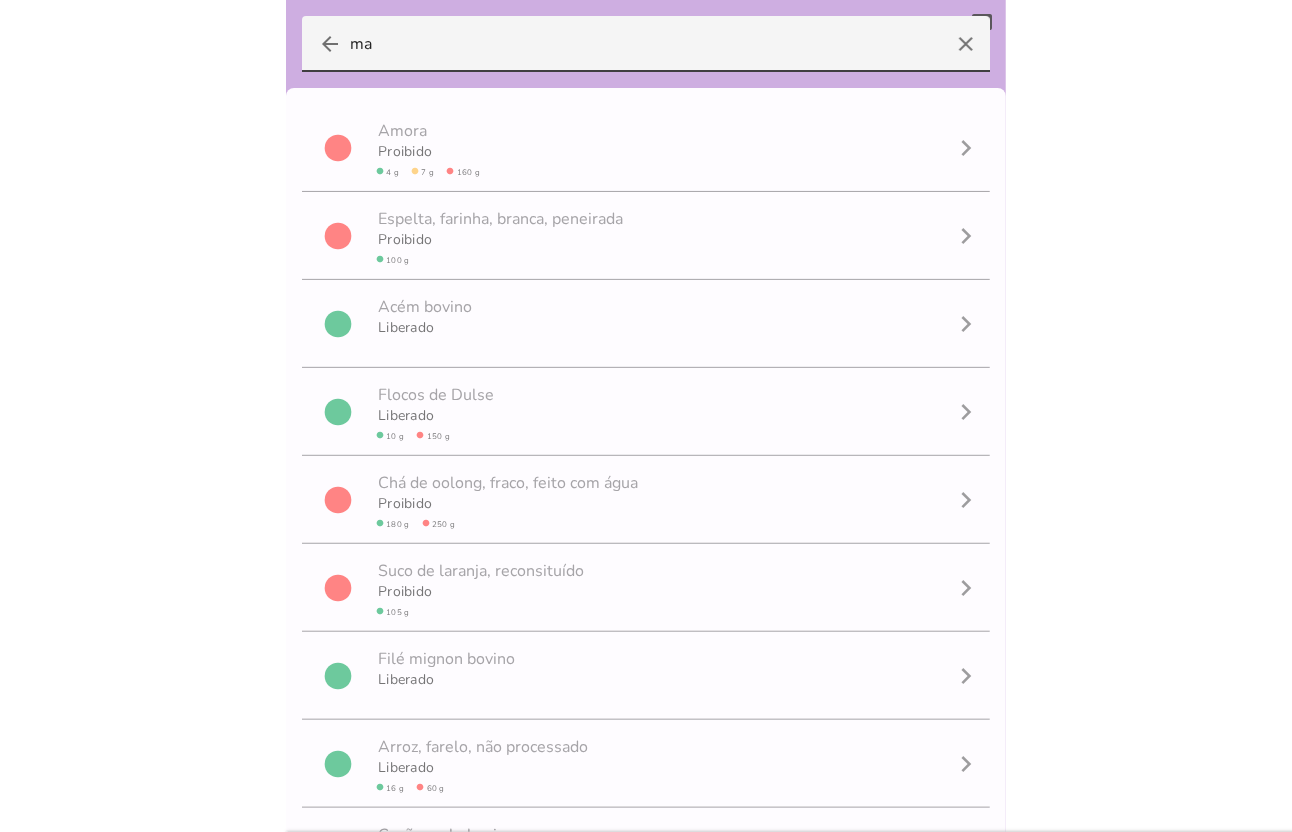 type on "m" 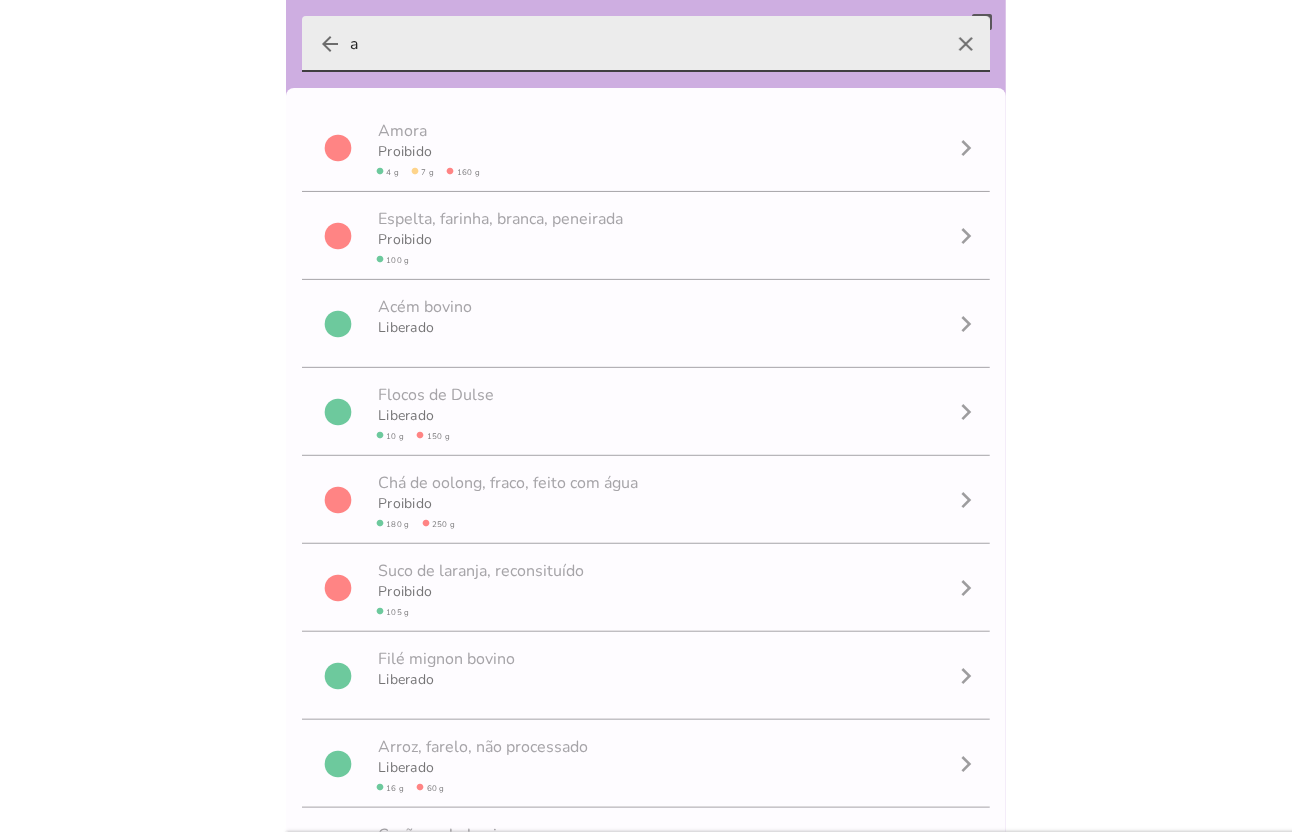 type on "a" 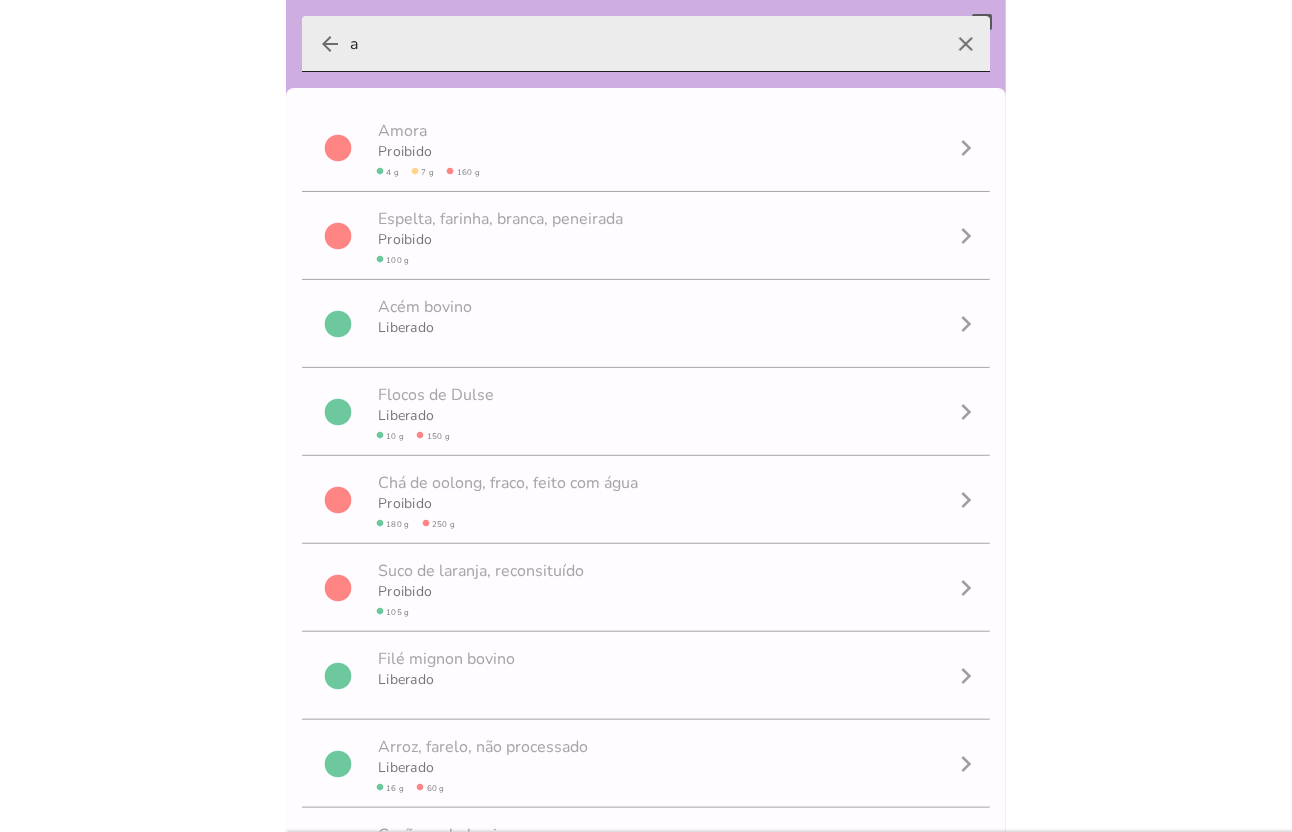 click on "arrow_back" at bounding box center [330, 44] 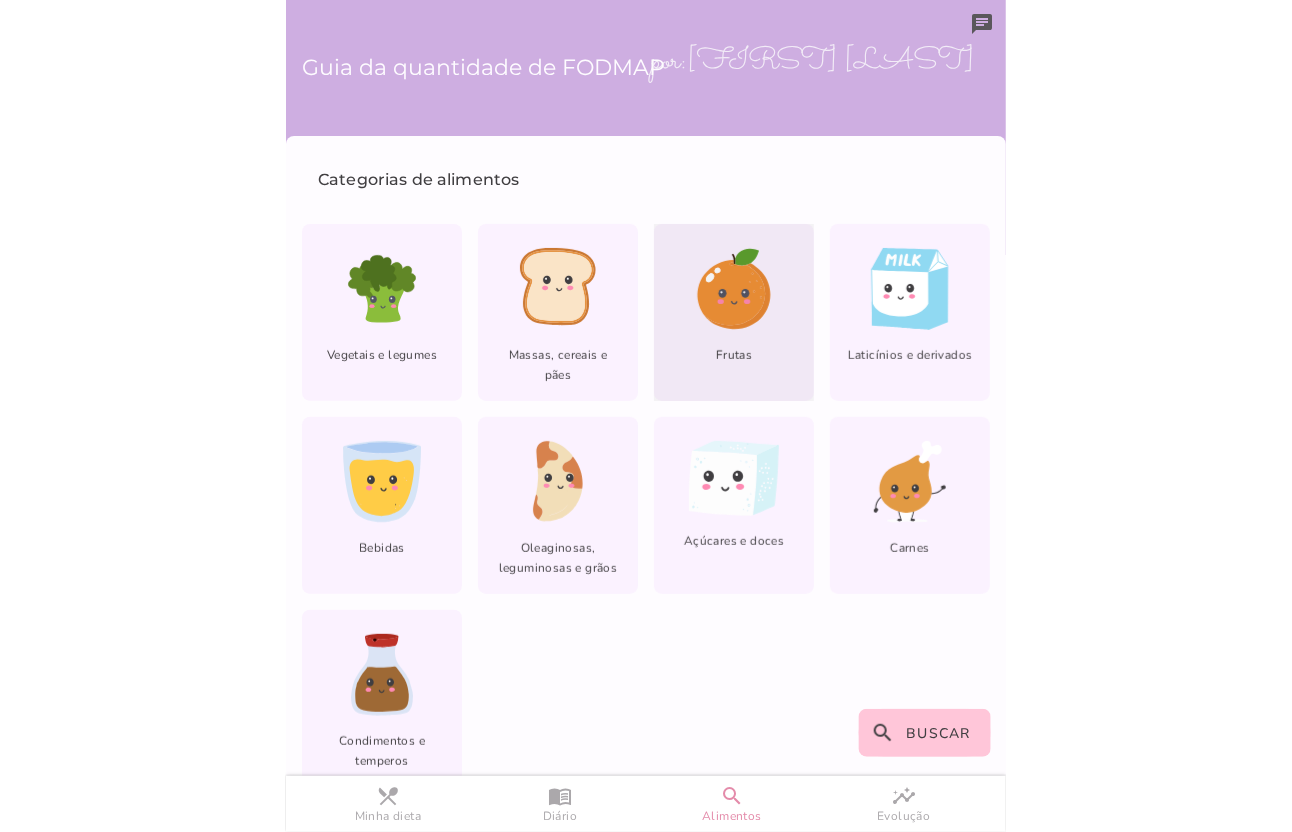 click 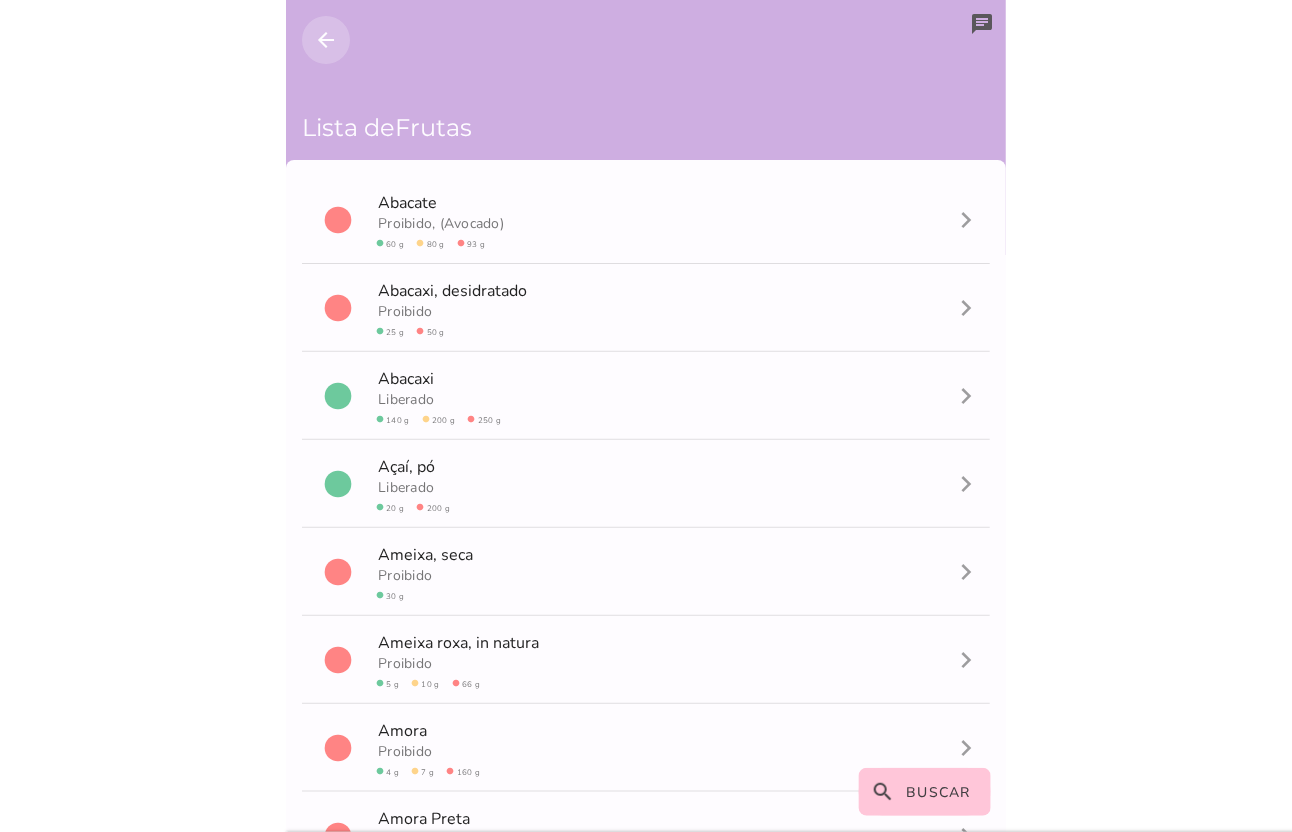 click on "arrow_back" at bounding box center (326, 40) 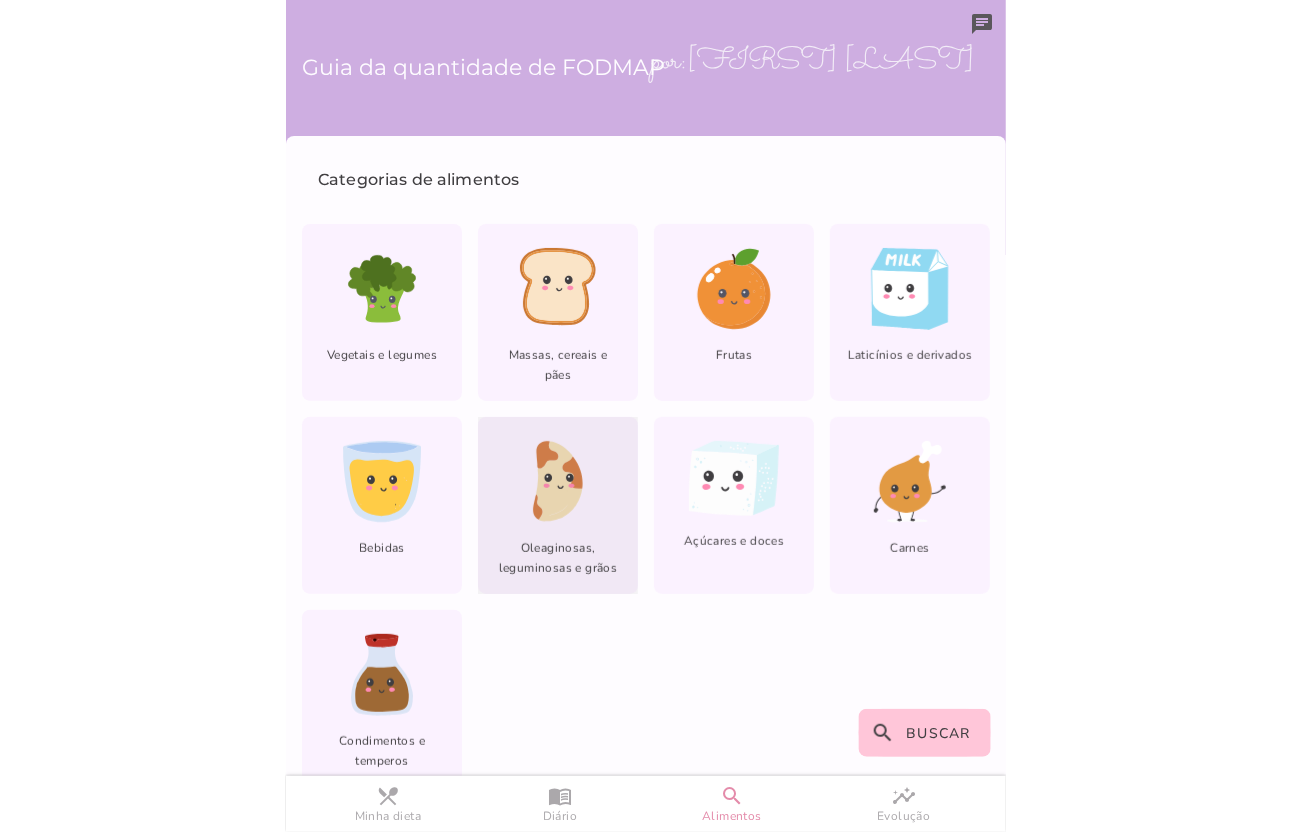 click on "lfm-list-nuts
Oleaginosas, leguminosas e grãos" at bounding box center (558, 505) 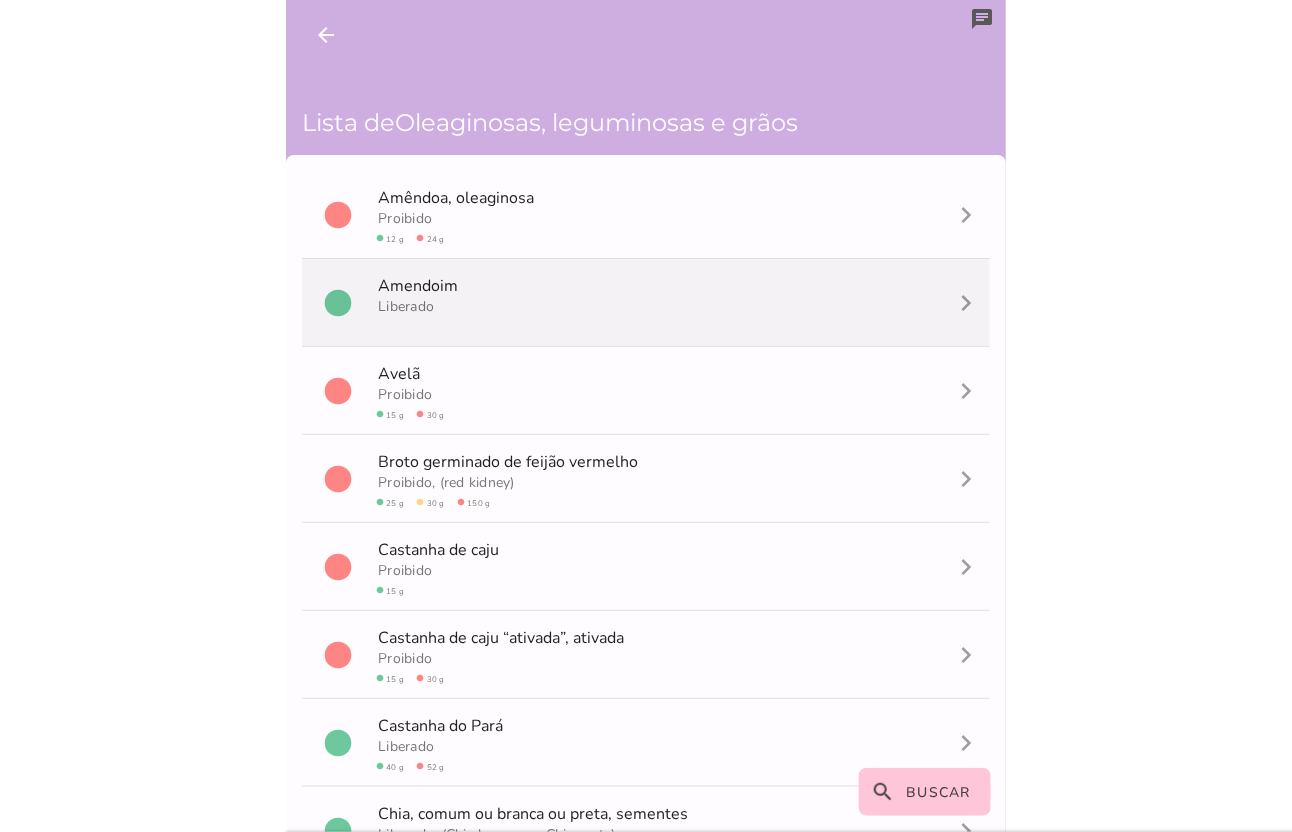 scroll, scrollTop: 0, scrollLeft: 0, axis: both 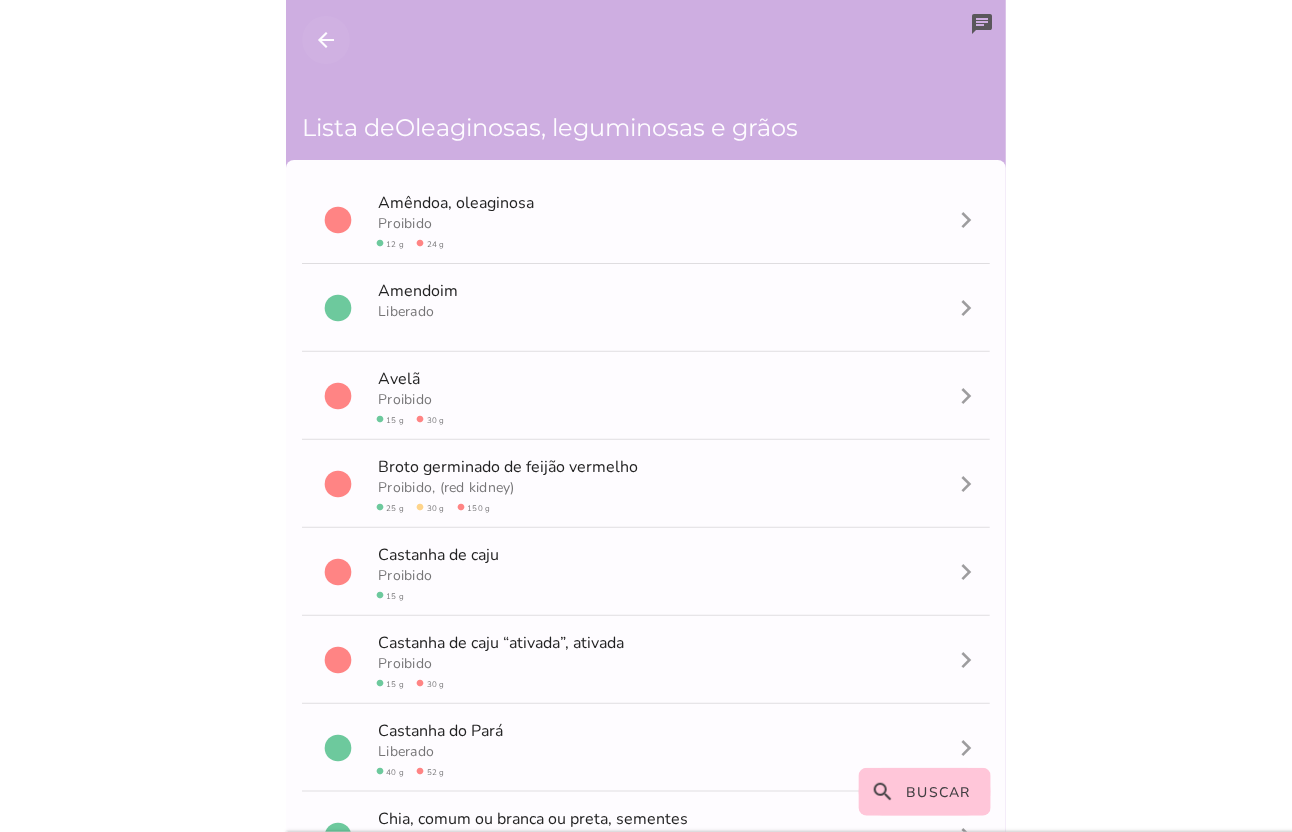 click on "arrow_back" at bounding box center [326, 40] 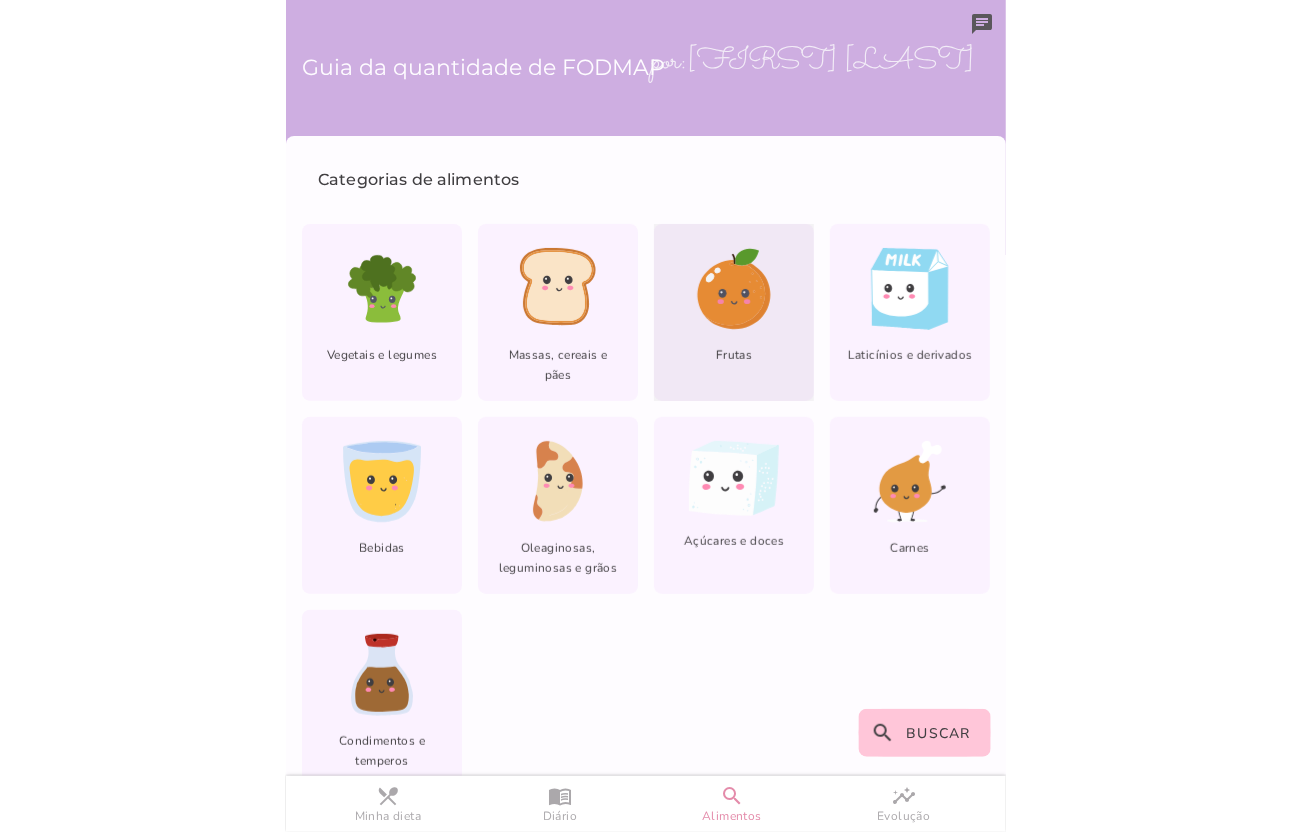 click on "Frutas" at bounding box center [734, 312] 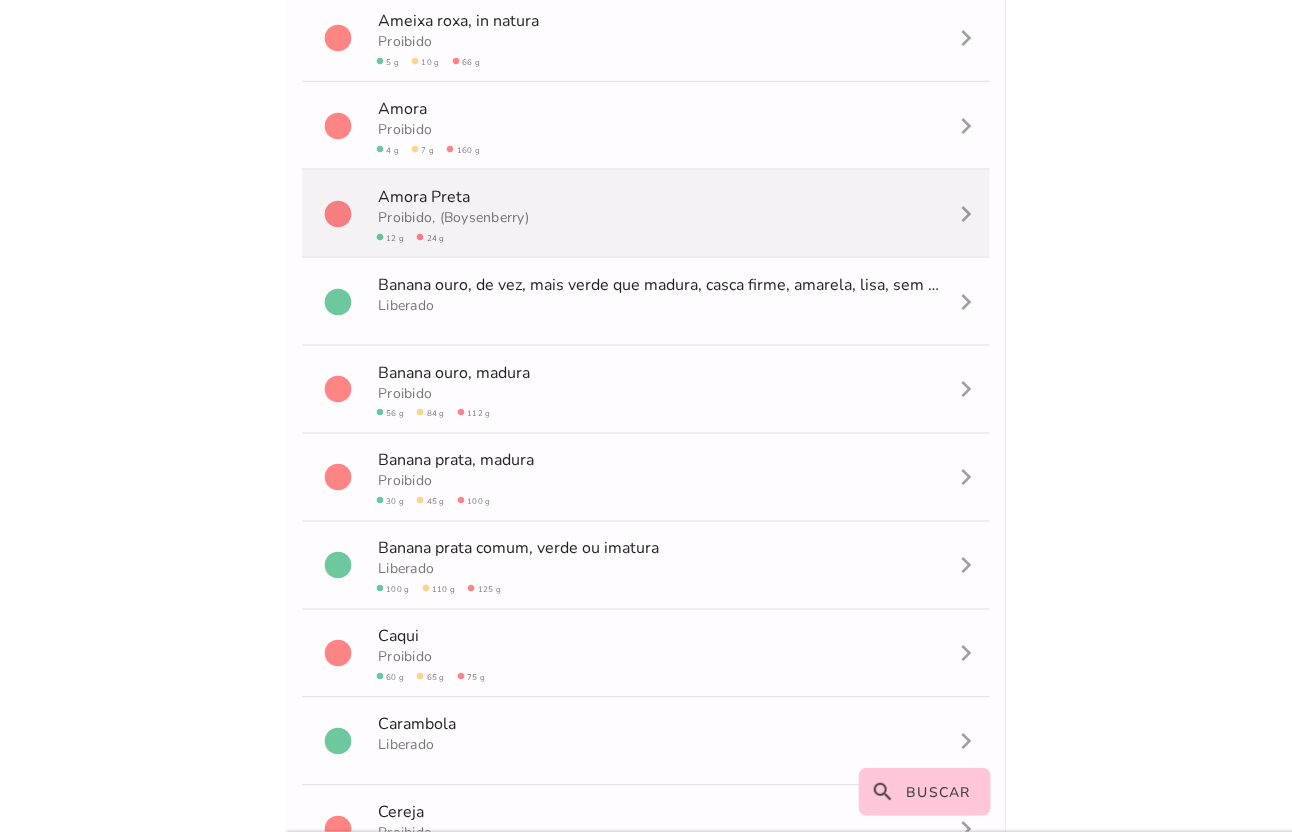 scroll, scrollTop: 0, scrollLeft: 0, axis: both 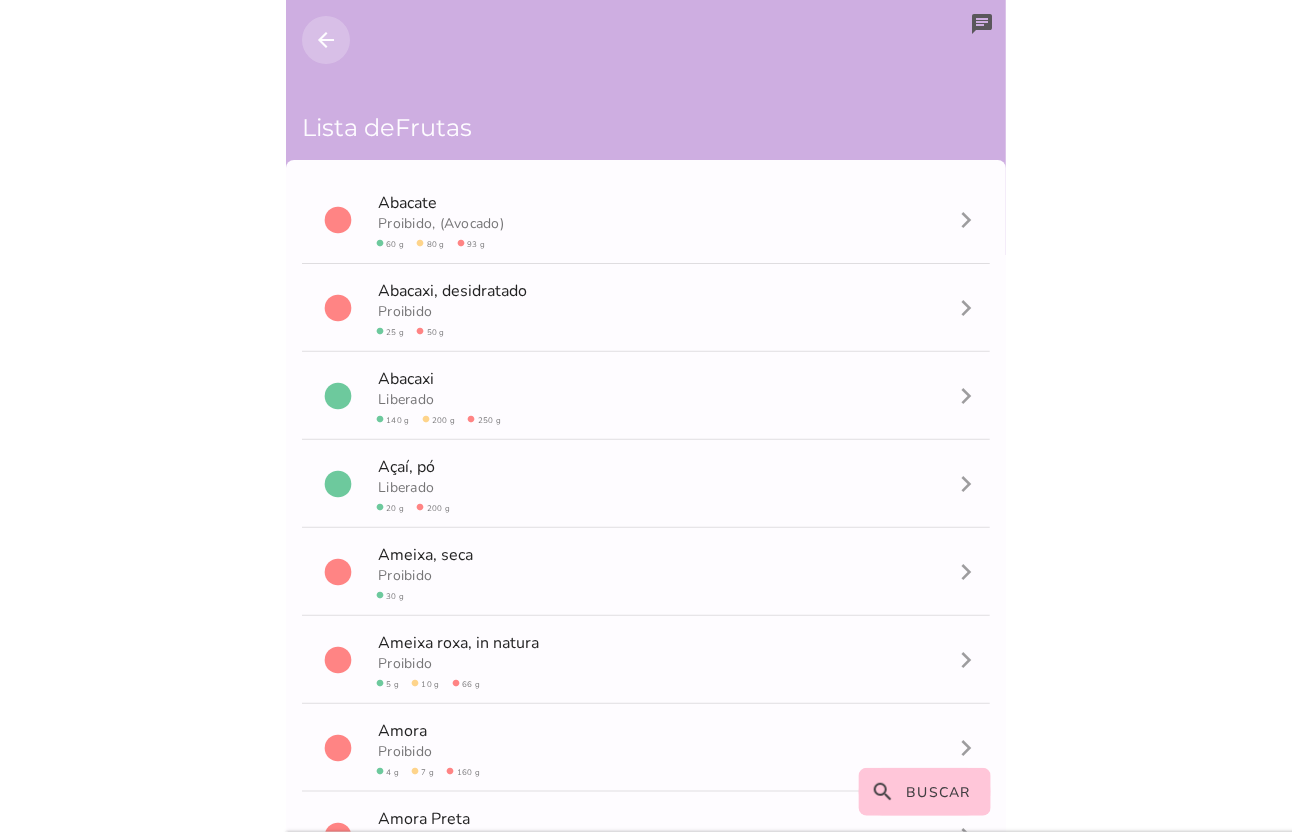 click on "arrow_back" at bounding box center [326, 40] 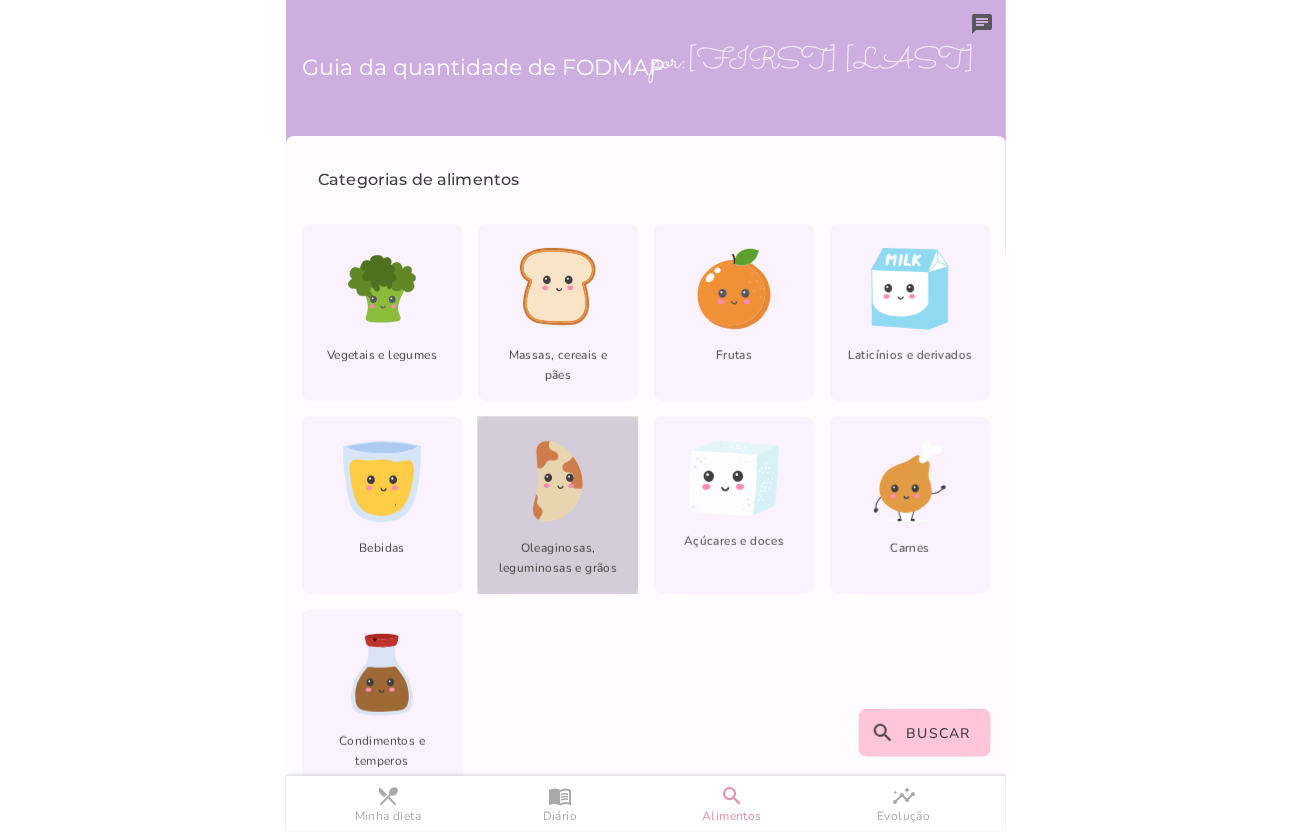 click on "lfm-list-nuts
Oleaginosas, leguminosas e grãos" at bounding box center [558, 505] 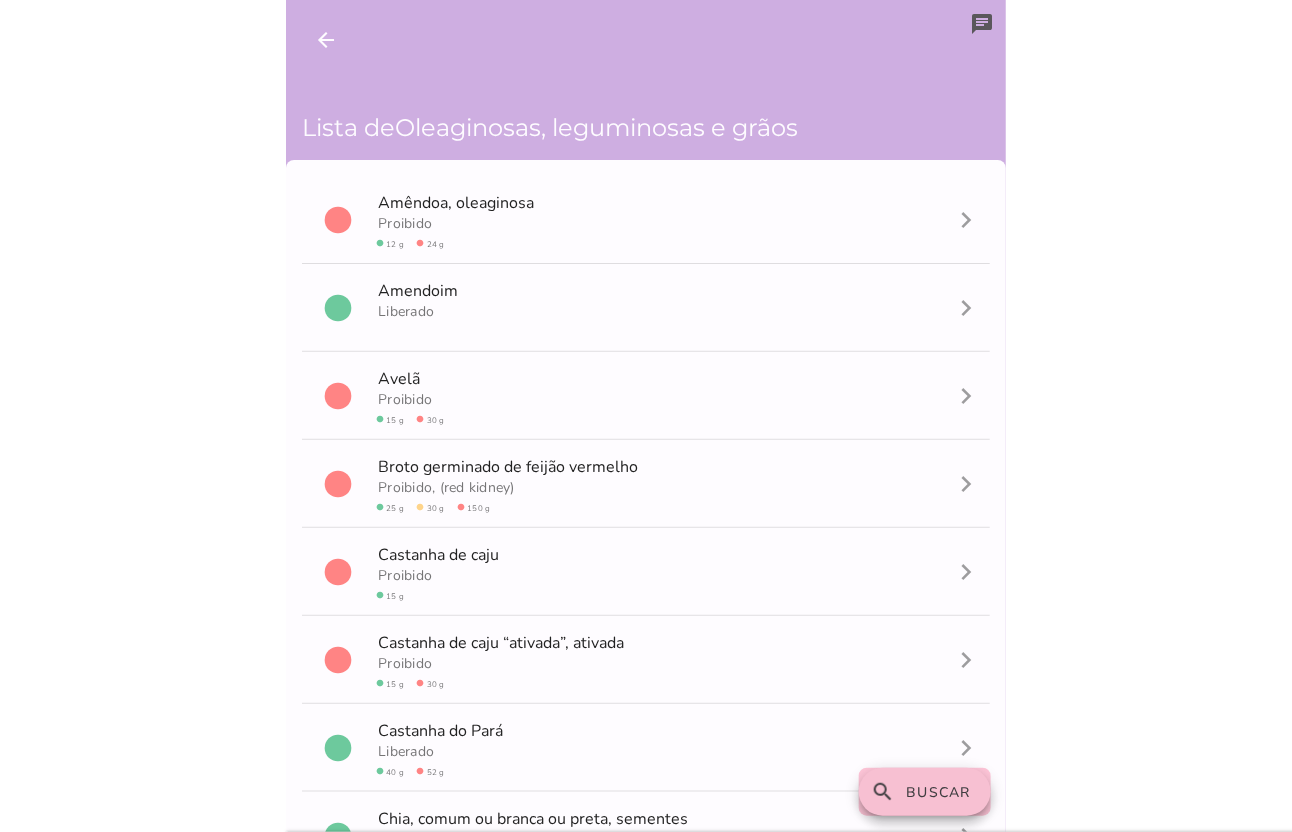 click on "search Buscar" at bounding box center (925, 792) 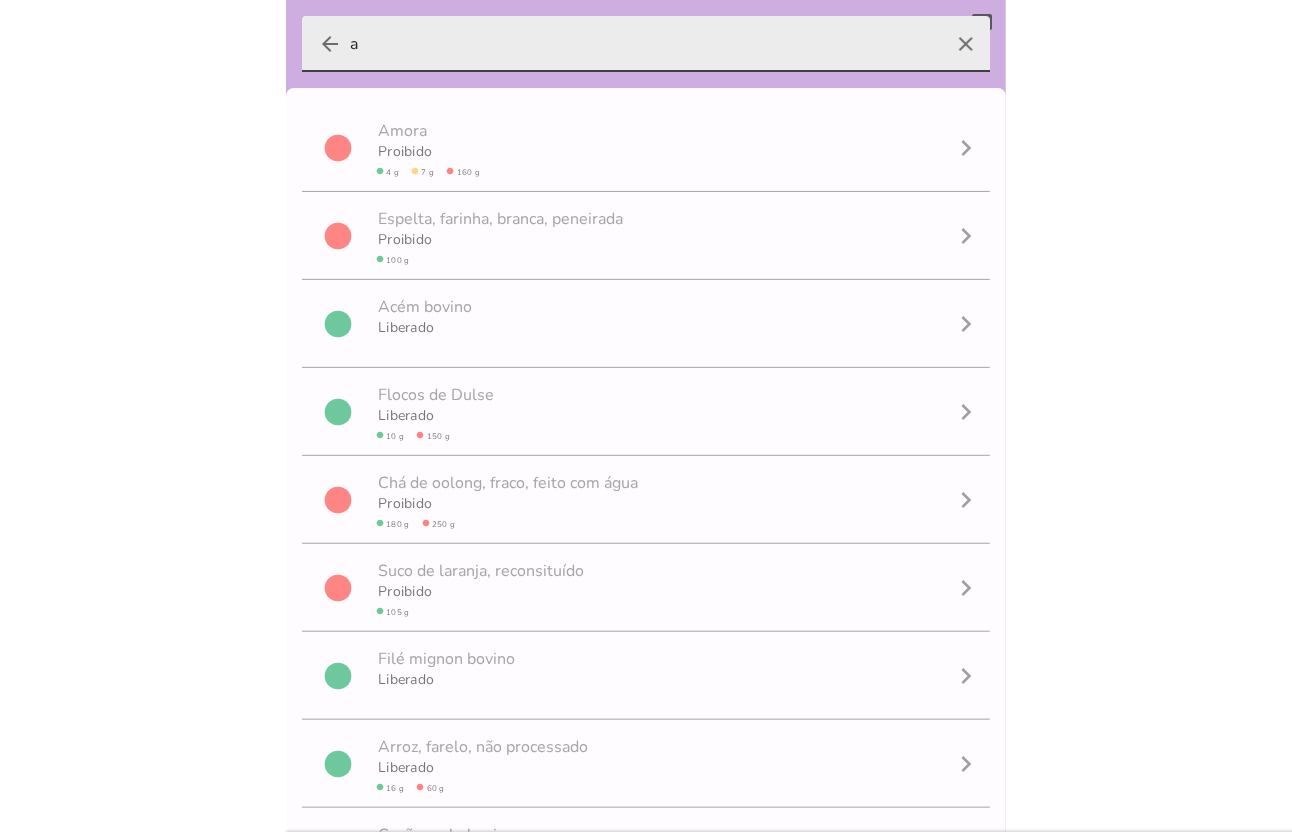drag, startPoint x: 415, startPoint y: 22, endPoint x: 341, endPoint y: 32, distance: 74.672615 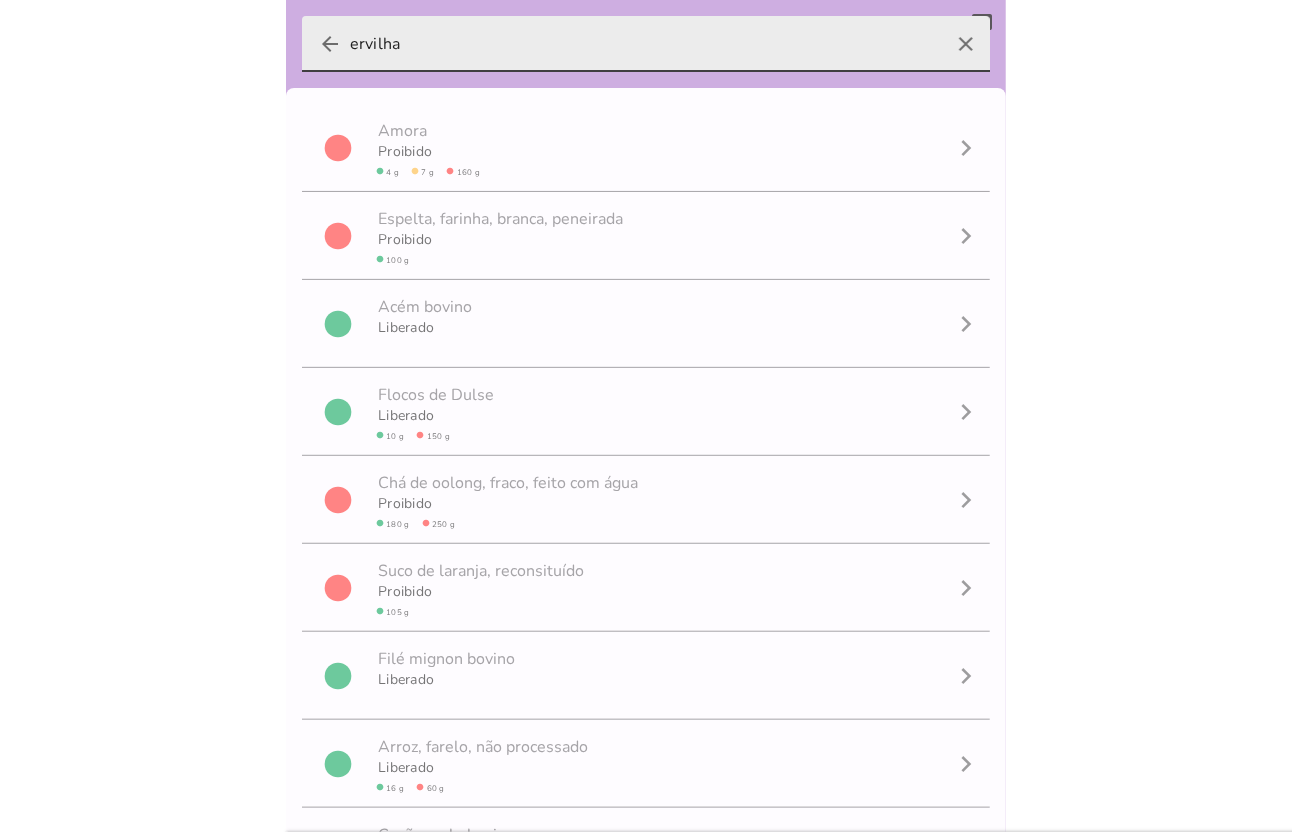 type on "ervilha" 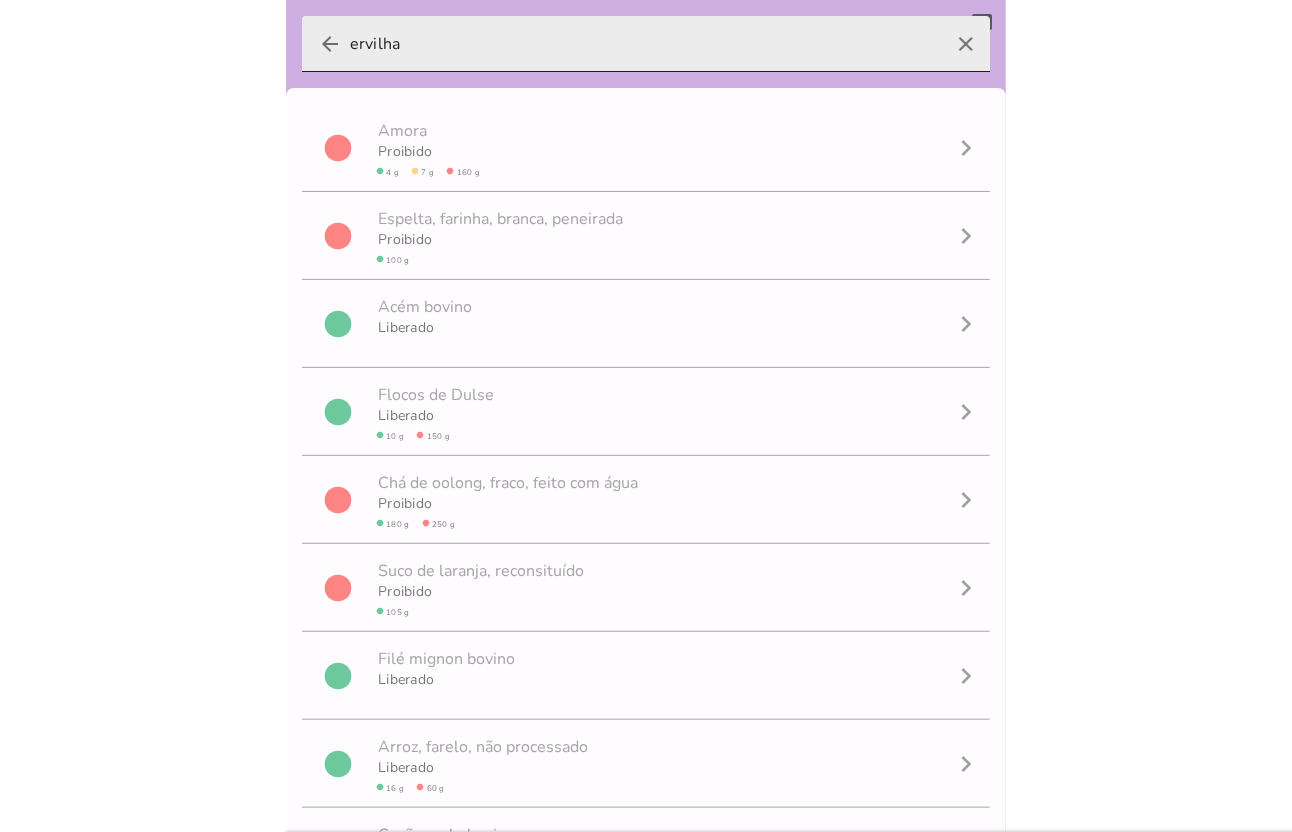 click on "arrow_back" at bounding box center [330, 44] 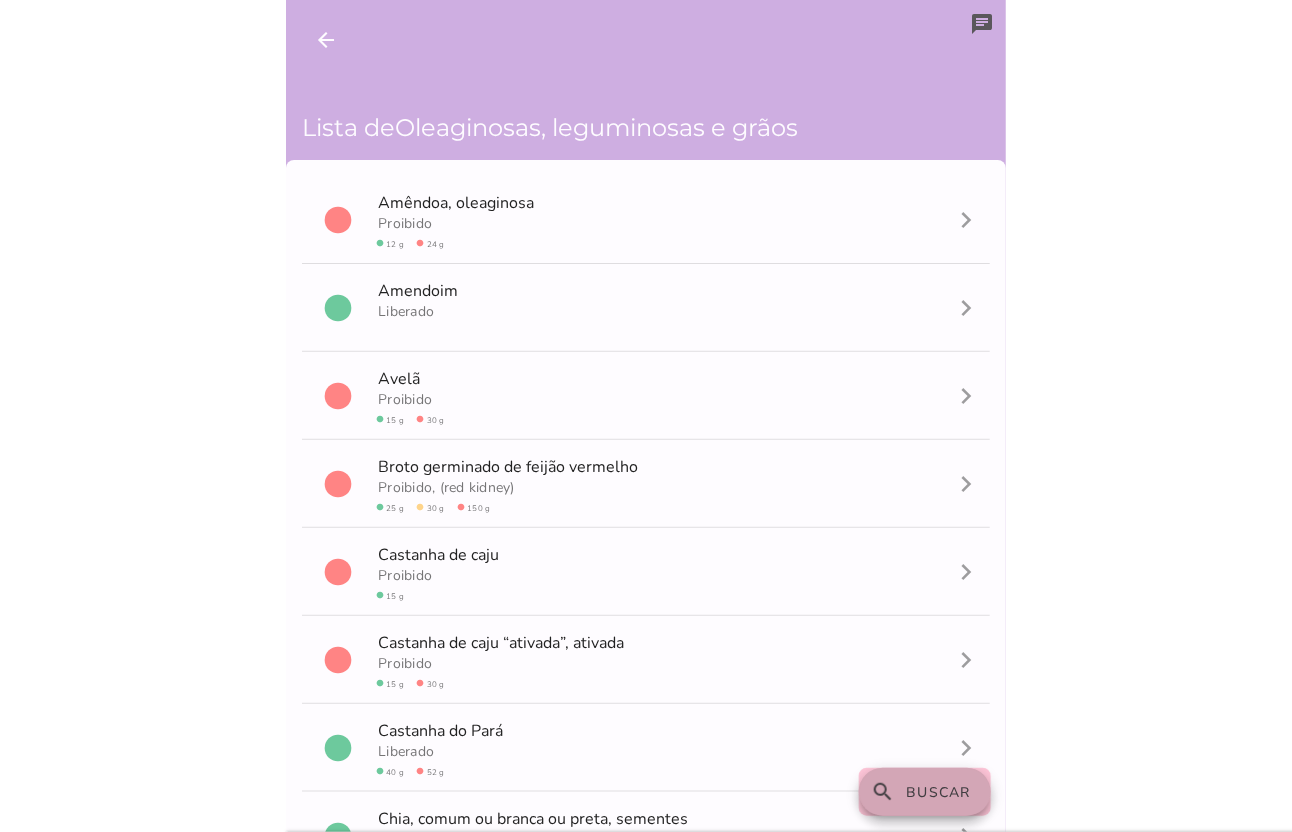 click on "search" at bounding box center (0, 0) 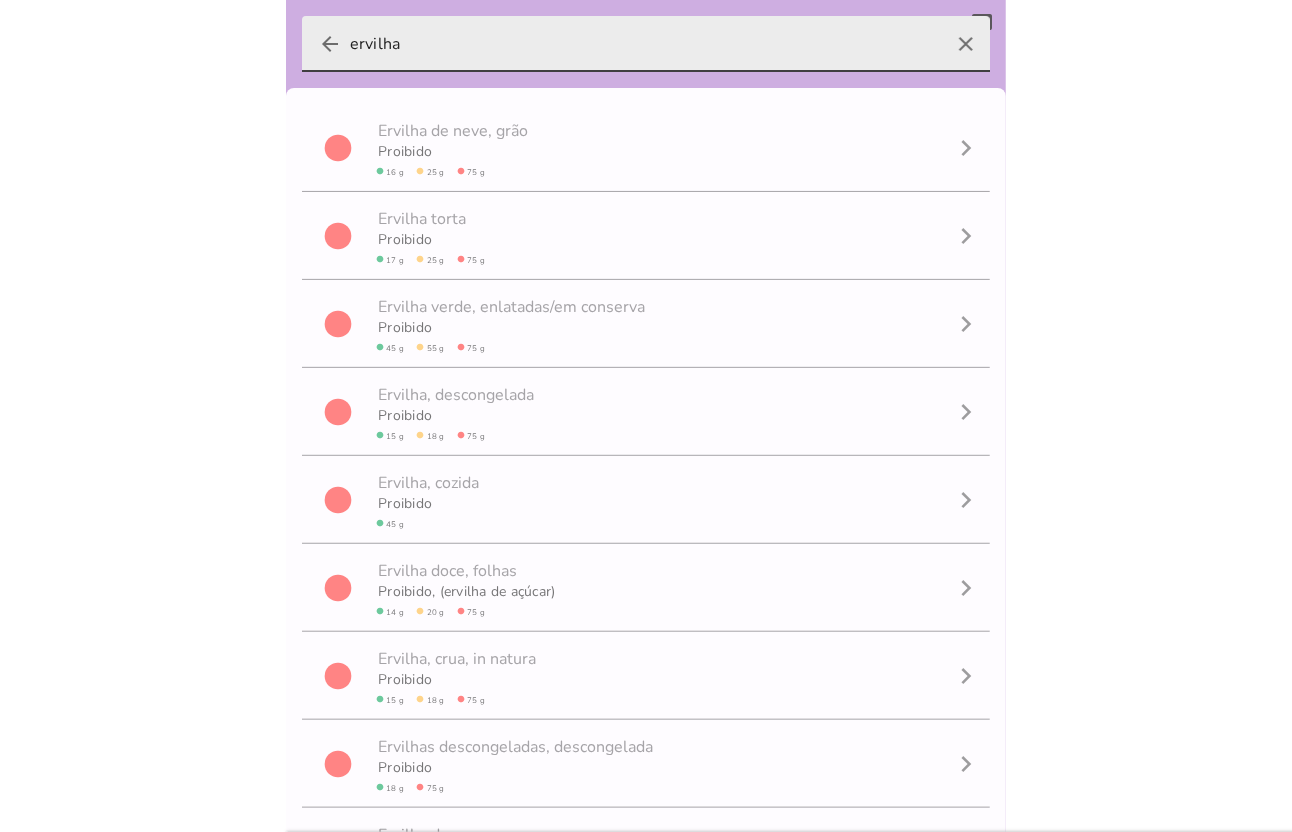 click on "ervilha" at bounding box center [646, 44] 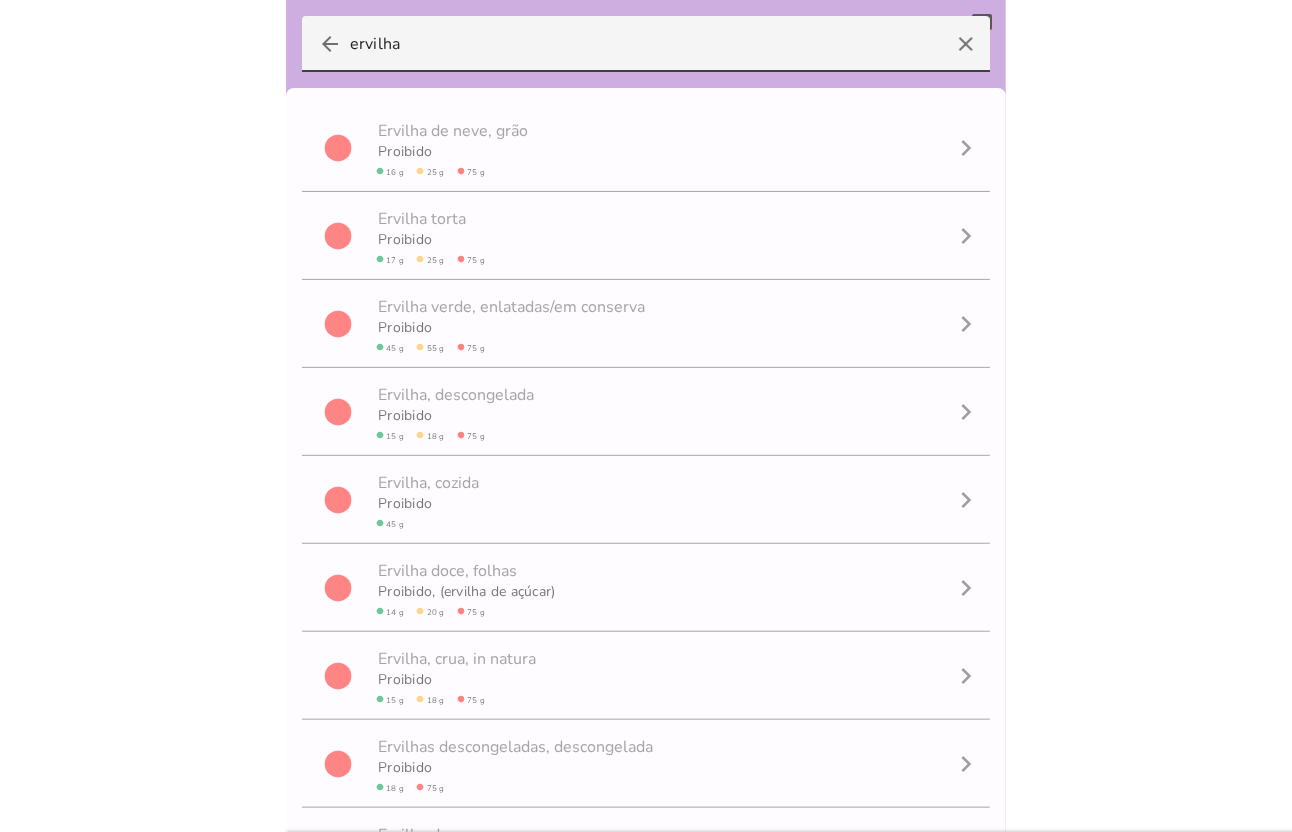 drag, startPoint x: 451, startPoint y: 53, endPoint x: -37, endPoint y: 11, distance: 489.80405 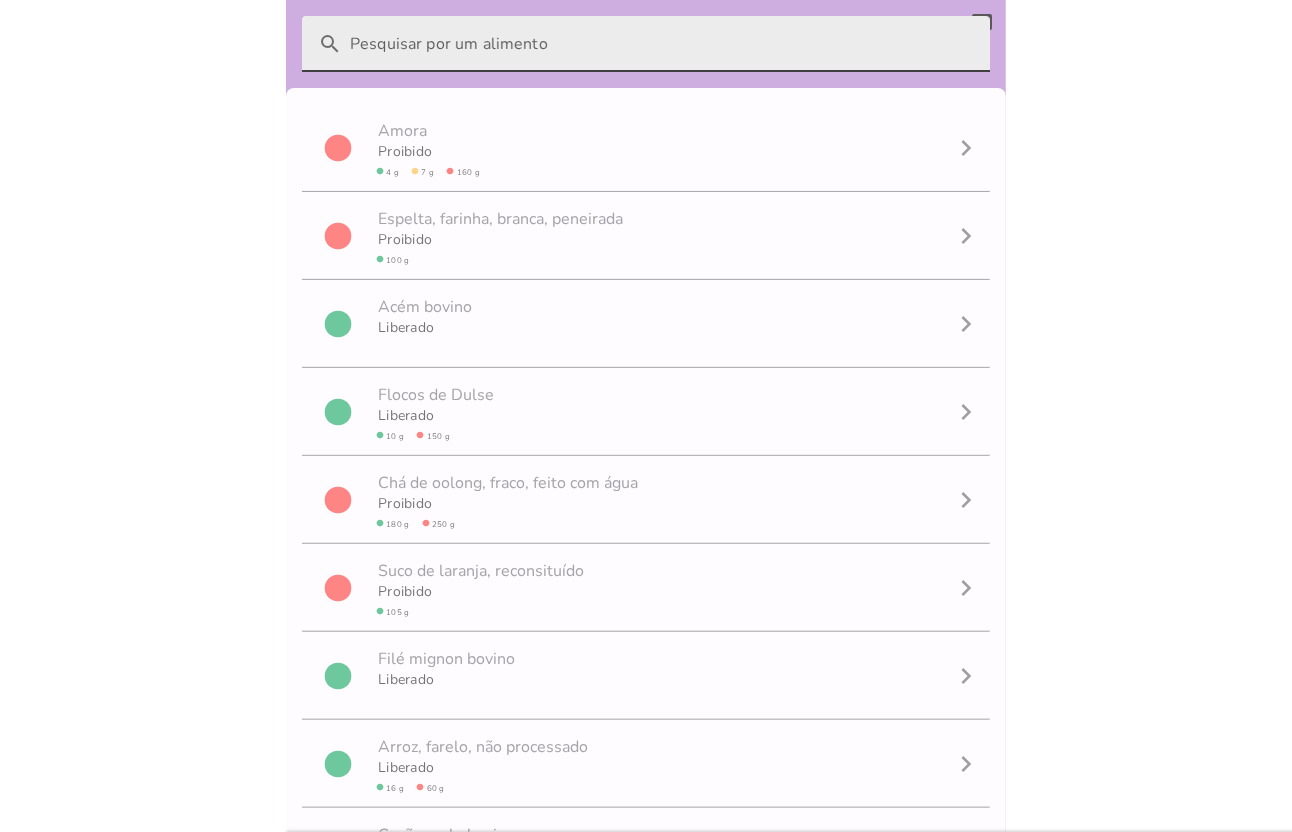 click on "search" at bounding box center (662, 44) 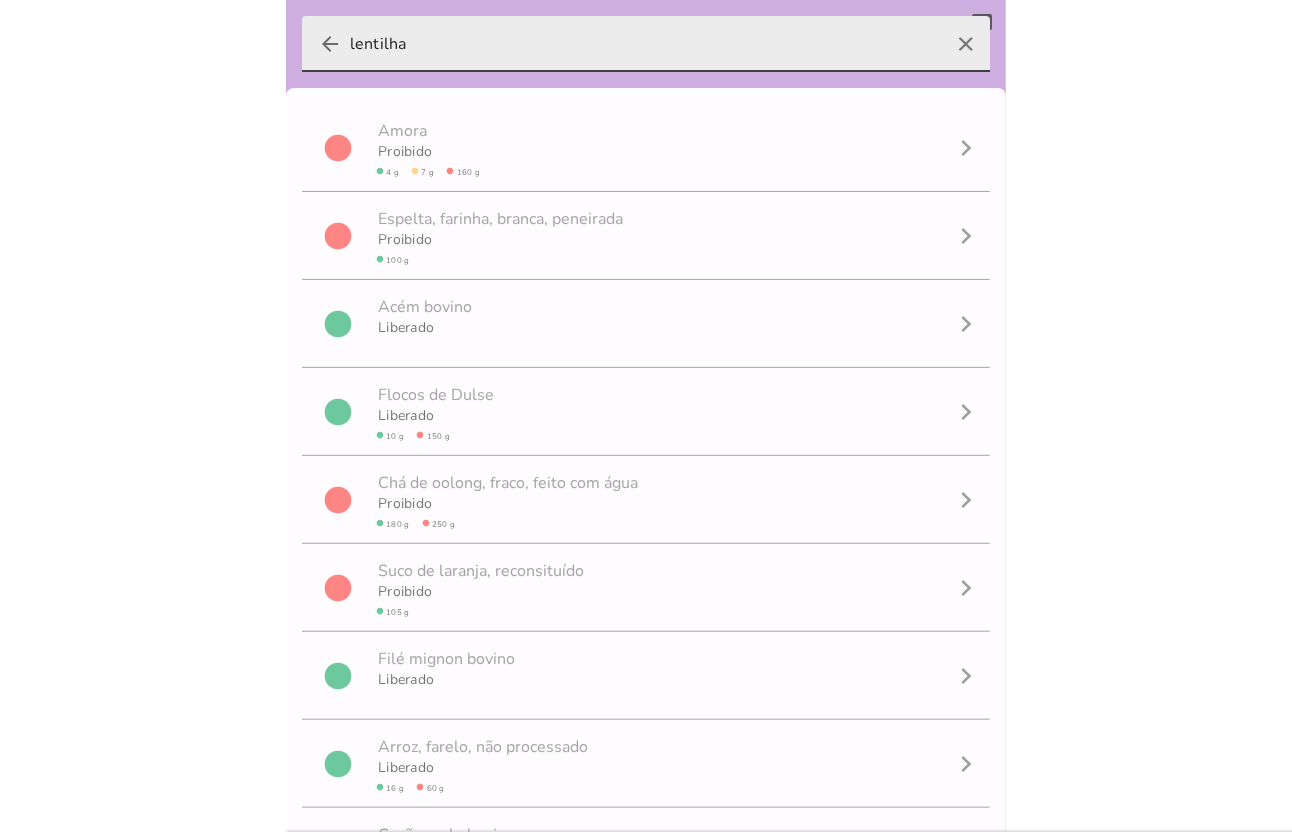 type on "lentilha" 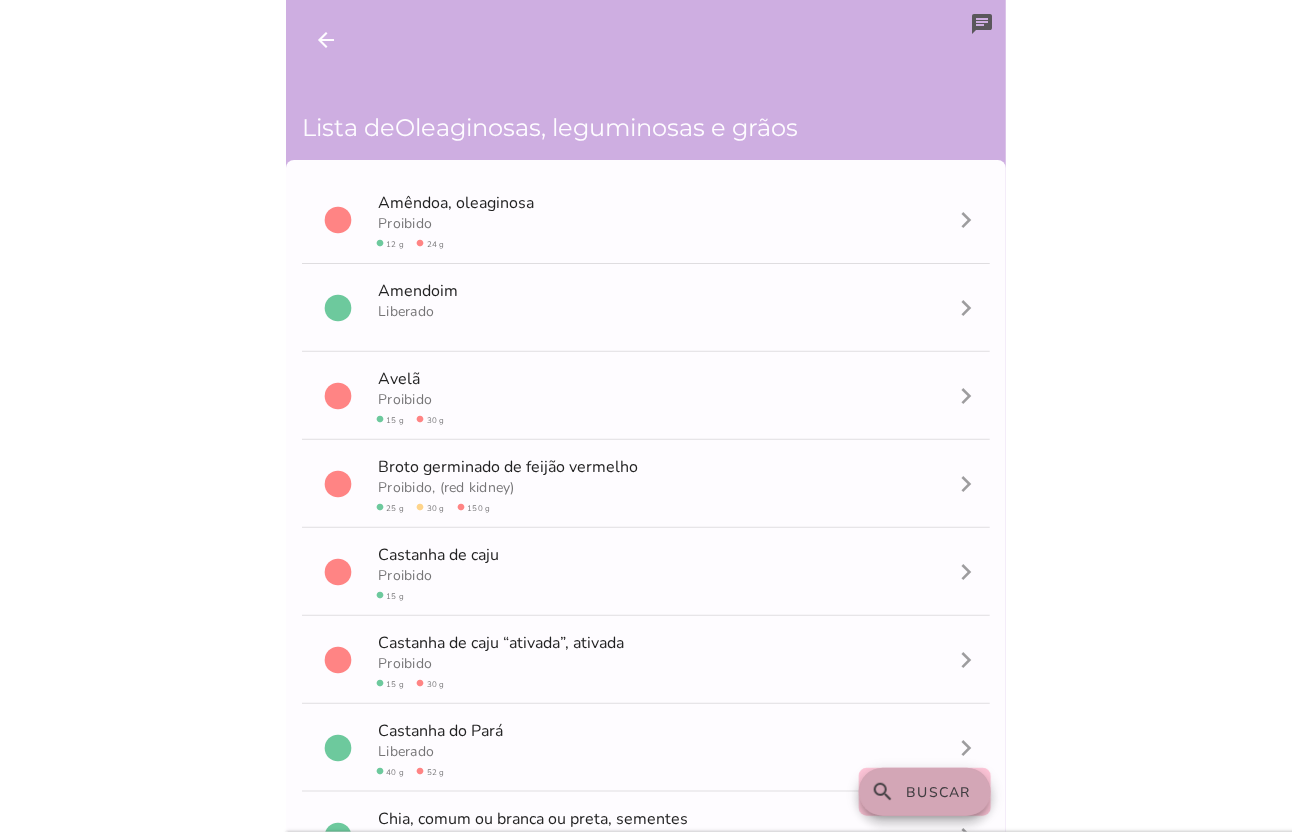 click on "search Buscar" at bounding box center [925, 792] 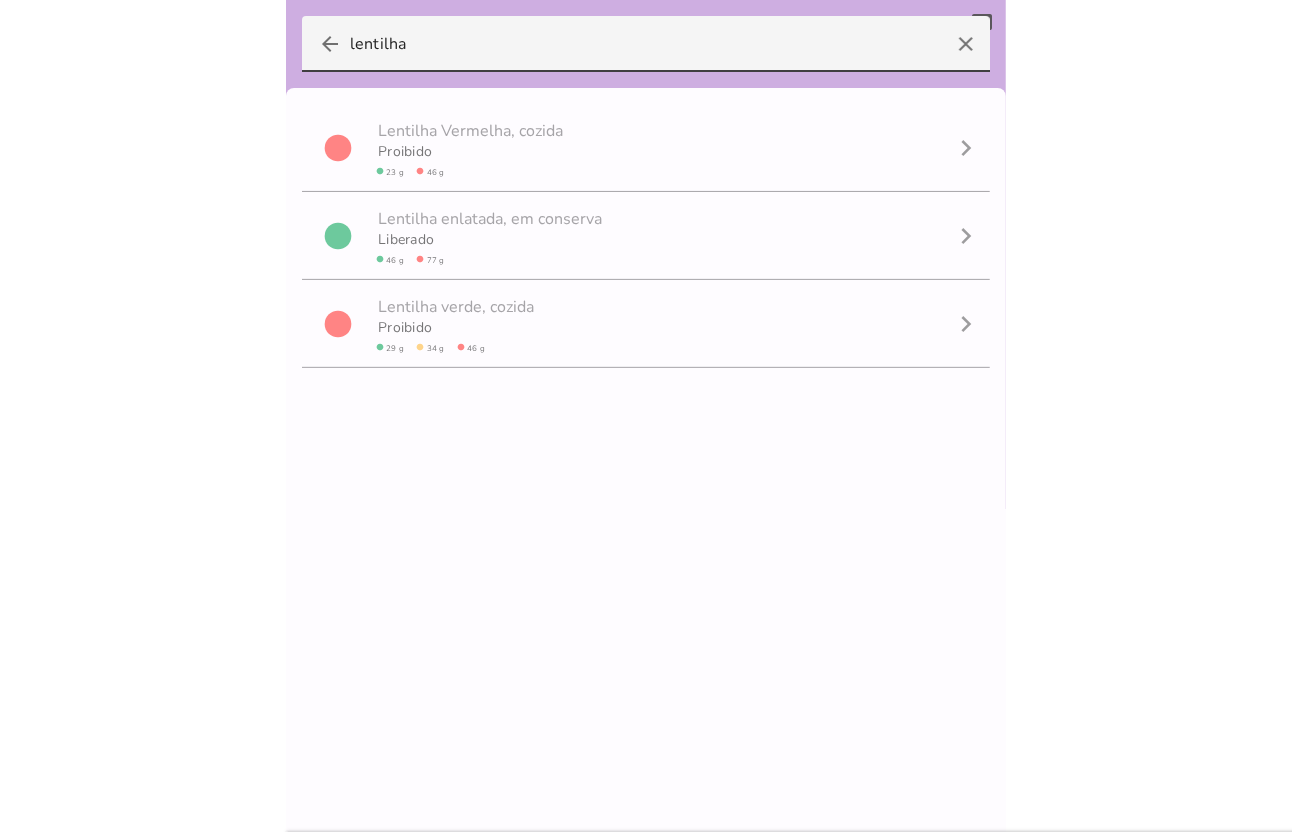 drag, startPoint x: 431, startPoint y: 45, endPoint x: -54, endPoint y: 38, distance: 485.0505 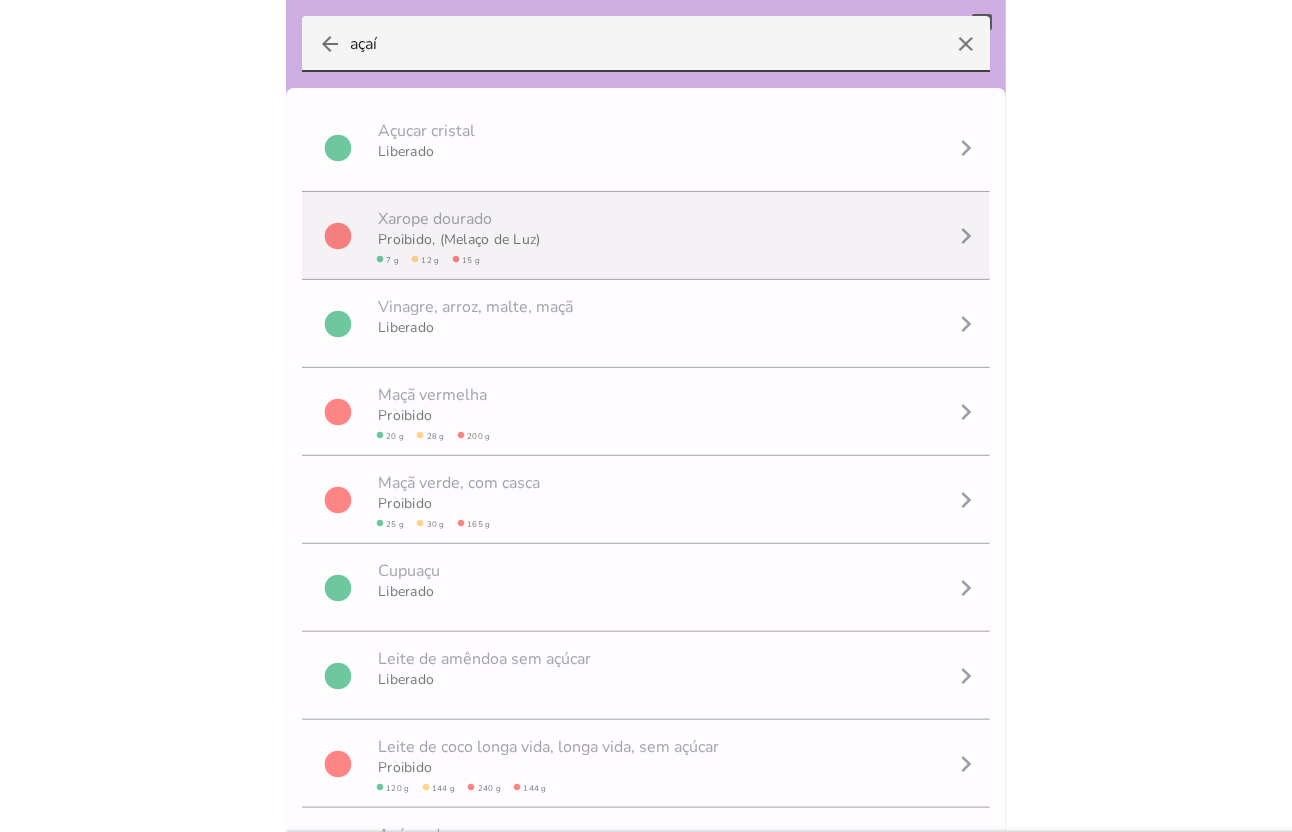 type on "açaí" 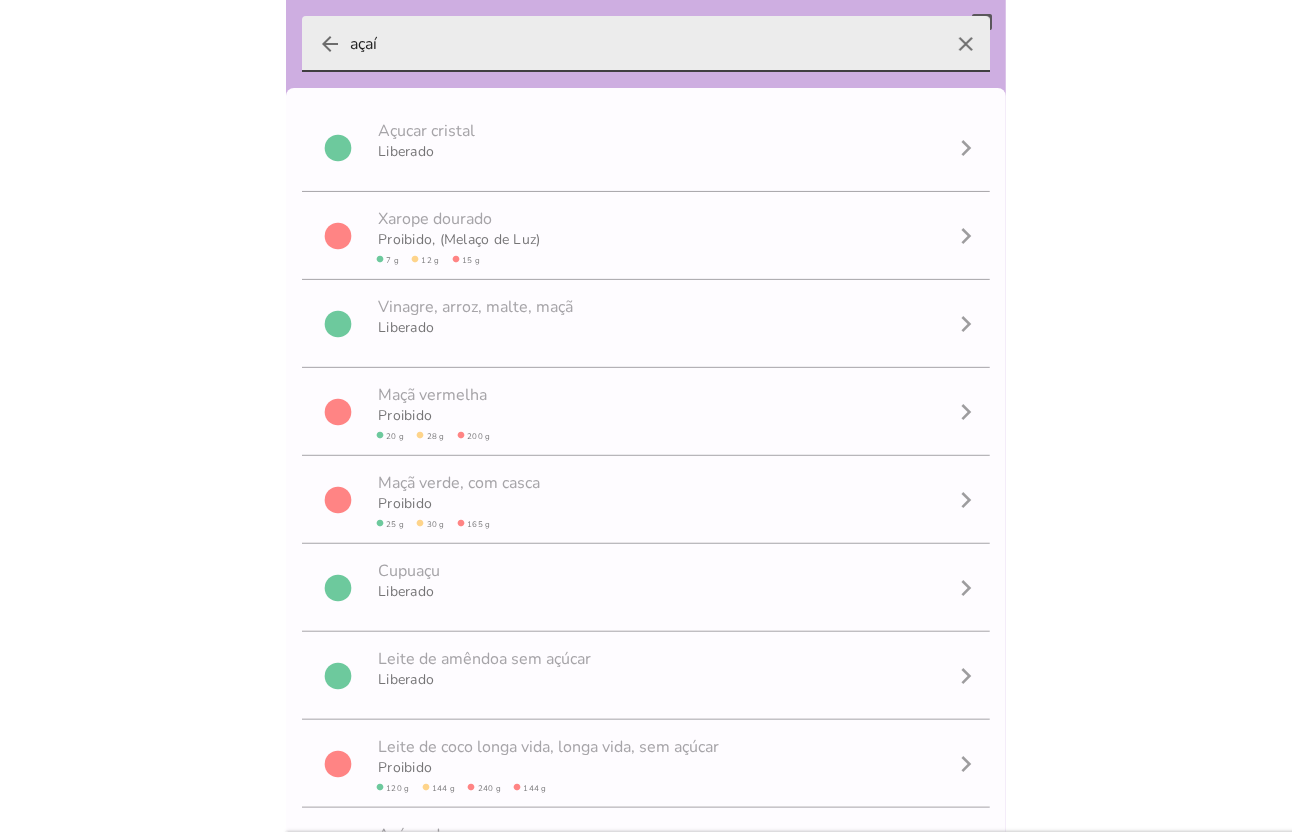 click on "arrow_back" at bounding box center [330, 44] 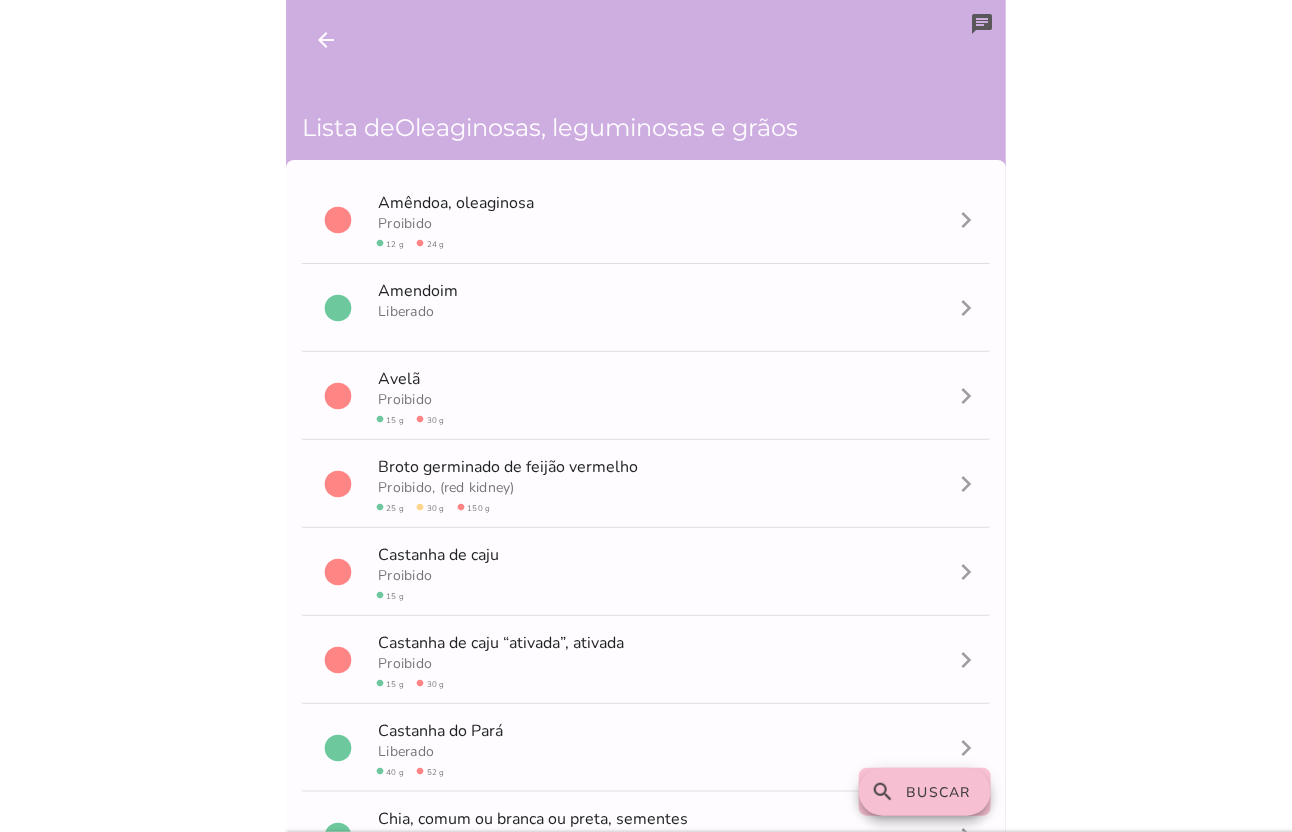 click on "Buscar" at bounding box center [939, 792] 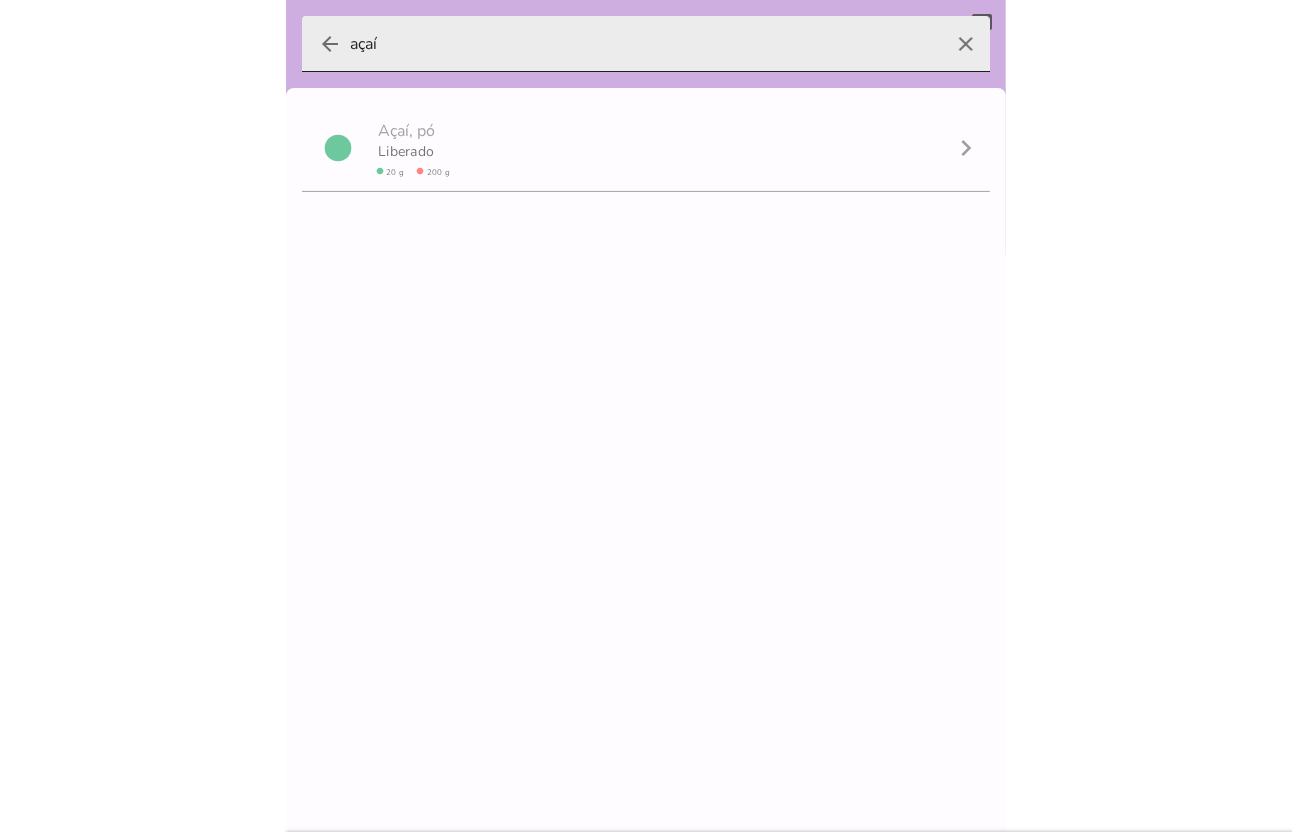 drag, startPoint x: 950, startPoint y: 50, endPoint x: 440, endPoint y: 60, distance: 510.09802 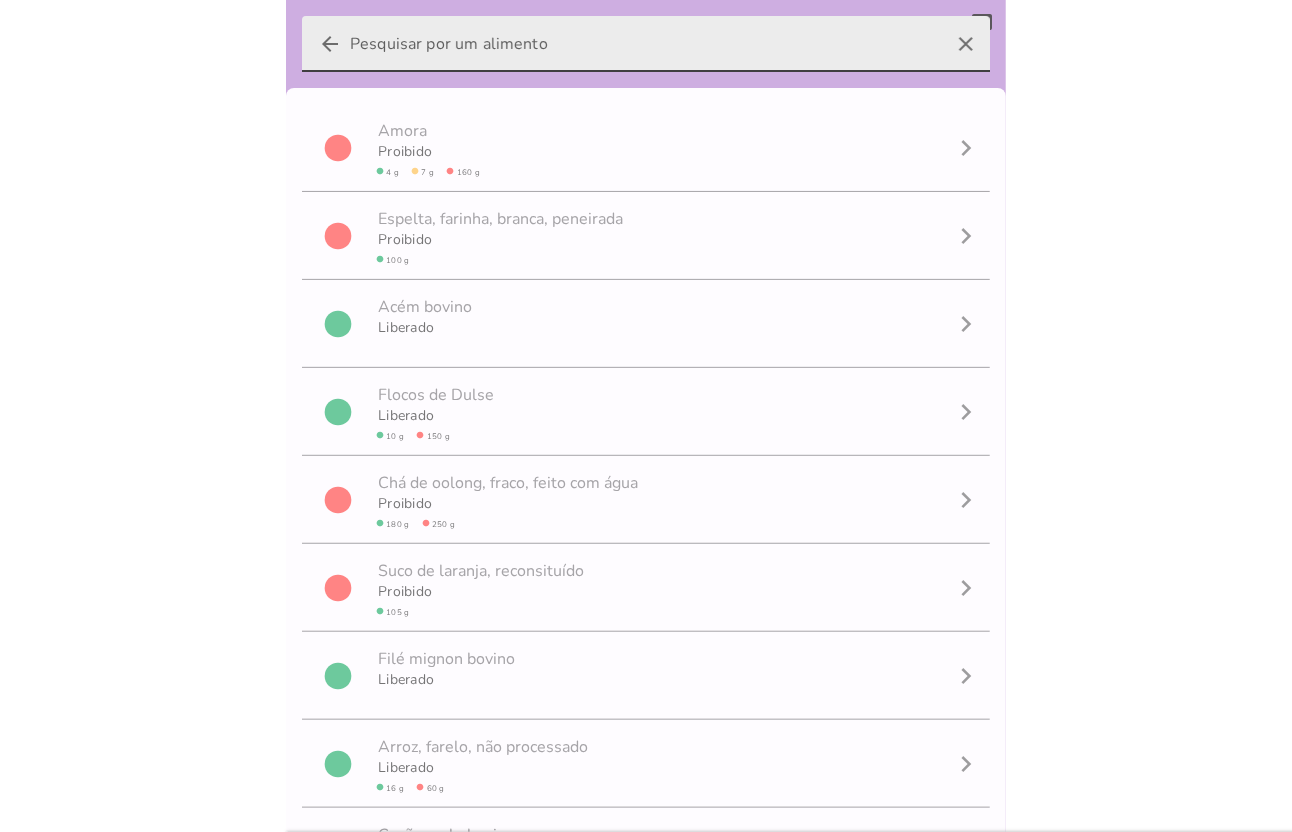 click on "arrow_back
clear" at bounding box center [646, 44] 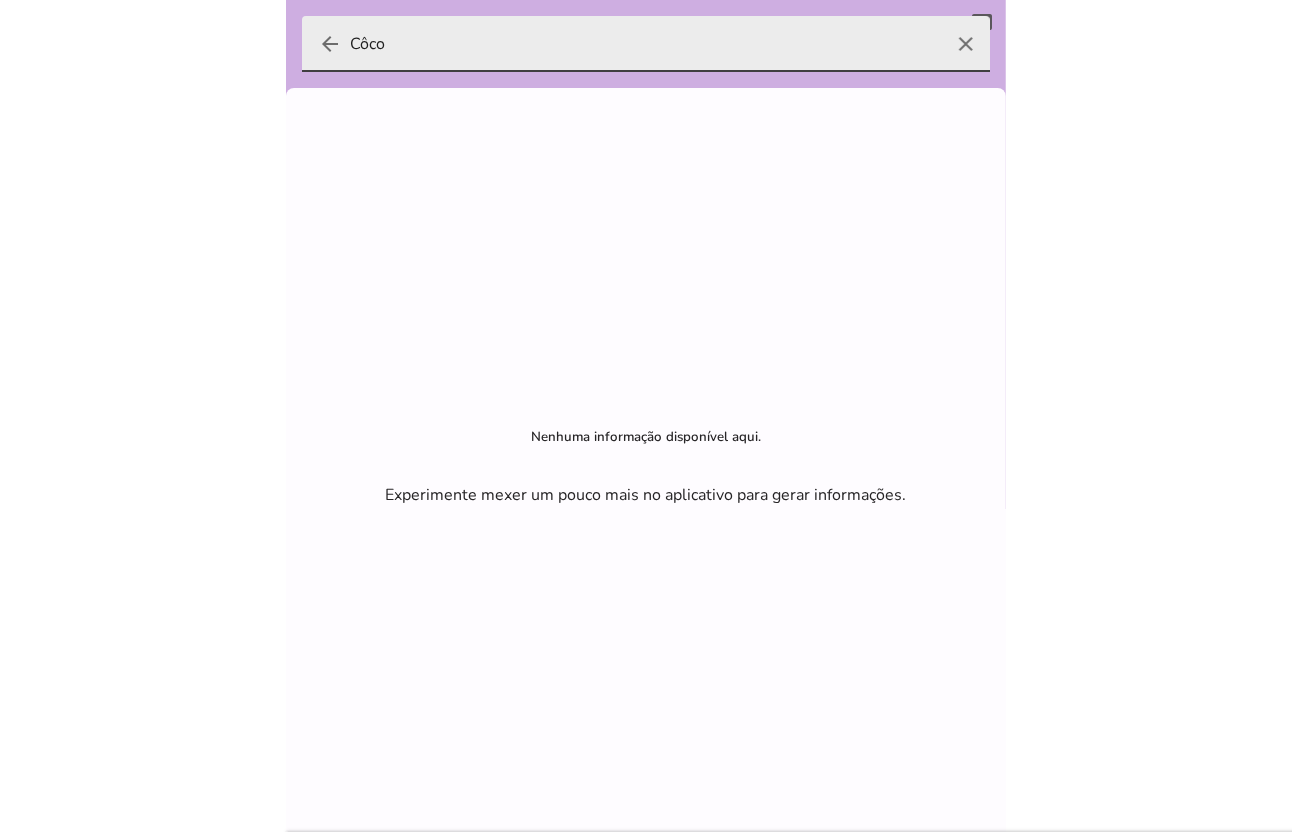 type on "Côco" 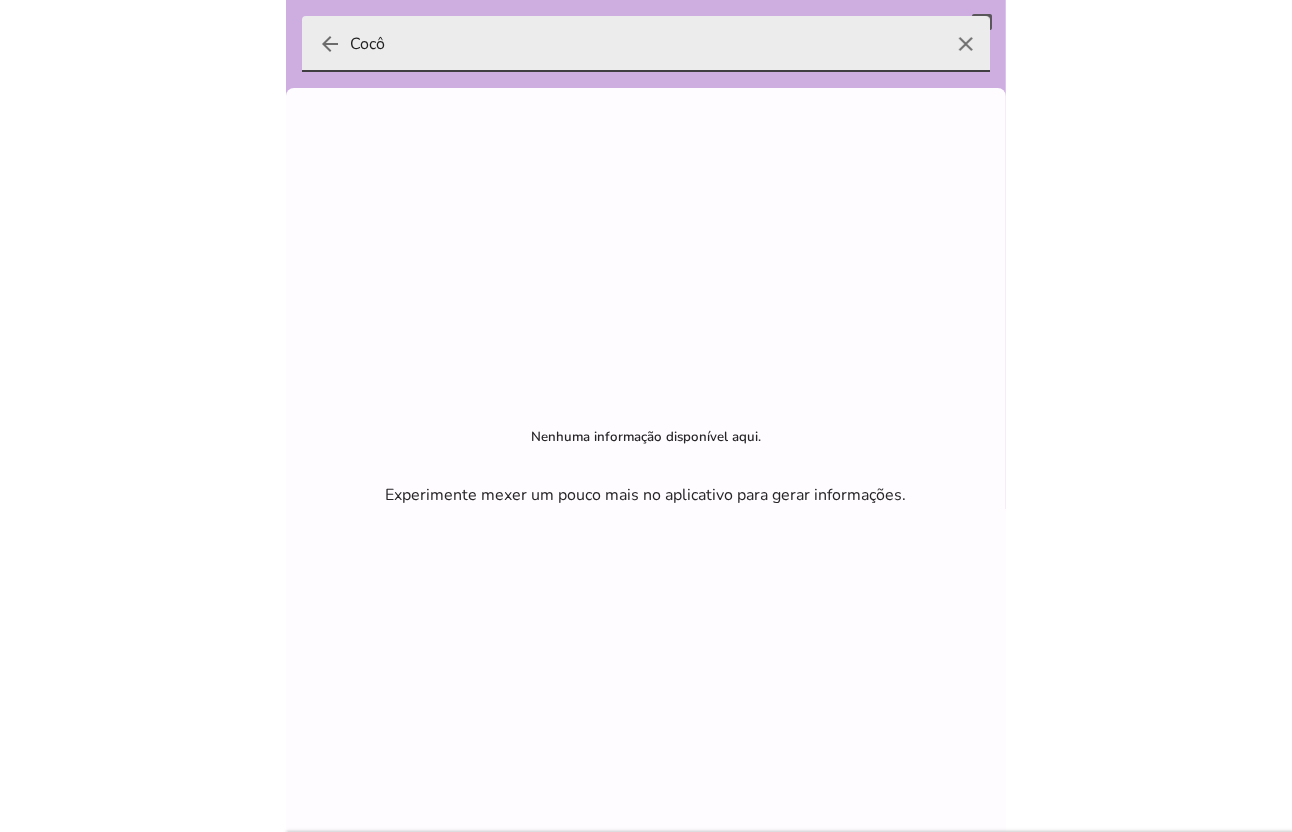 type on "Cocô" 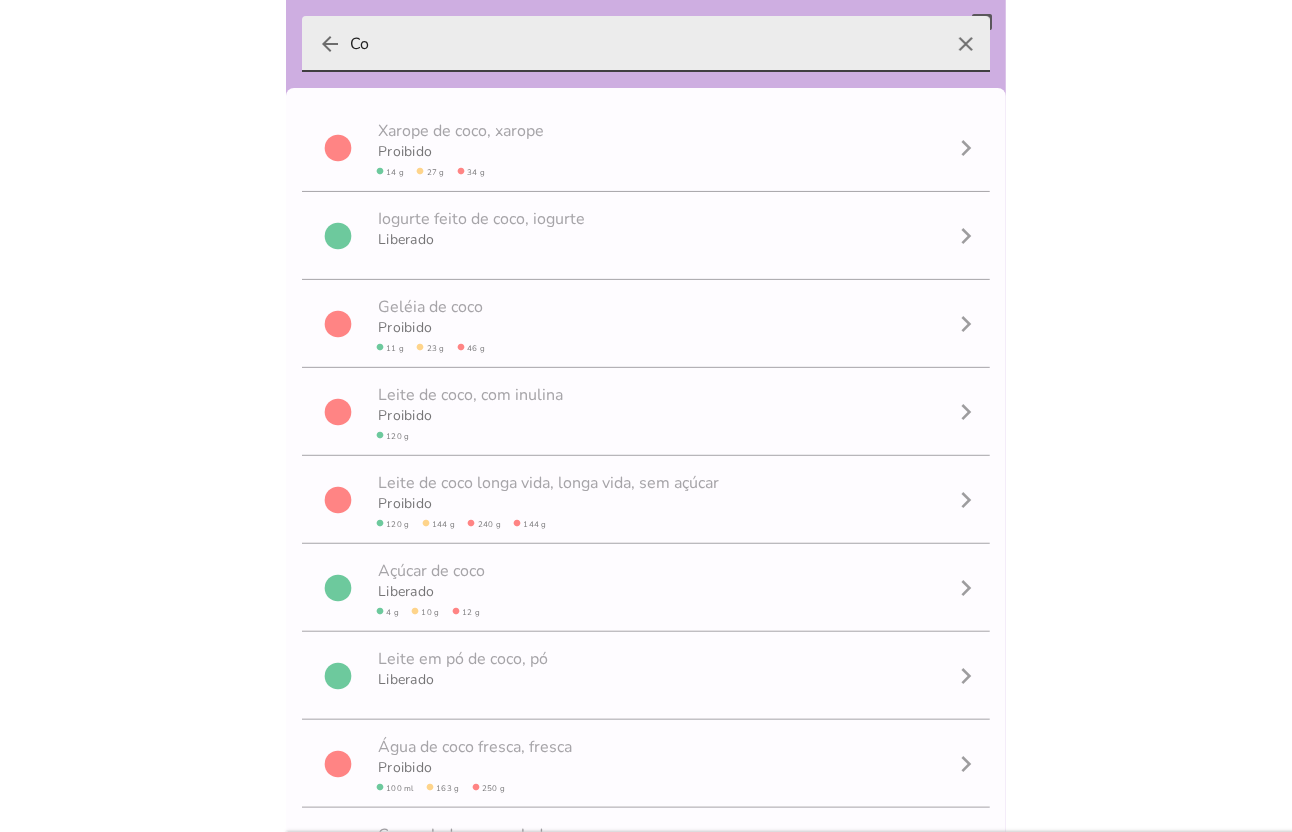 type on "C" 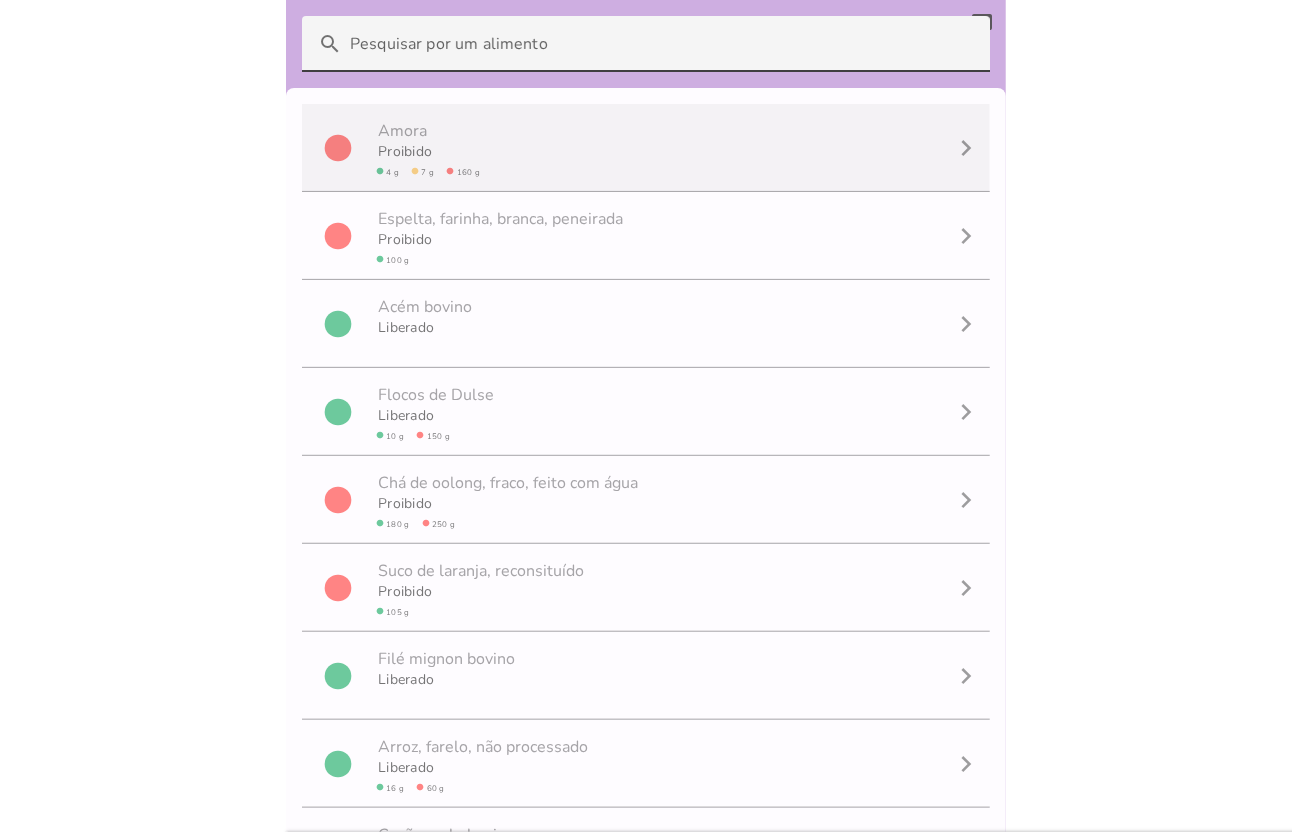 type 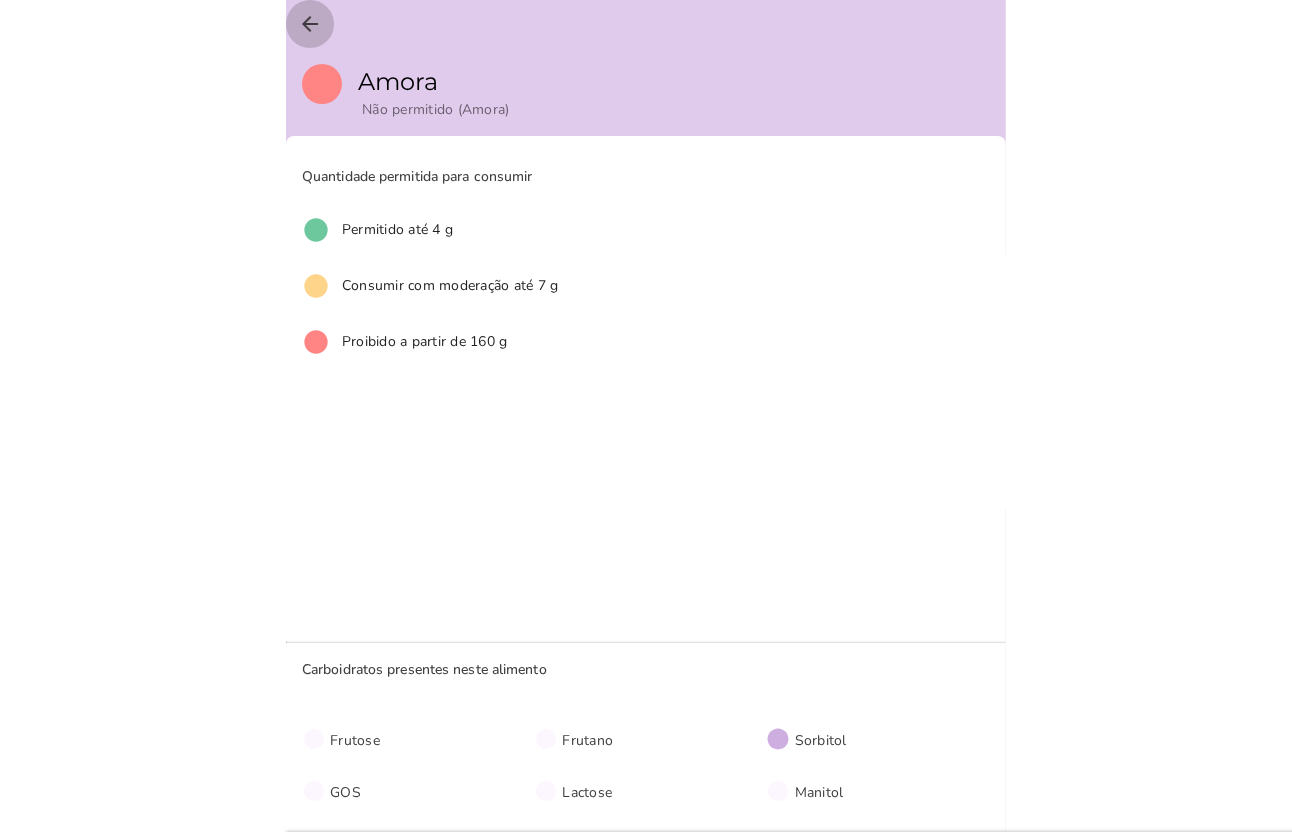 click on "arrow_back" 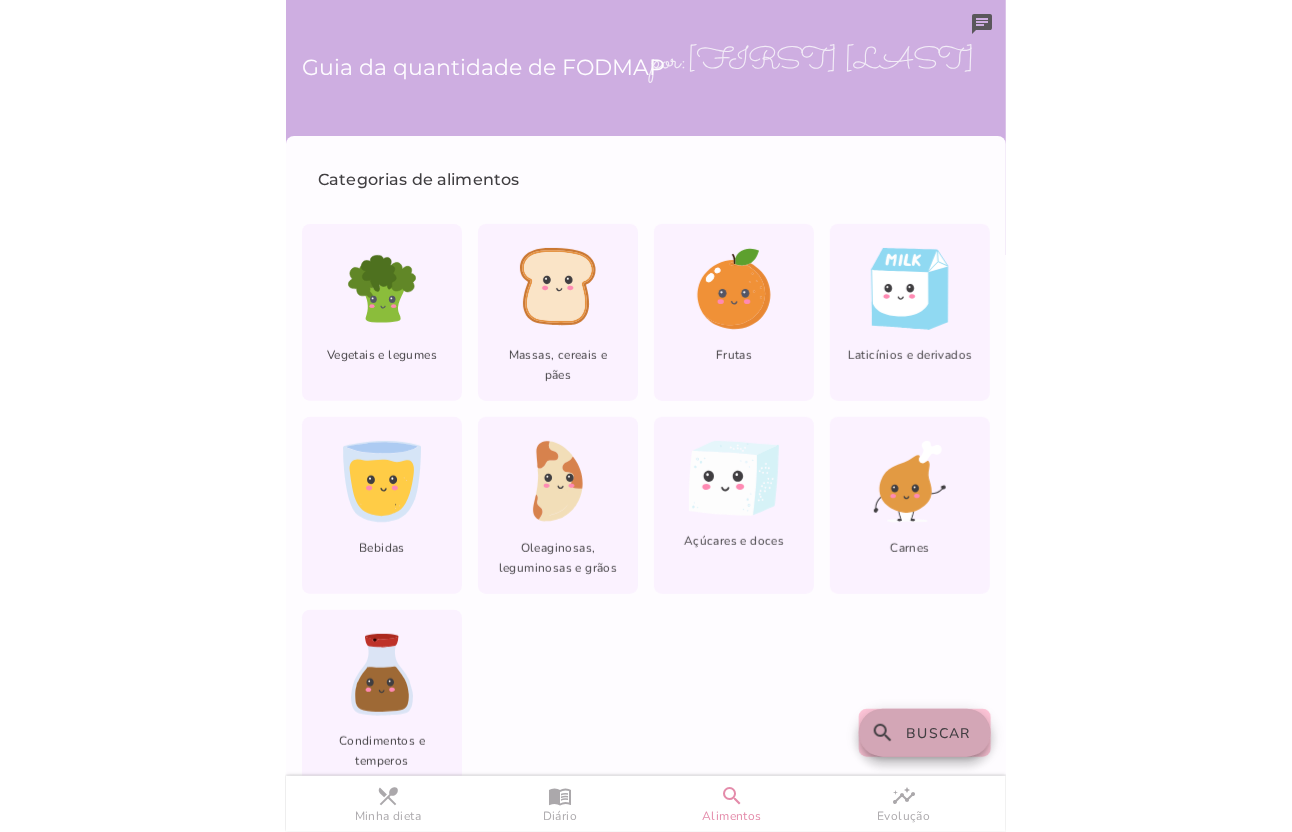 click on "search Buscar" at bounding box center (925, 733) 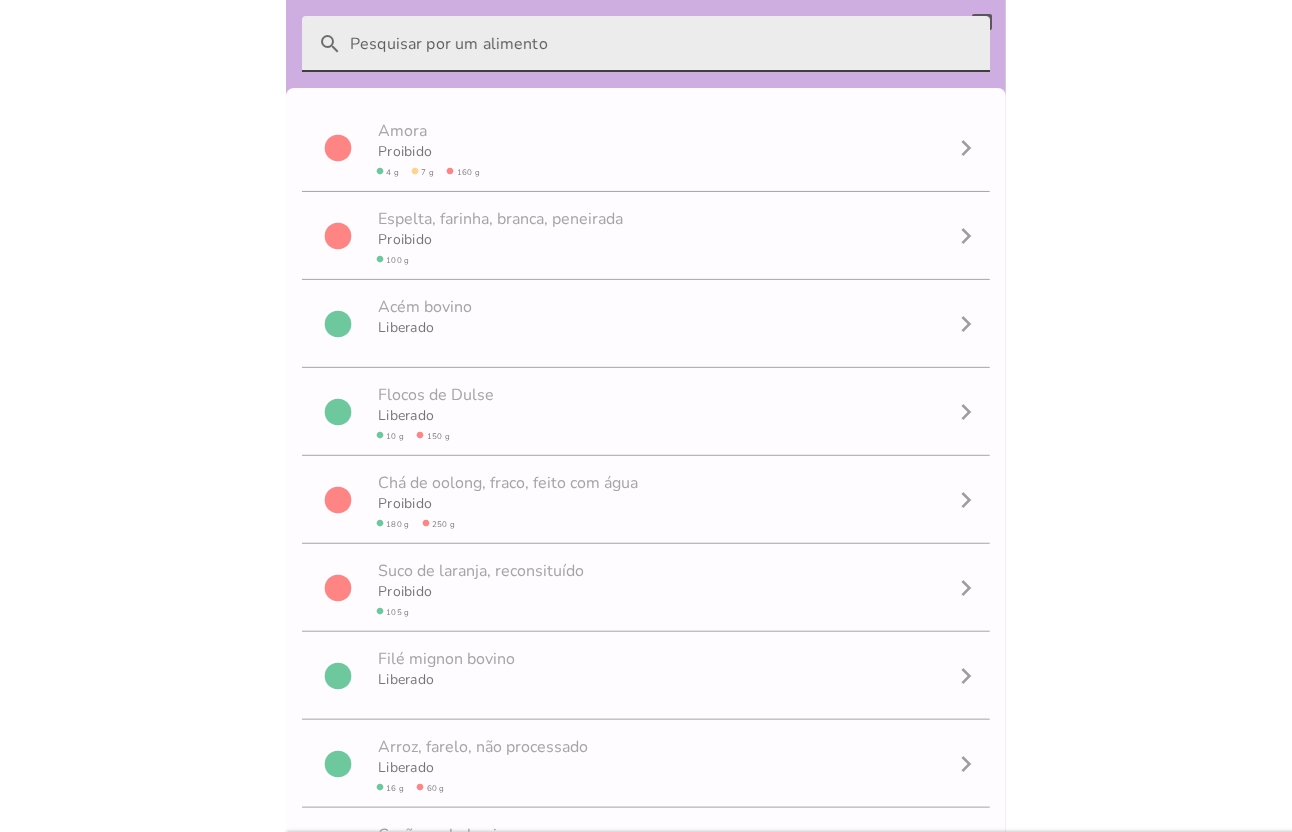 click on "search" at bounding box center (662, 44) 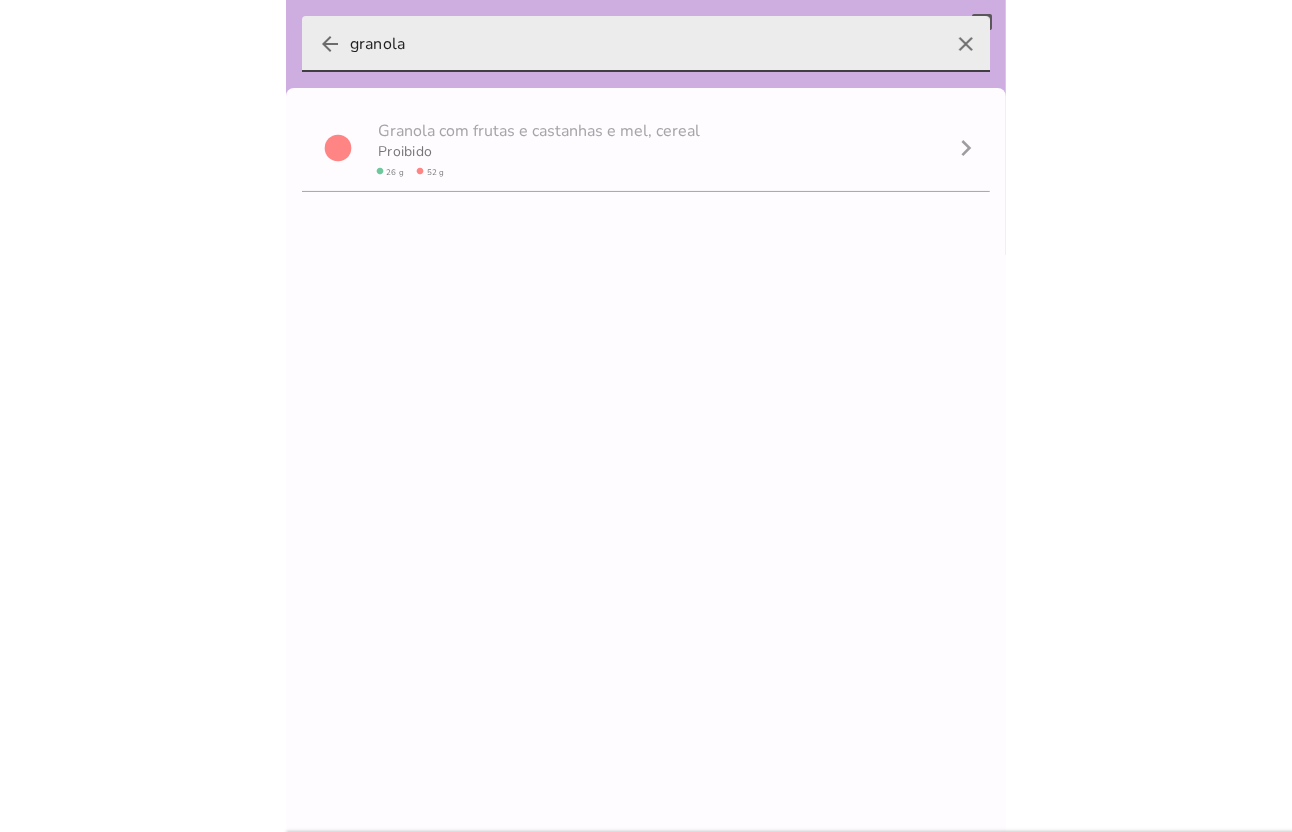 type on "granola" 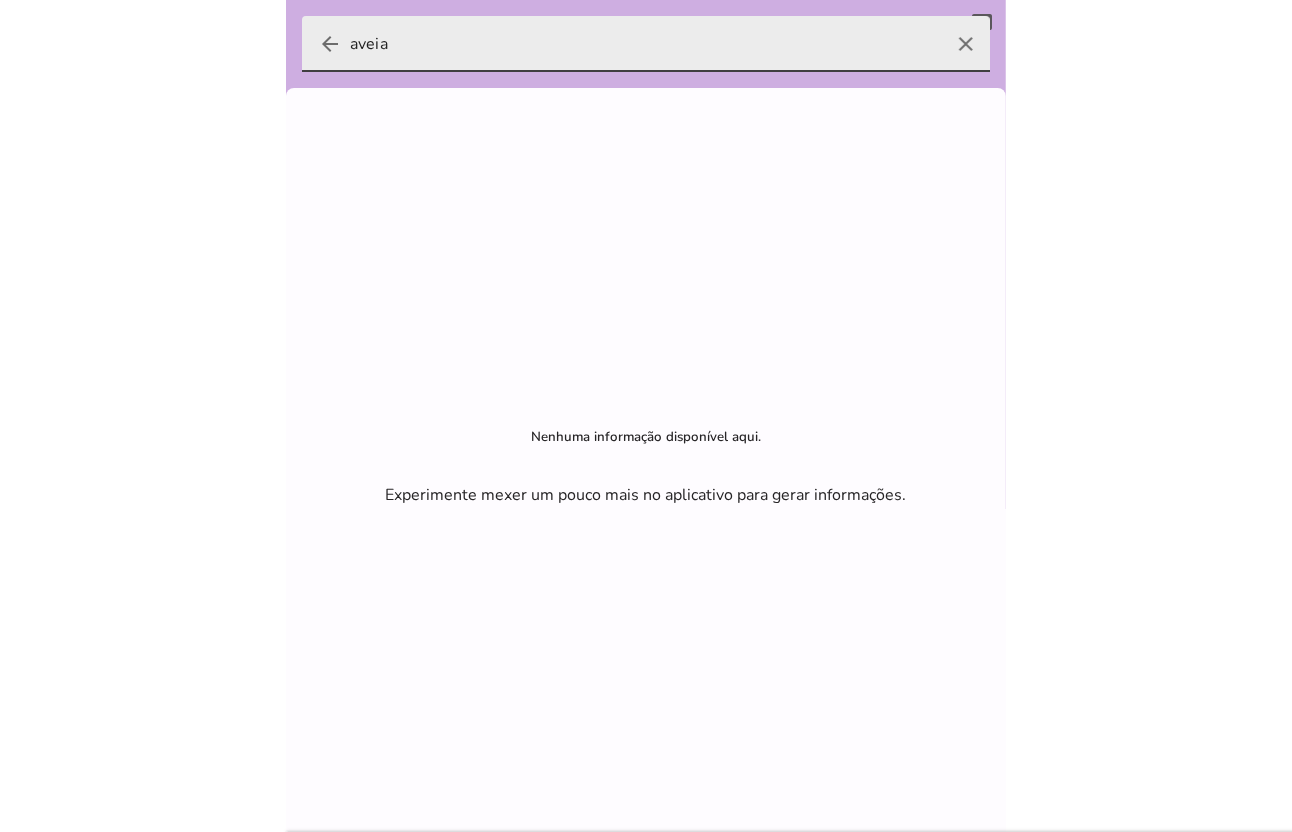 type on "aveia" 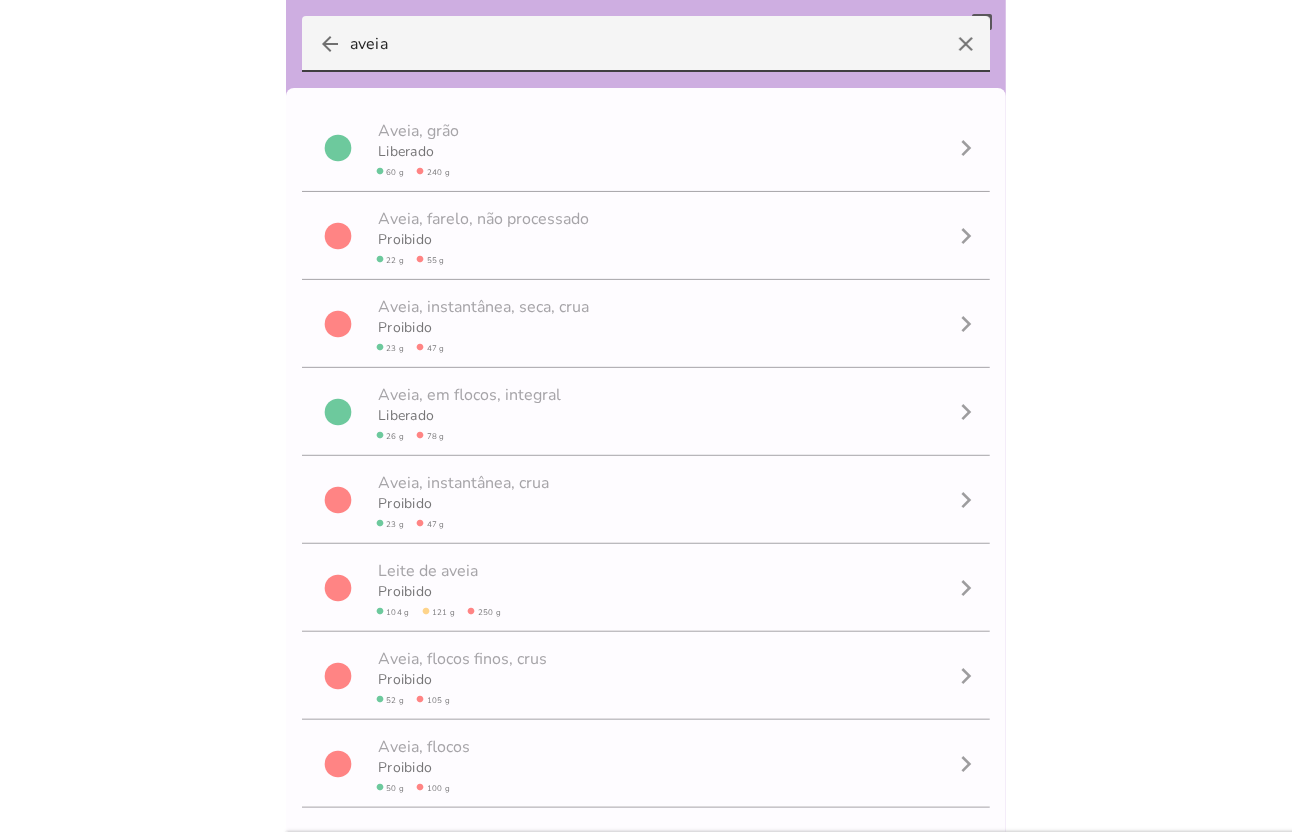 drag, startPoint x: 450, startPoint y: 35, endPoint x: 240, endPoint y: 76, distance: 213.96495 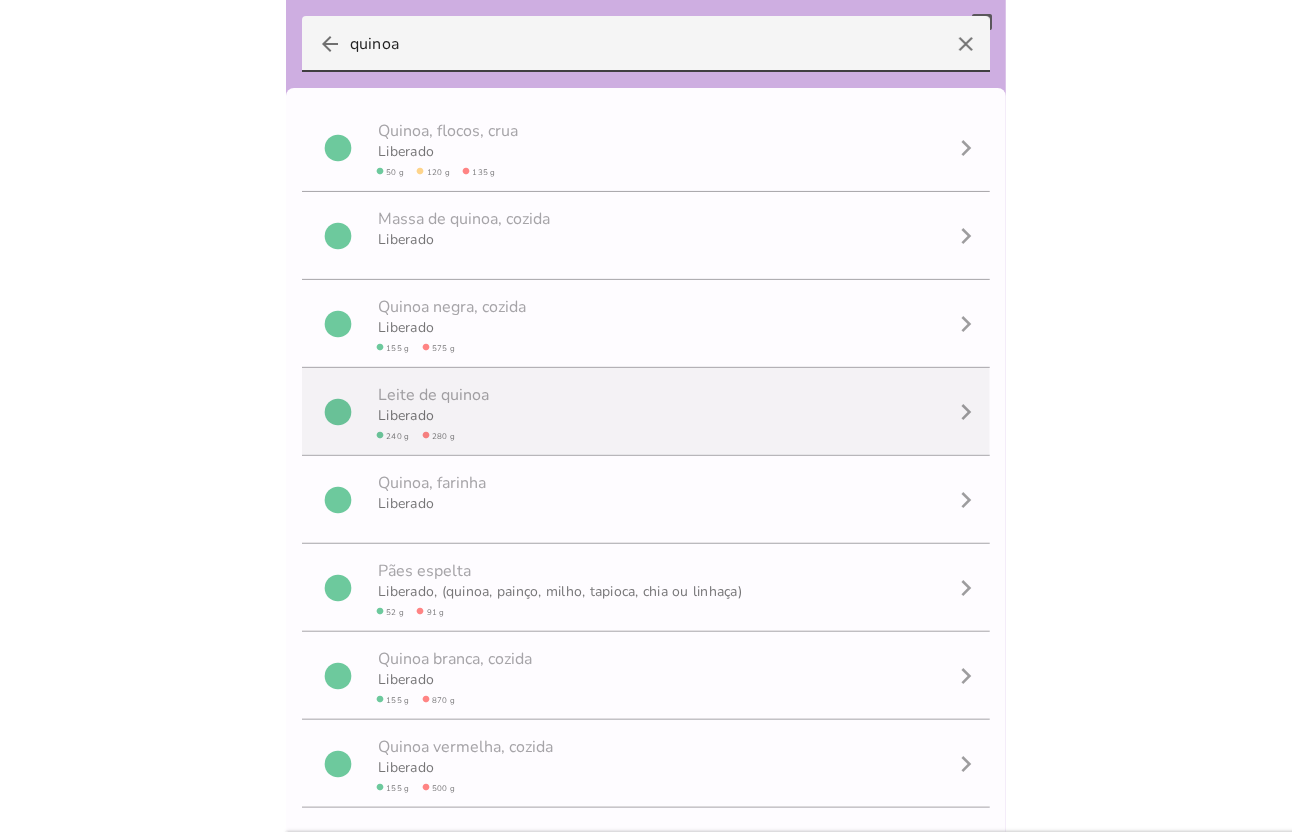 scroll, scrollTop: 1, scrollLeft: 0, axis: vertical 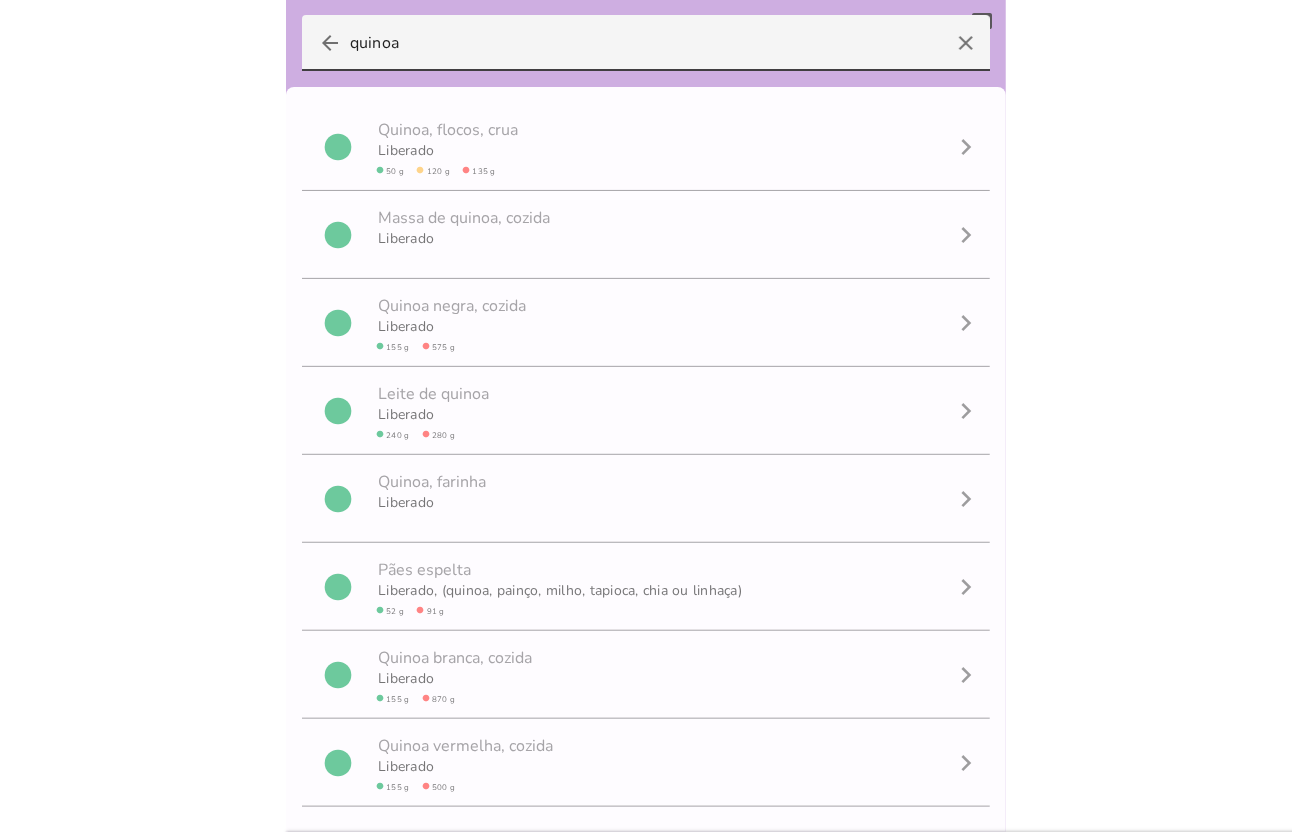 type on "quinoa" 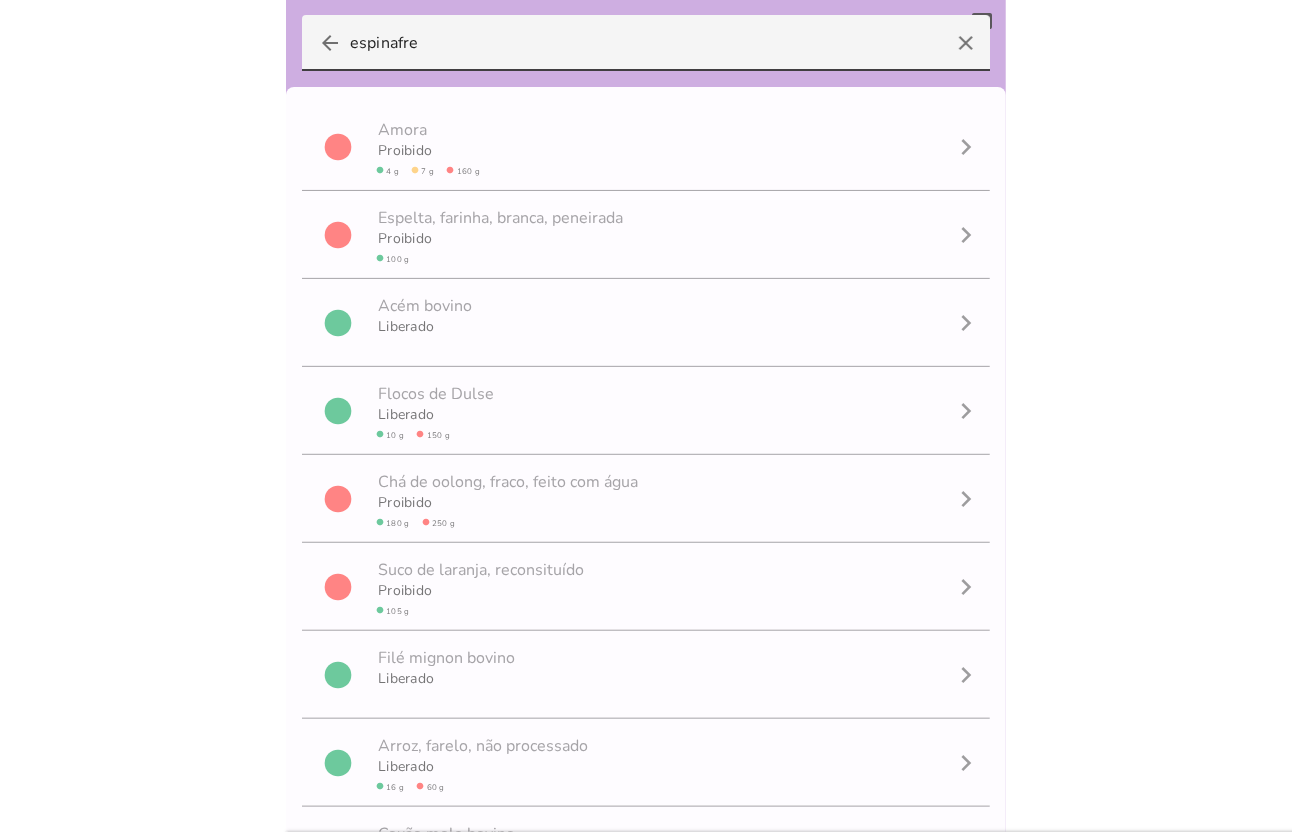 type on "espinafre" 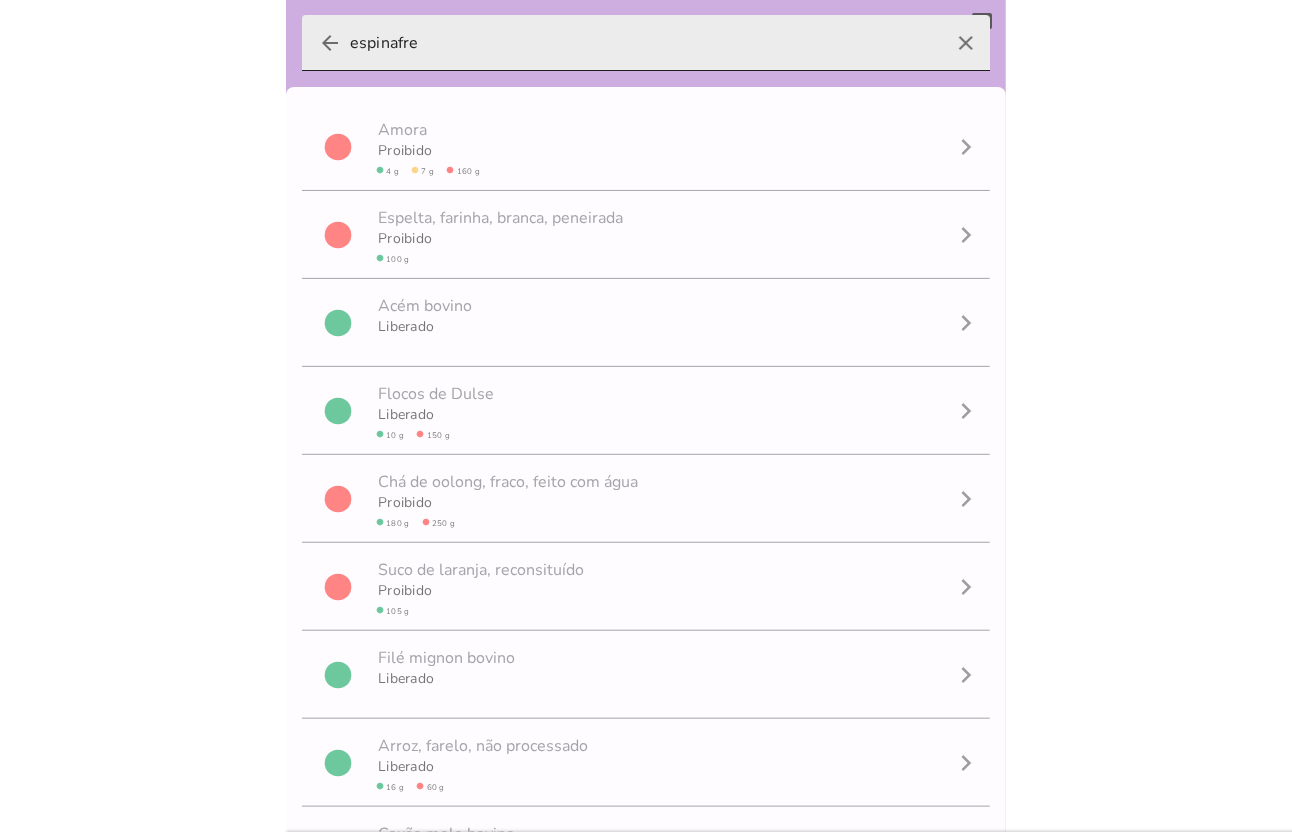 click on "arrow_back" at bounding box center (330, 43) 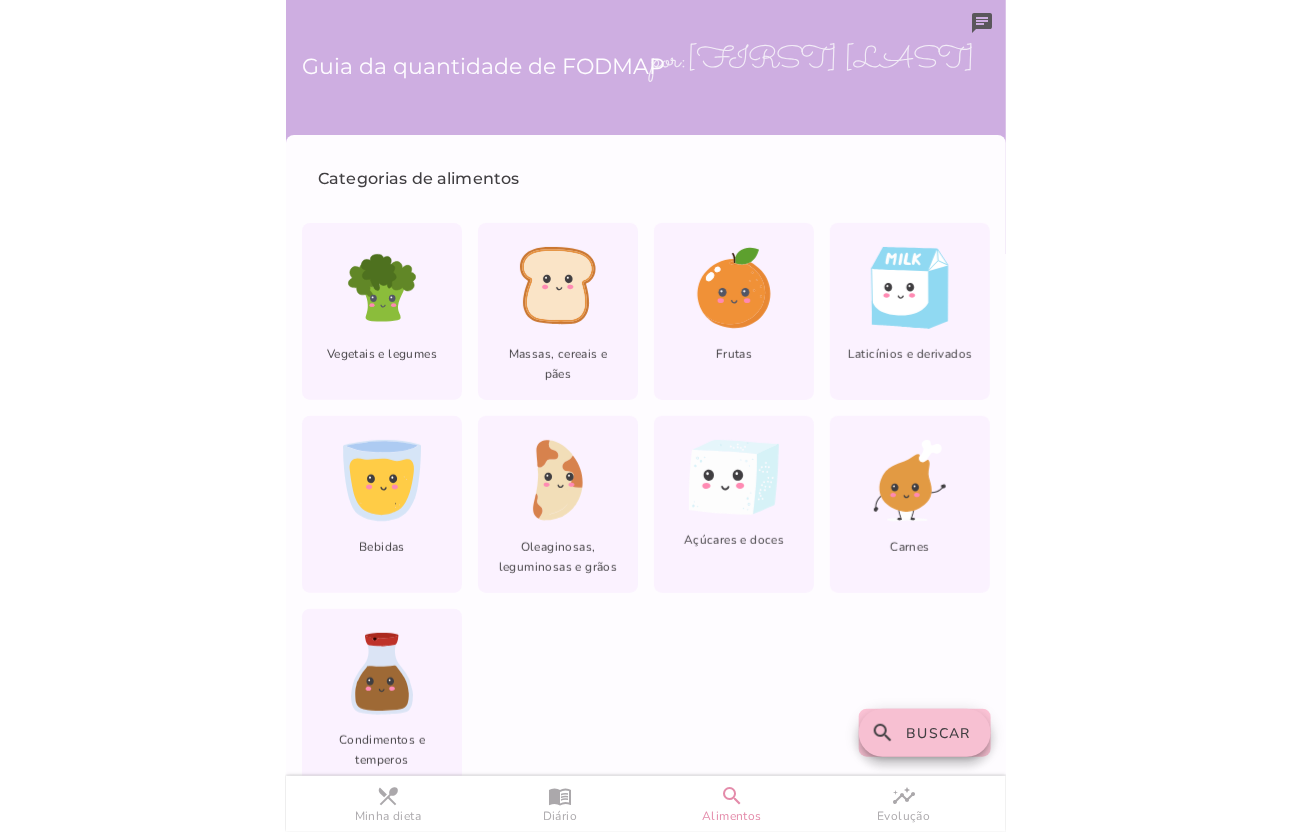 click on "search" at bounding box center (0, 0) 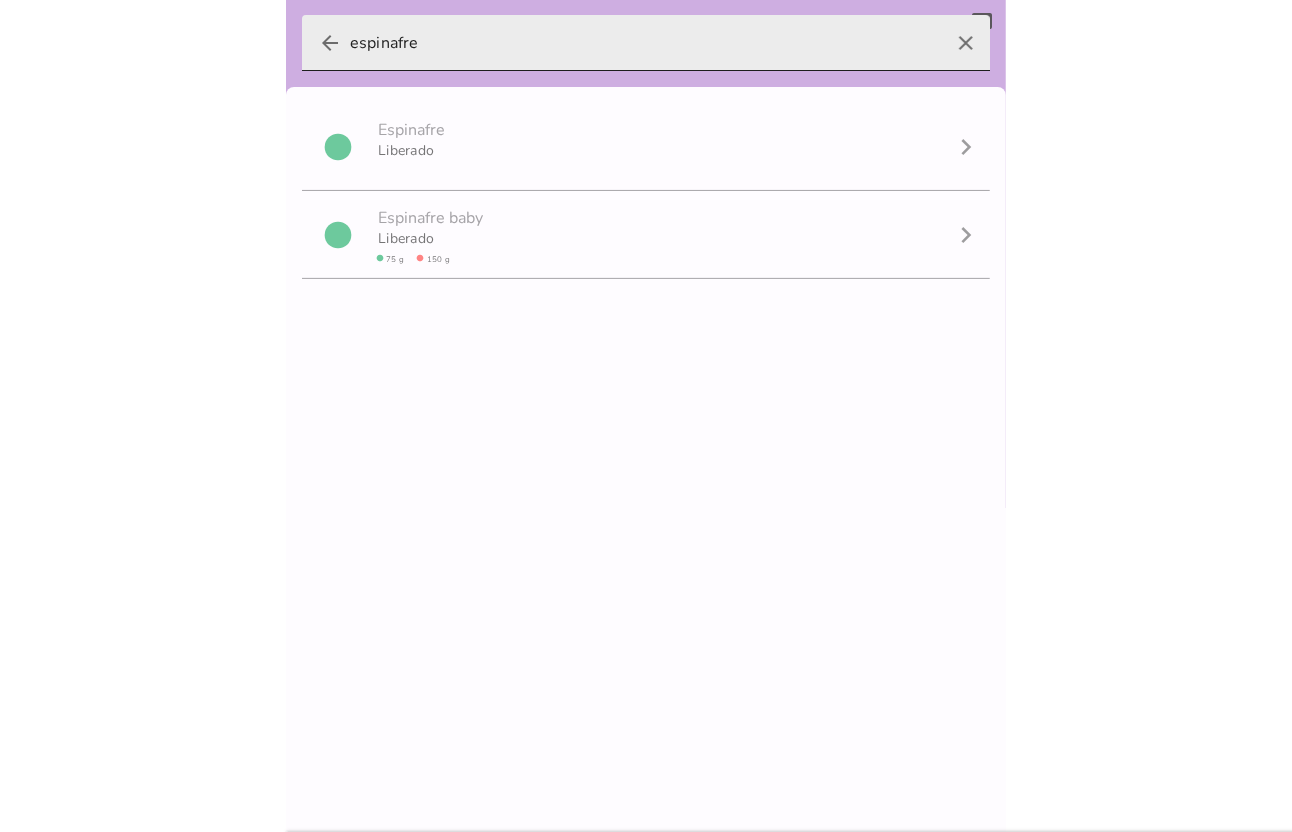 click on "clear" at bounding box center [966, 43] 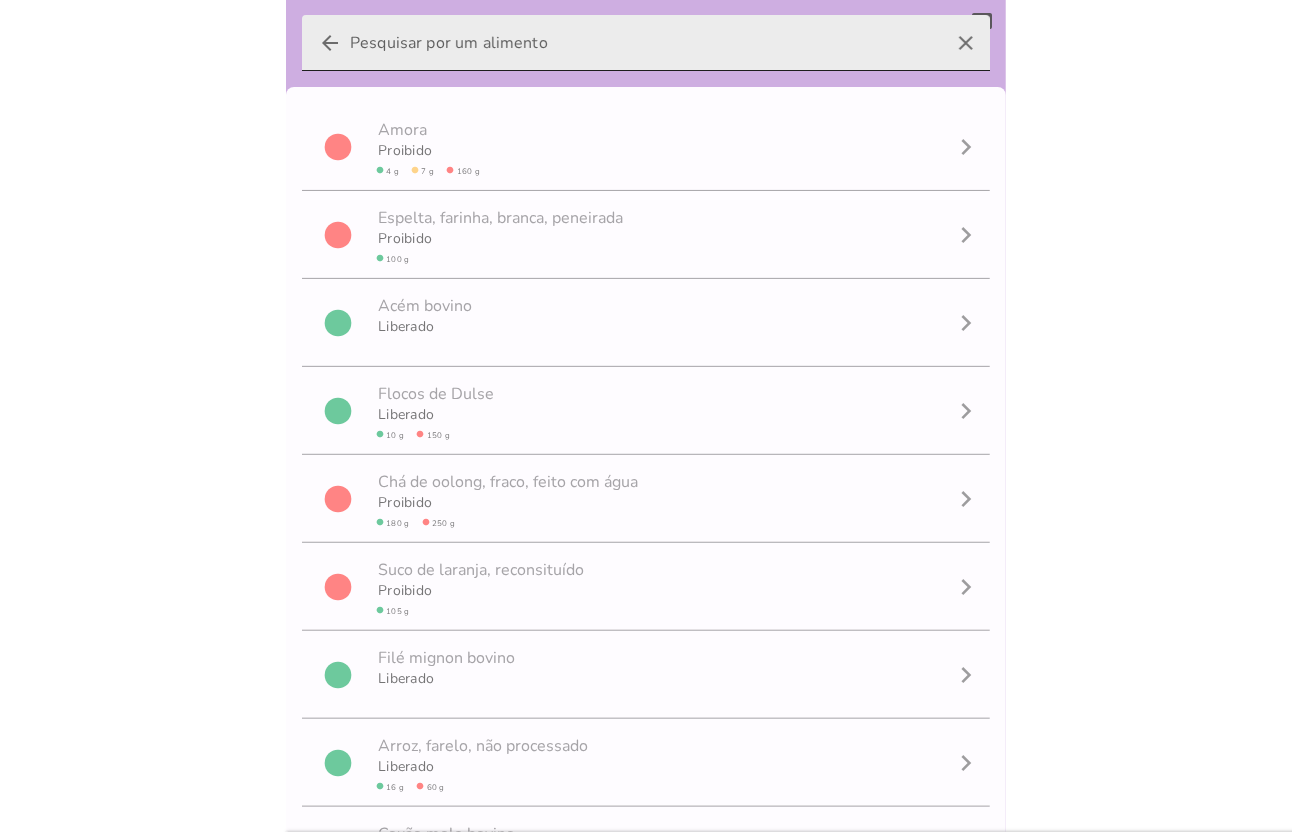 click on "clear" at bounding box center [966, 43] 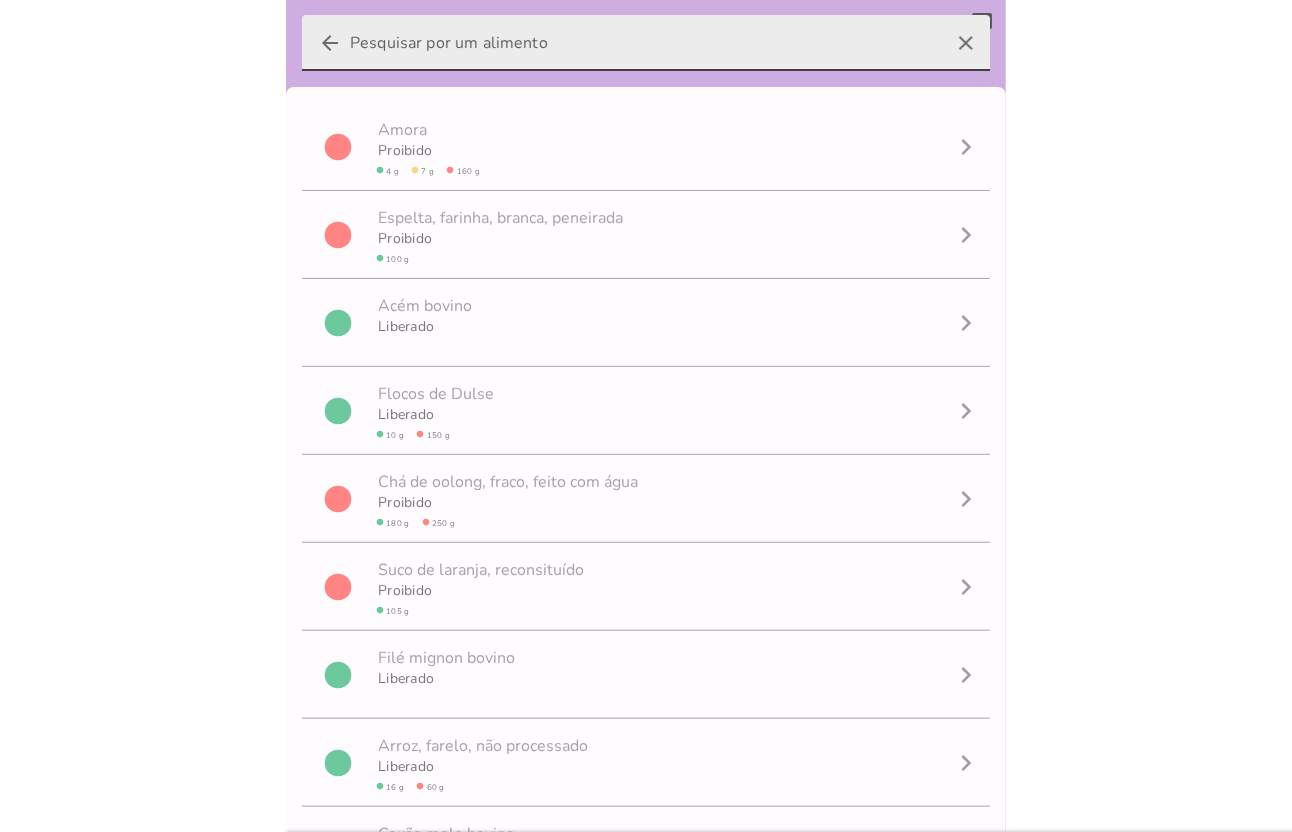 click on "arrow_back" at bounding box center [330, 43] 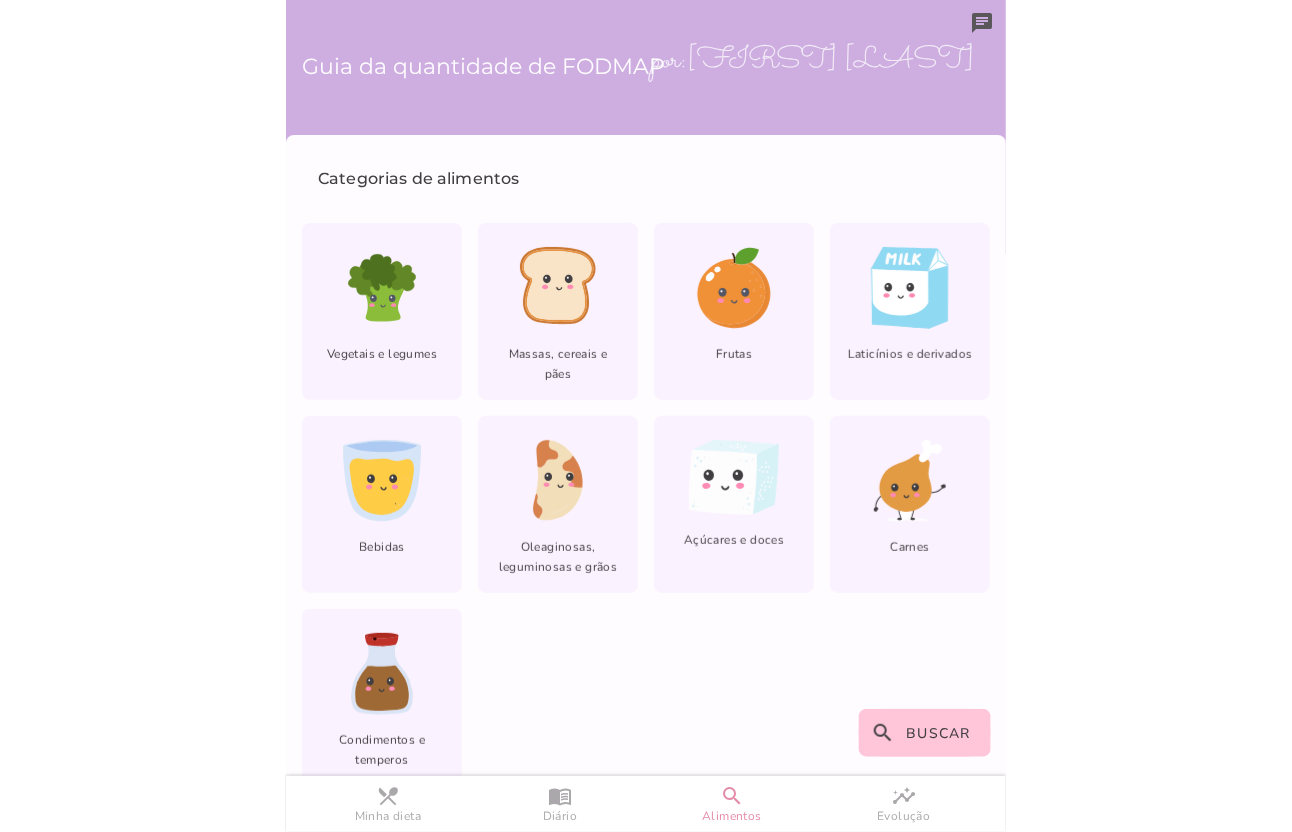 click on "por:  Raquel Lo Turco" at bounding box center [795, 61] 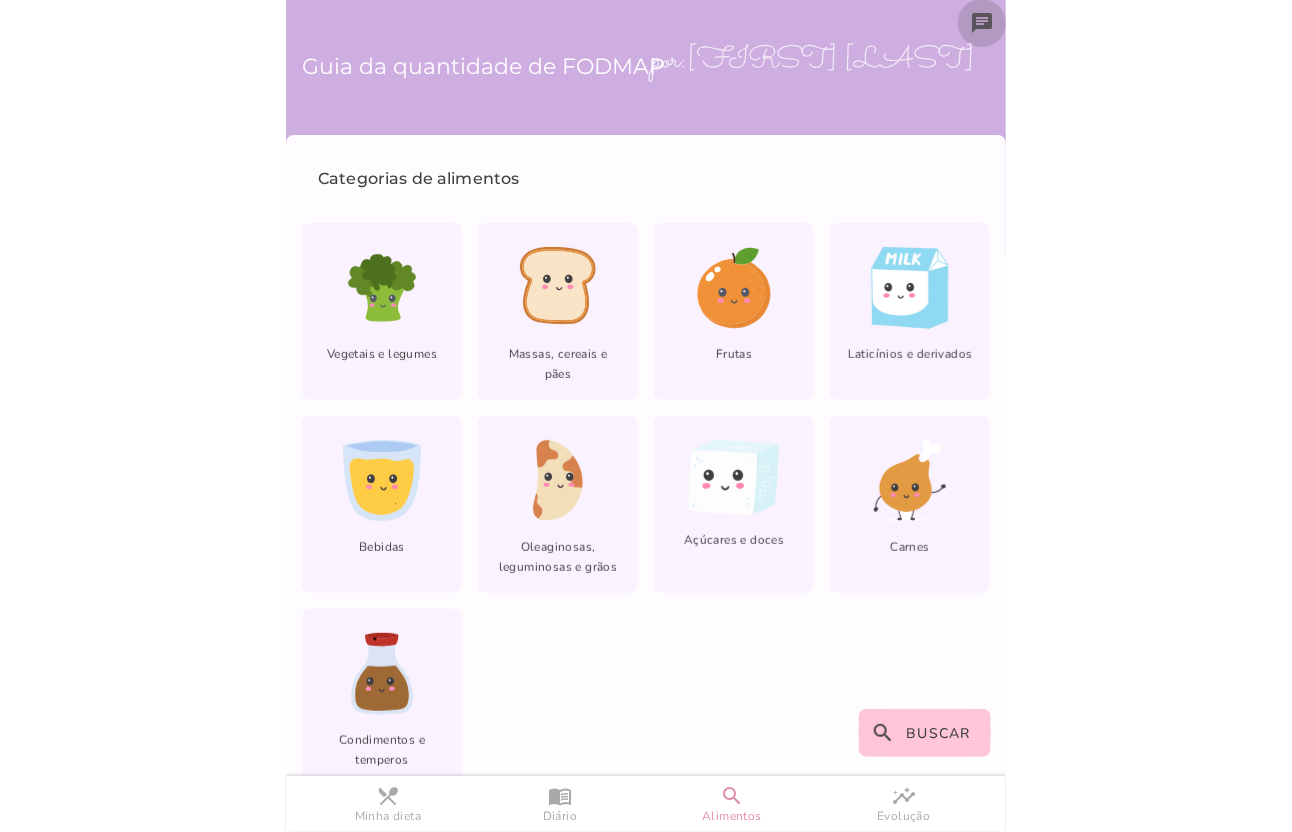 click on "chat" 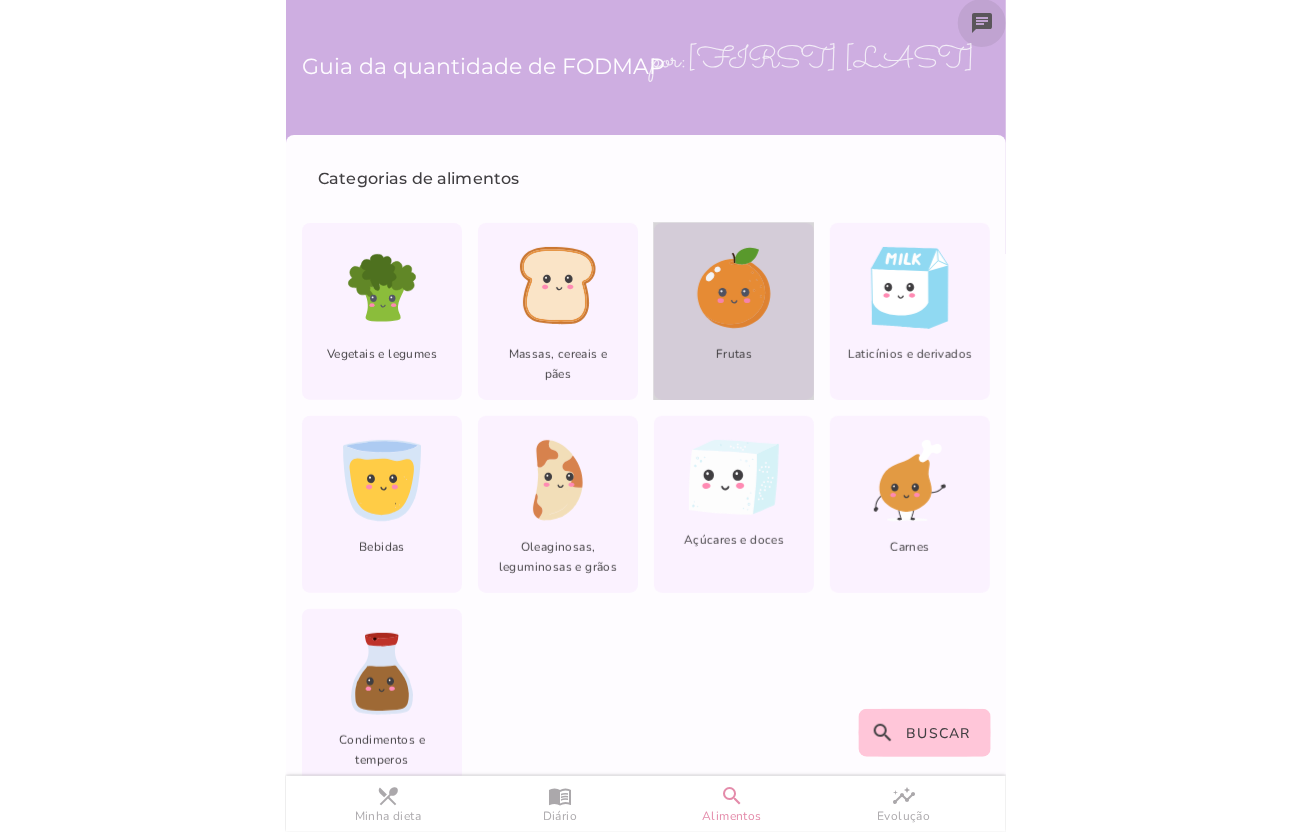 click 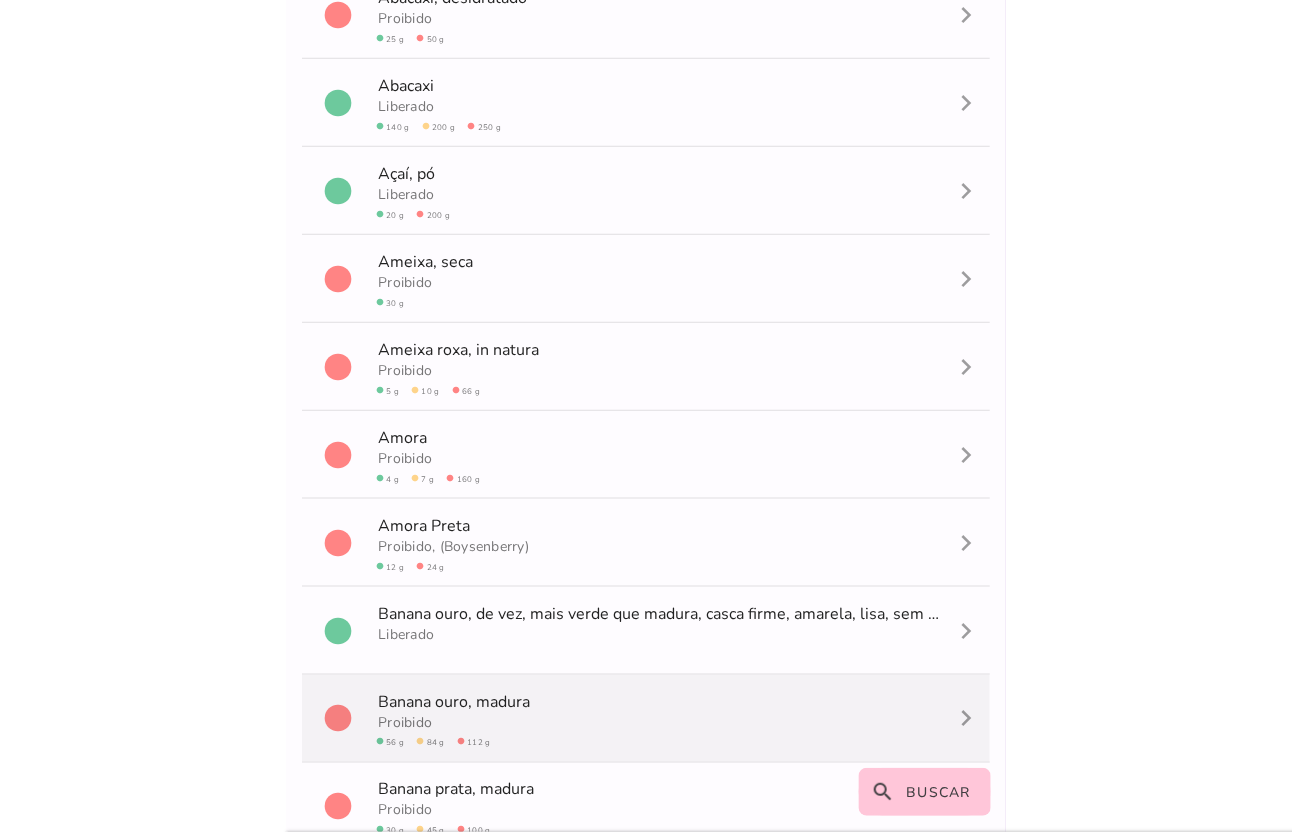 scroll, scrollTop: 0, scrollLeft: 0, axis: both 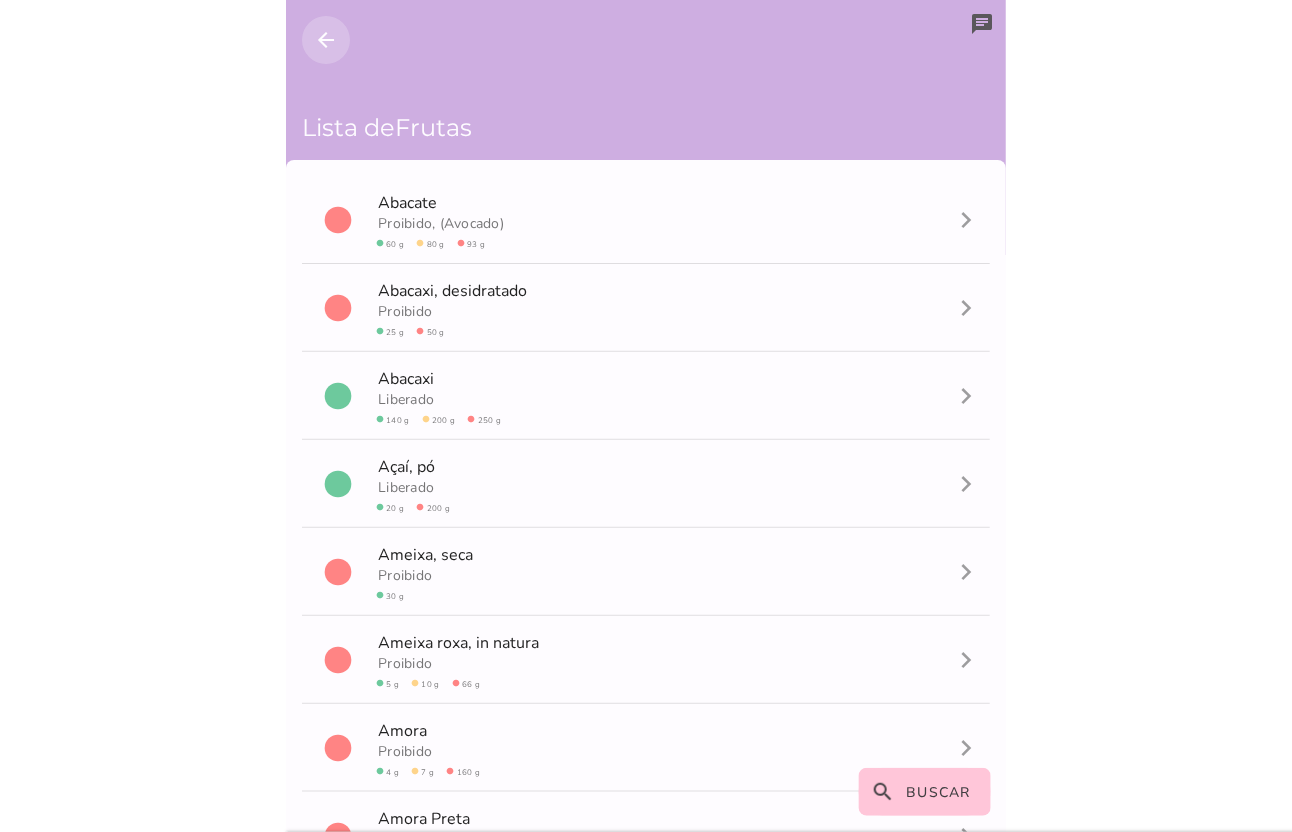 click on "arrow_back" at bounding box center (326, 40) 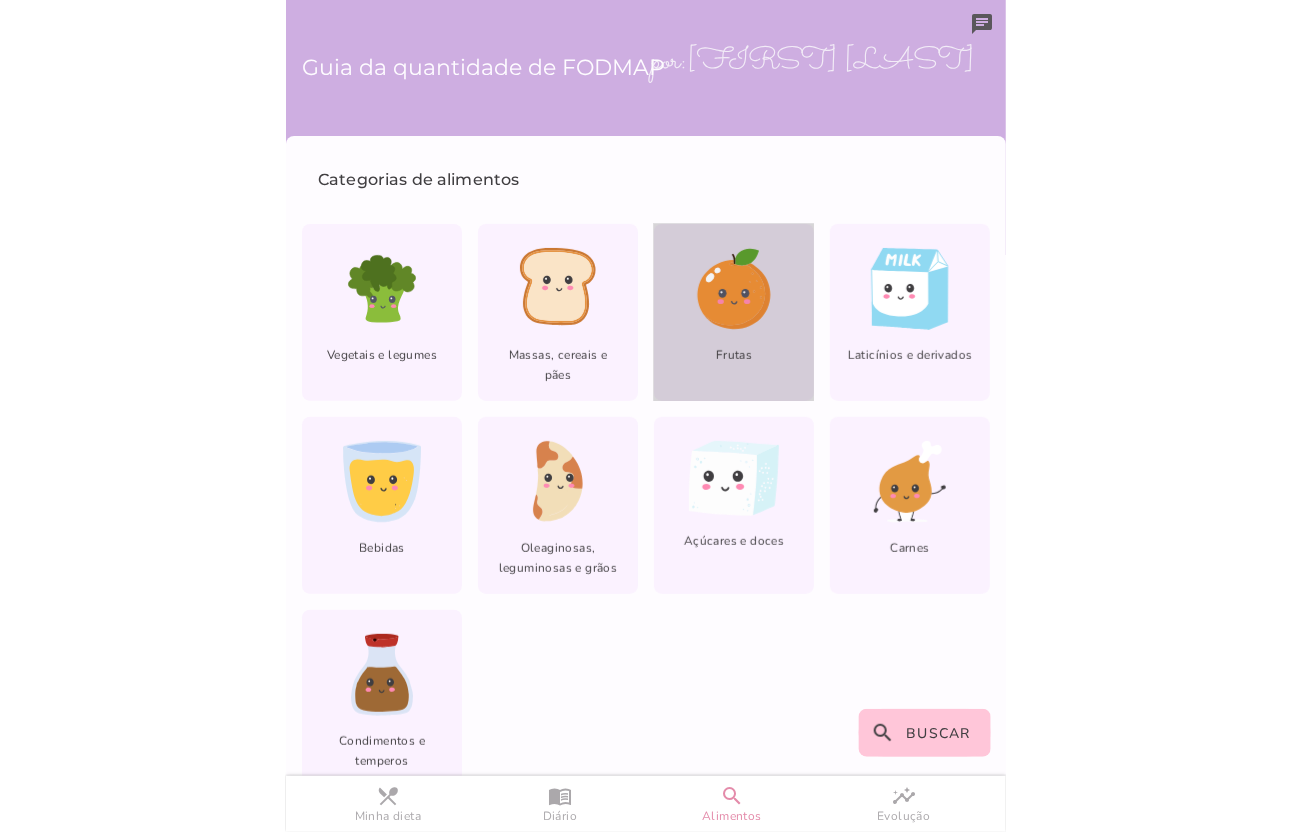 click 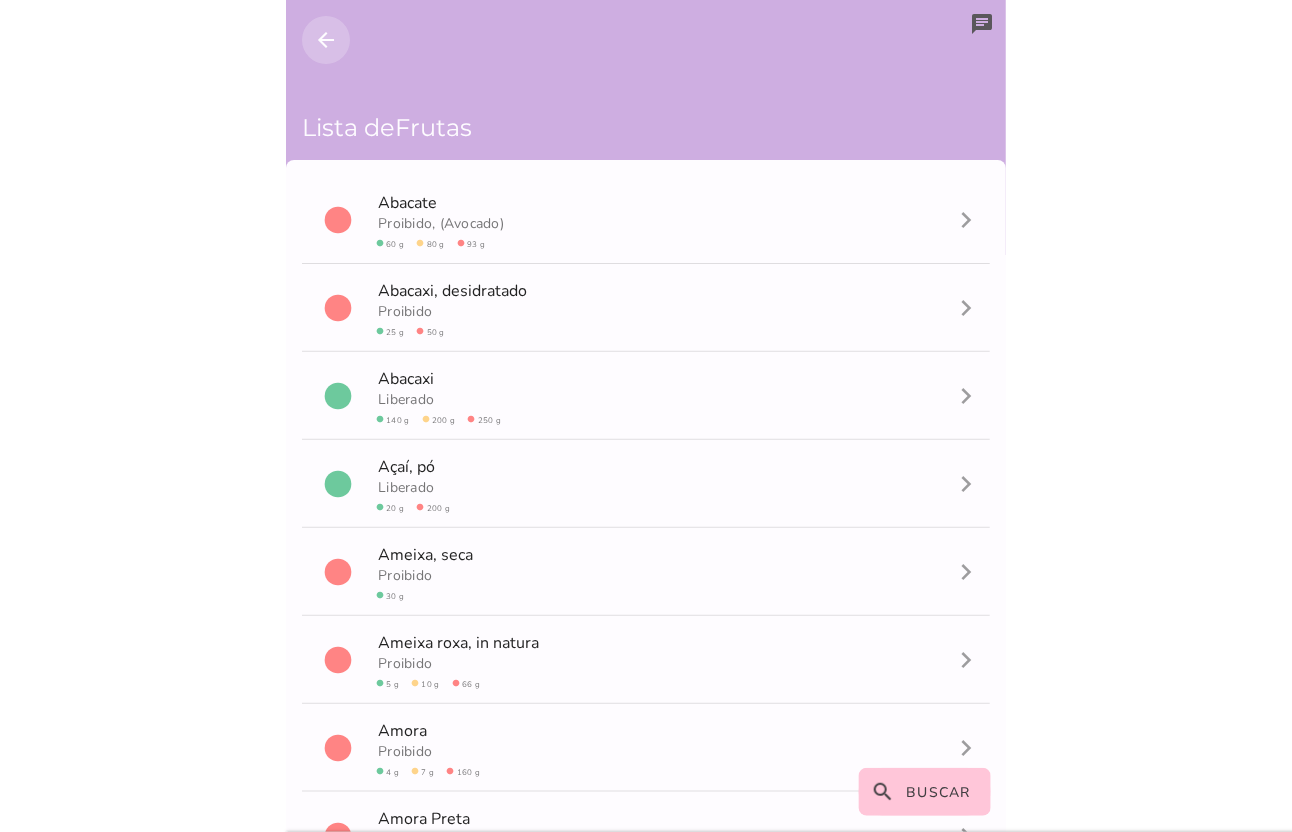 click on "arrow_back" at bounding box center (326, 40) 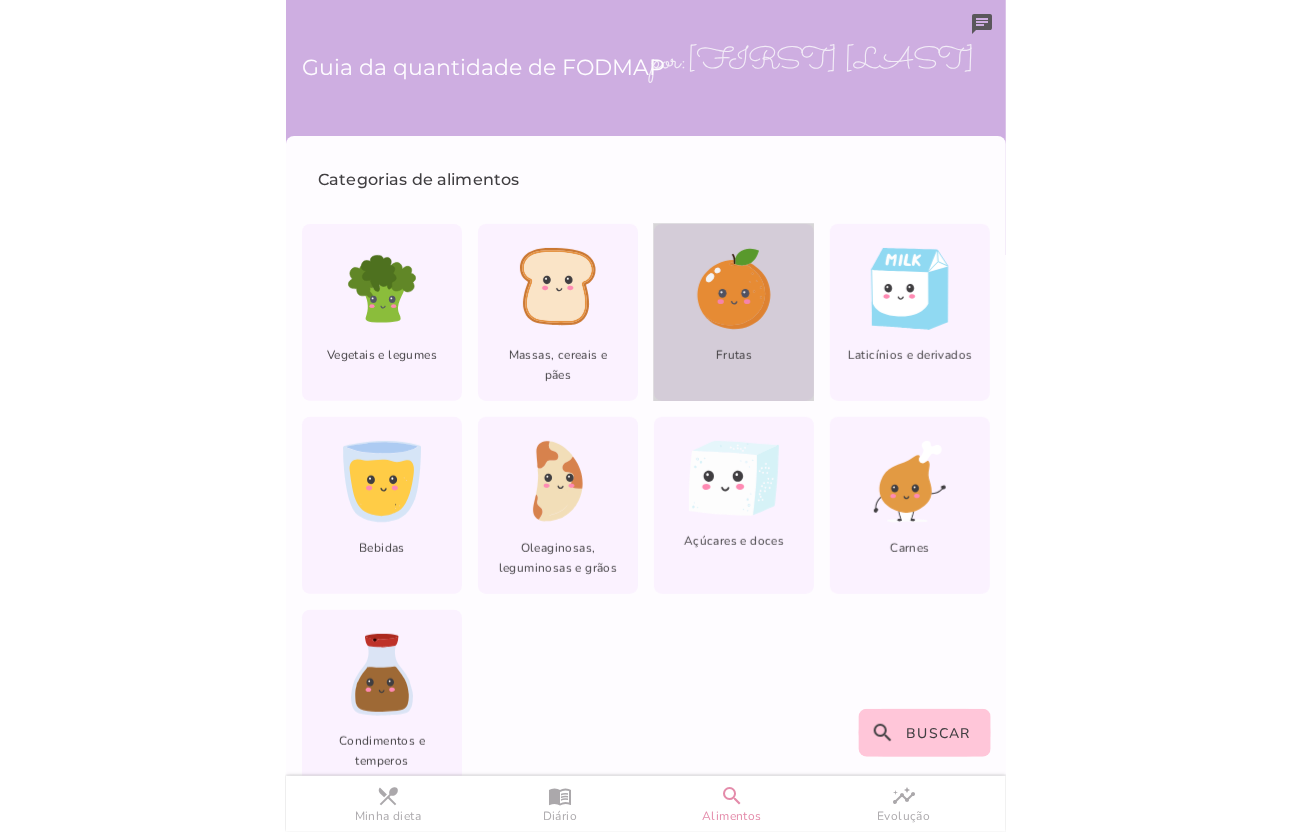 click 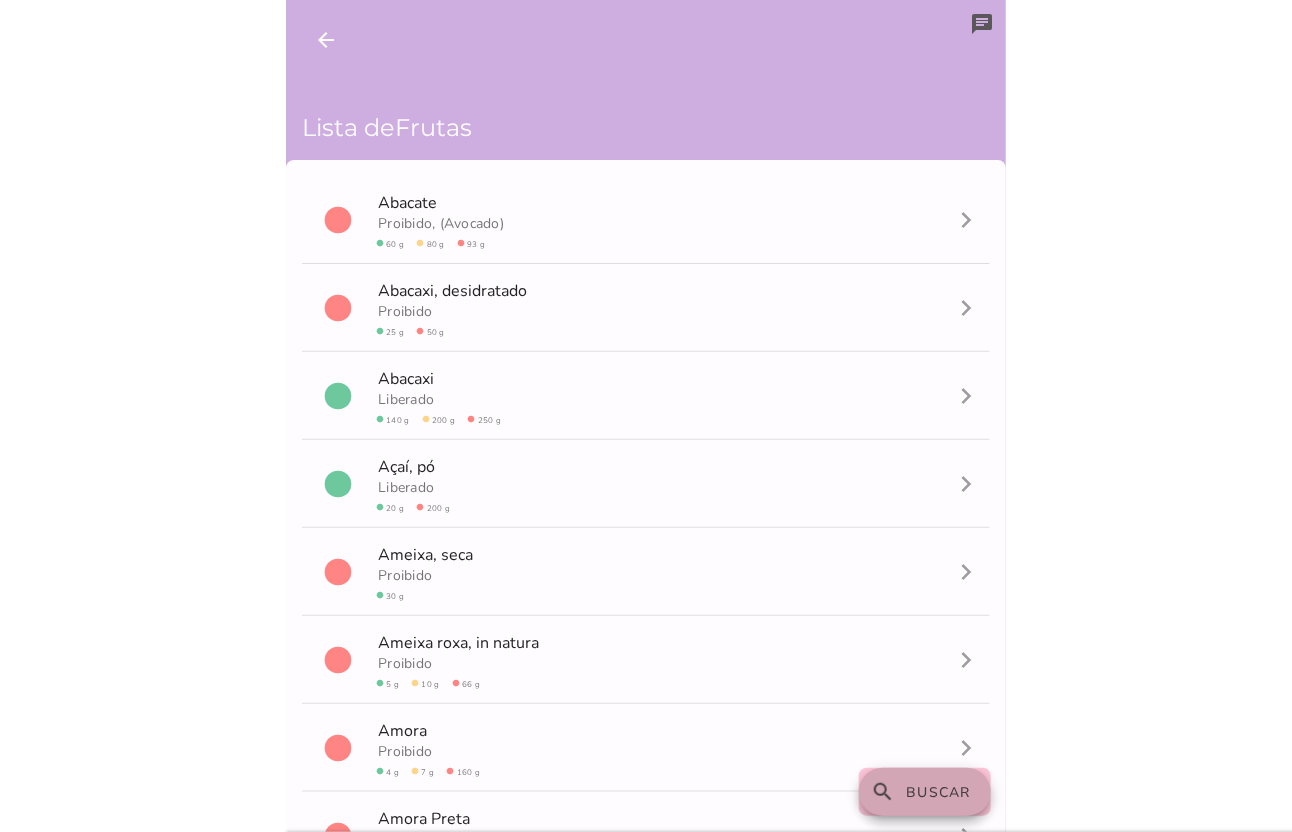 click on "search Buscar" at bounding box center [925, 792] 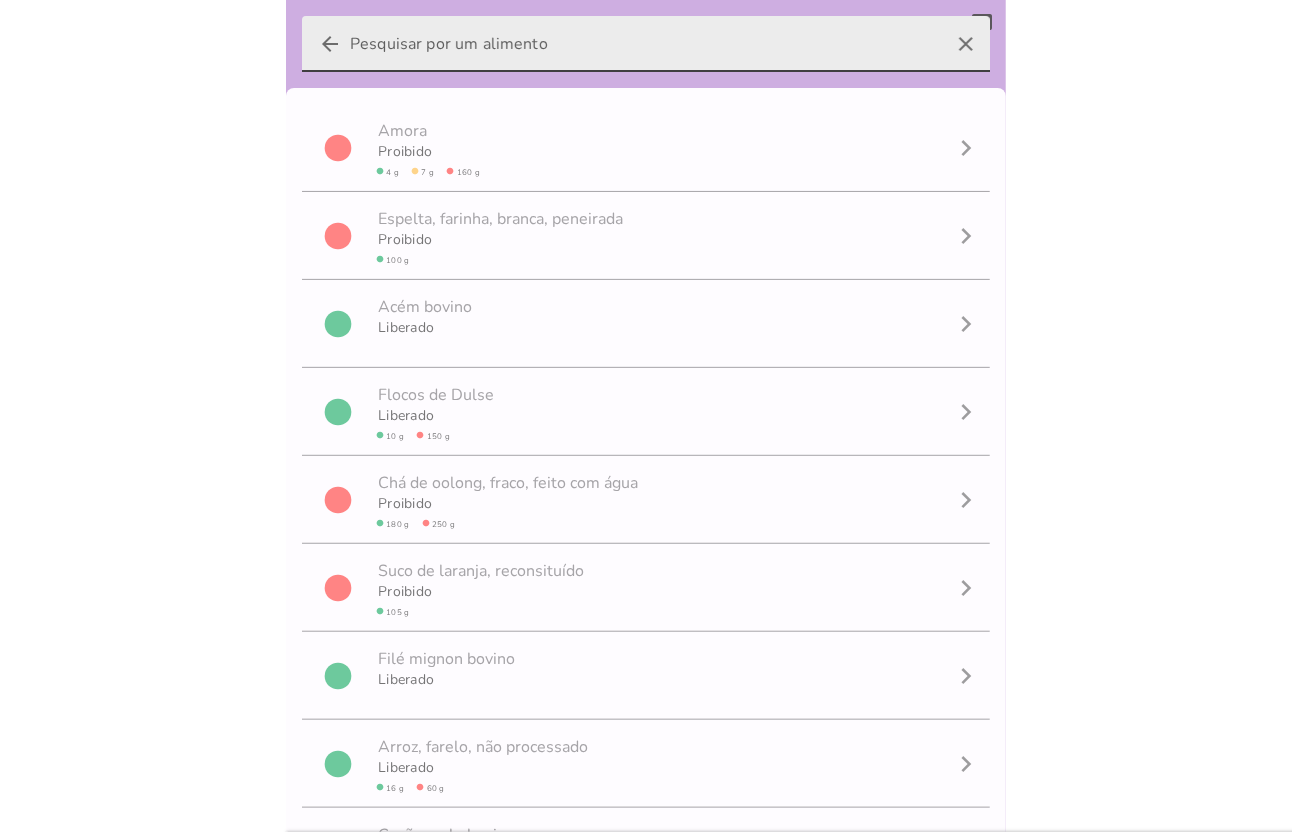click on "arrow_back
clear" at bounding box center [646, 44] 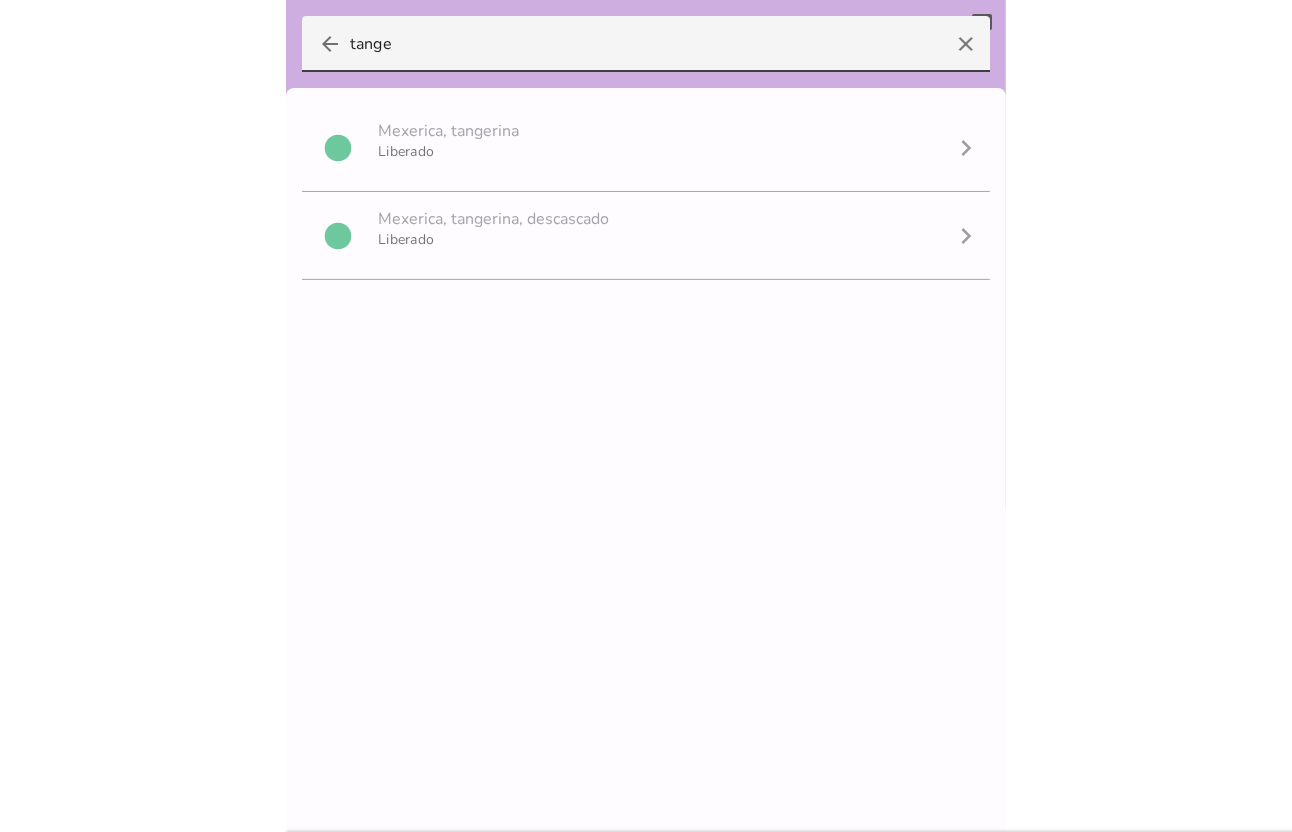 type on "tange" 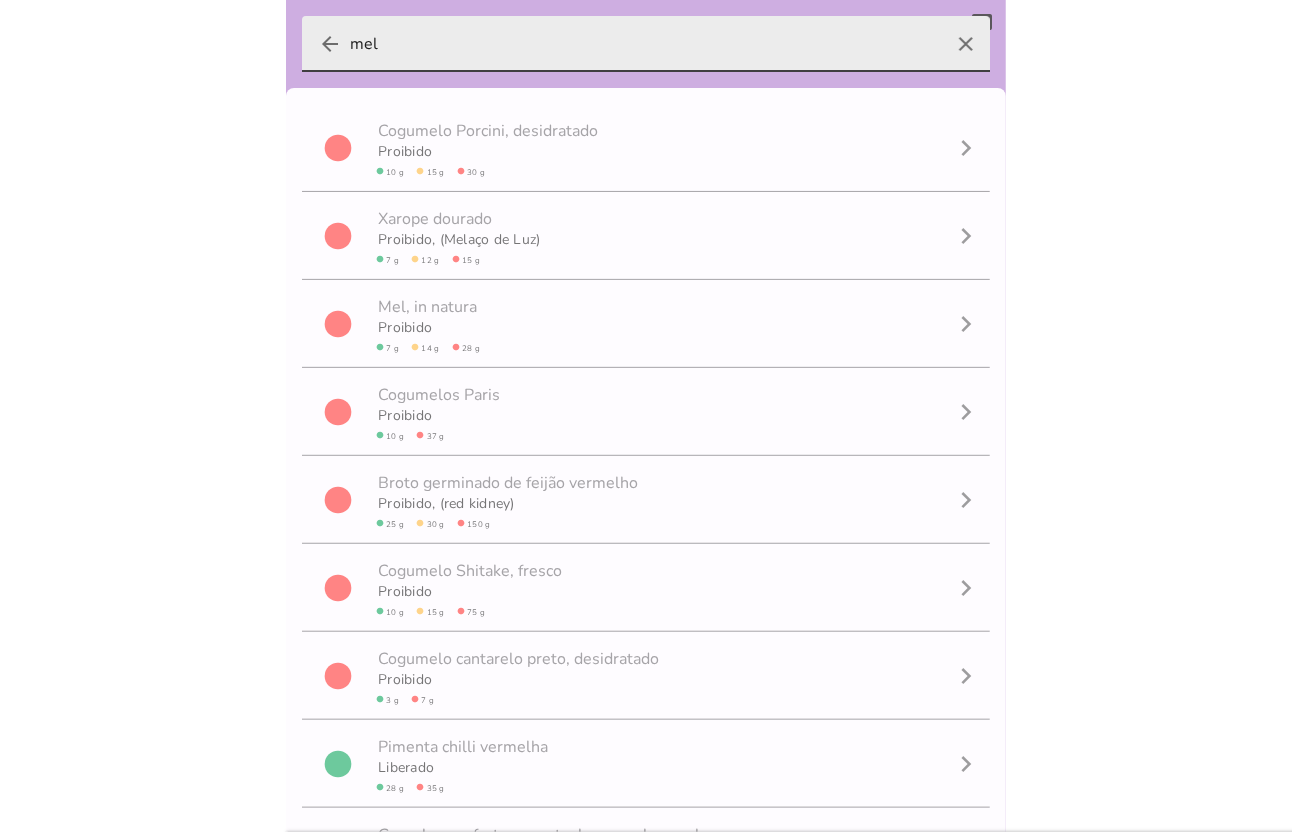 type on "mel" 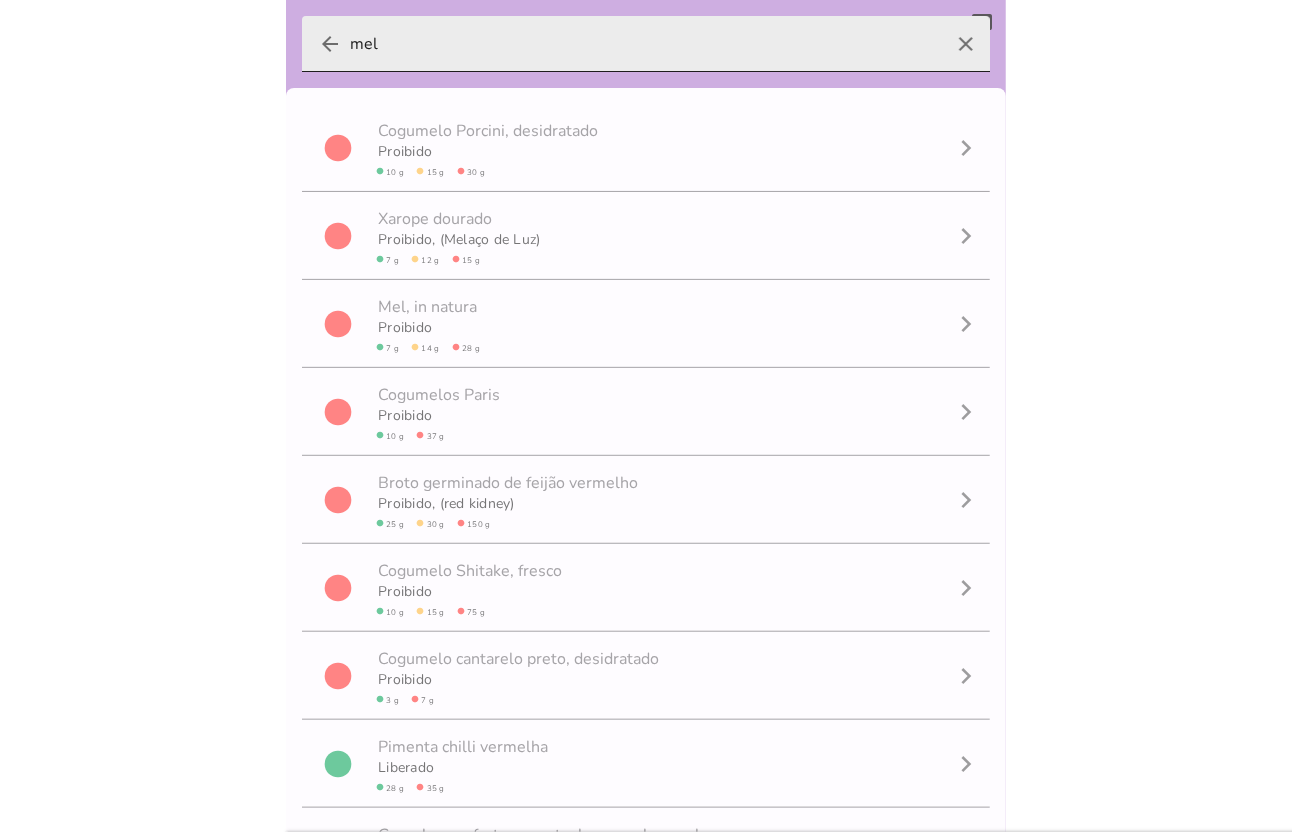 click on "arrow_back" at bounding box center (330, 44) 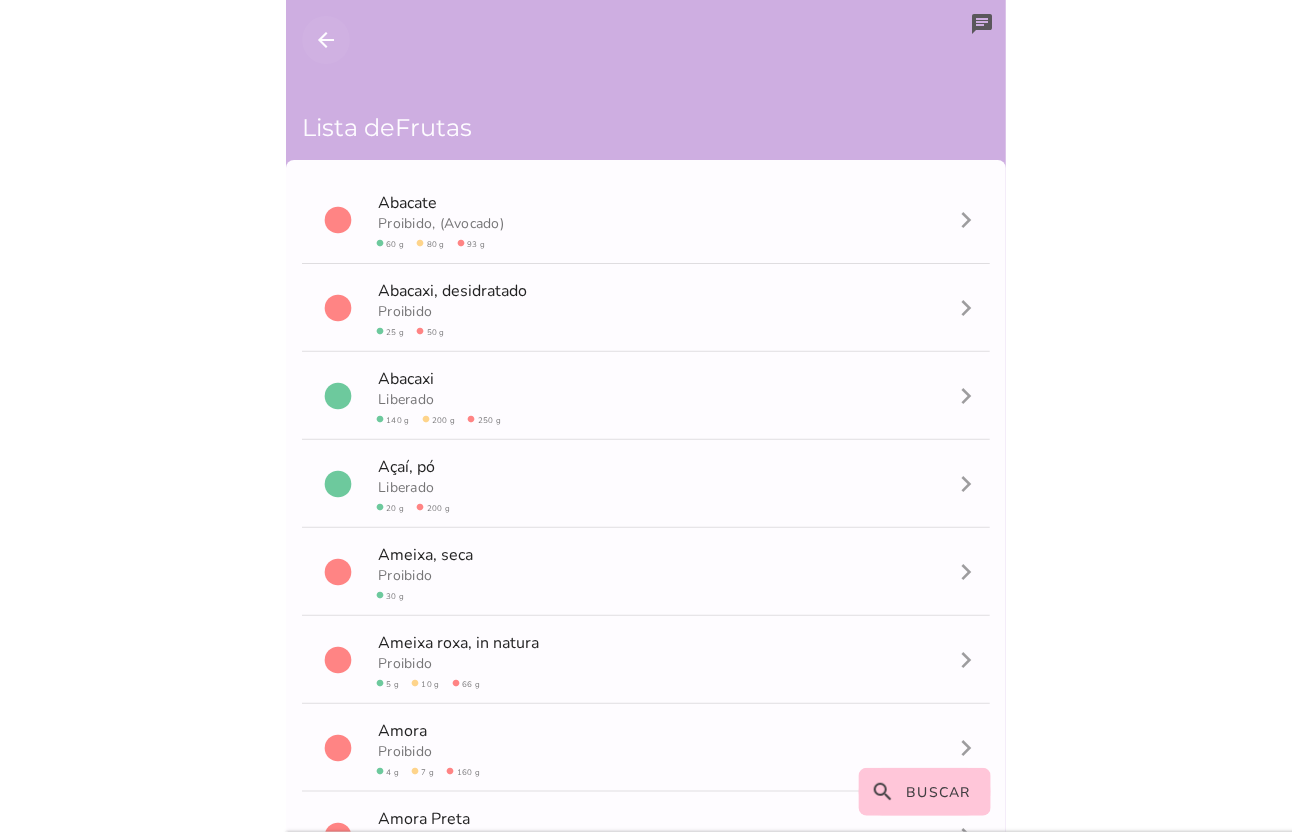 click on "arrow_back" at bounding box center [326, 40] 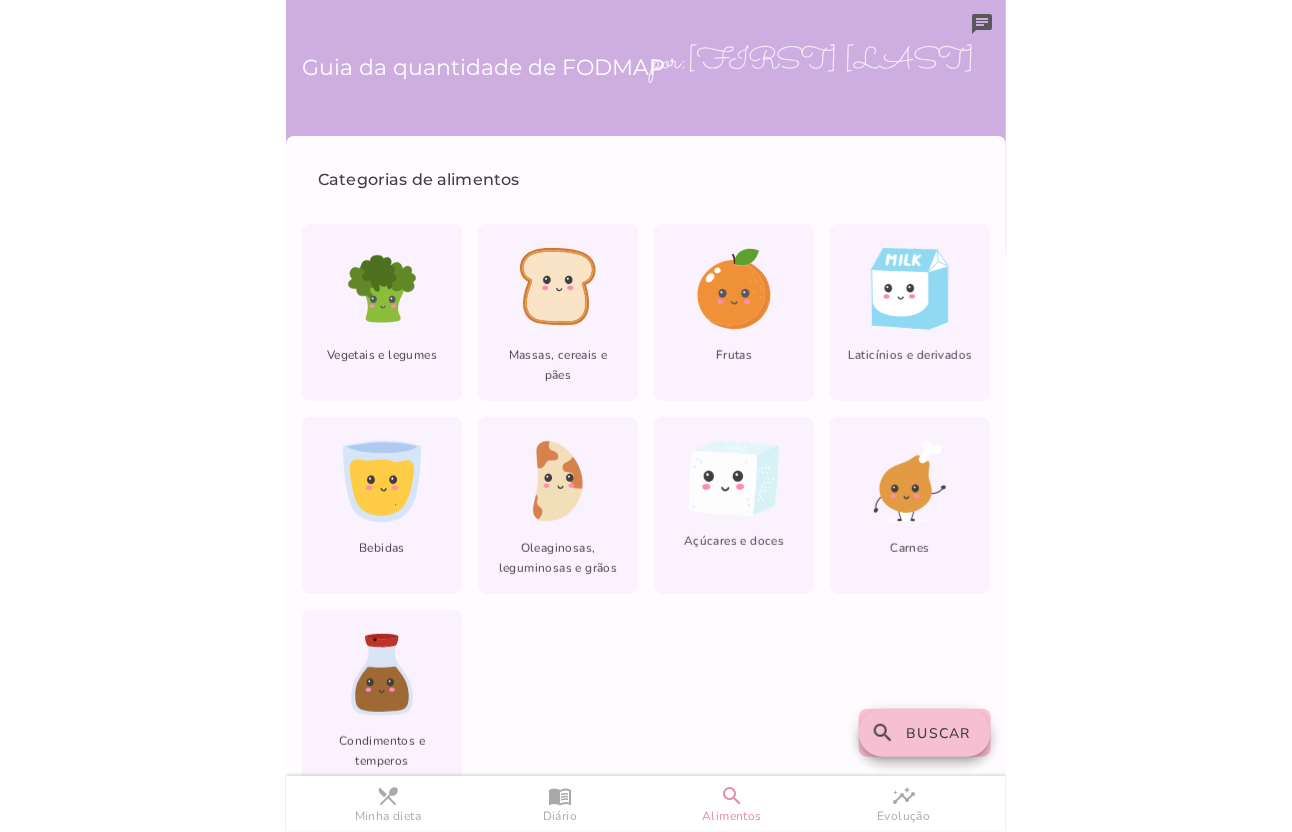 click on "search Buscar" at bounding box center [925, 733] 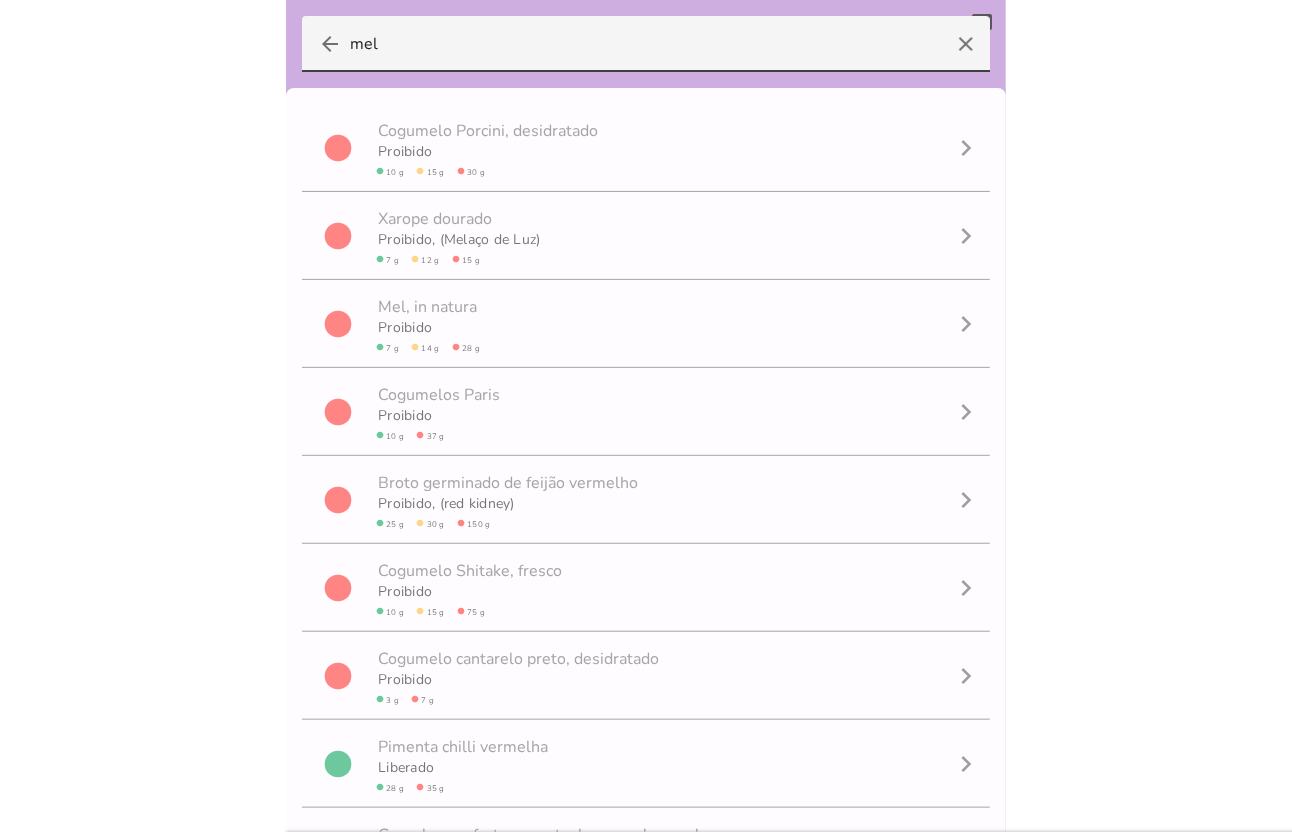 drag, startPoint x: 591, startPoint y: 42, endPoint x: 272, endPoint y: 72, distance: 320.40756 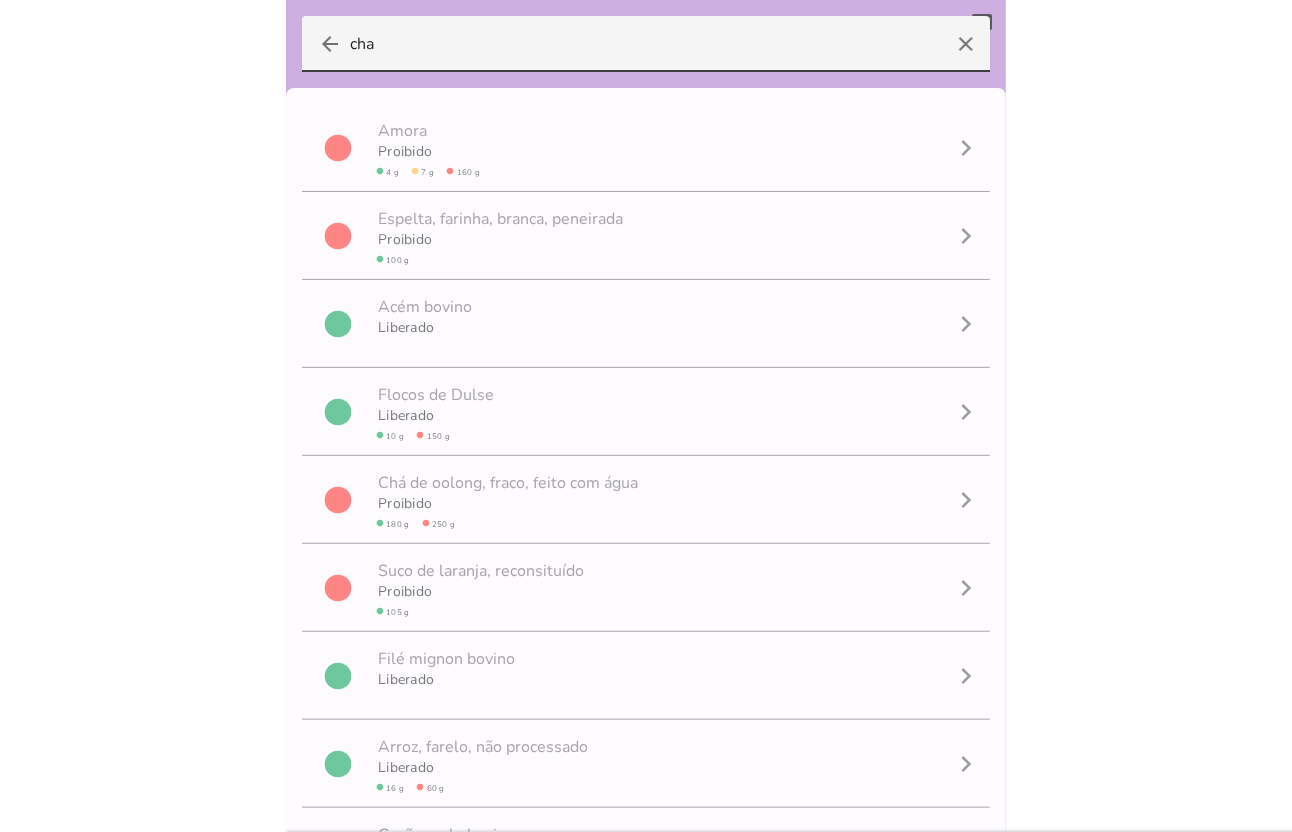type on "cha" 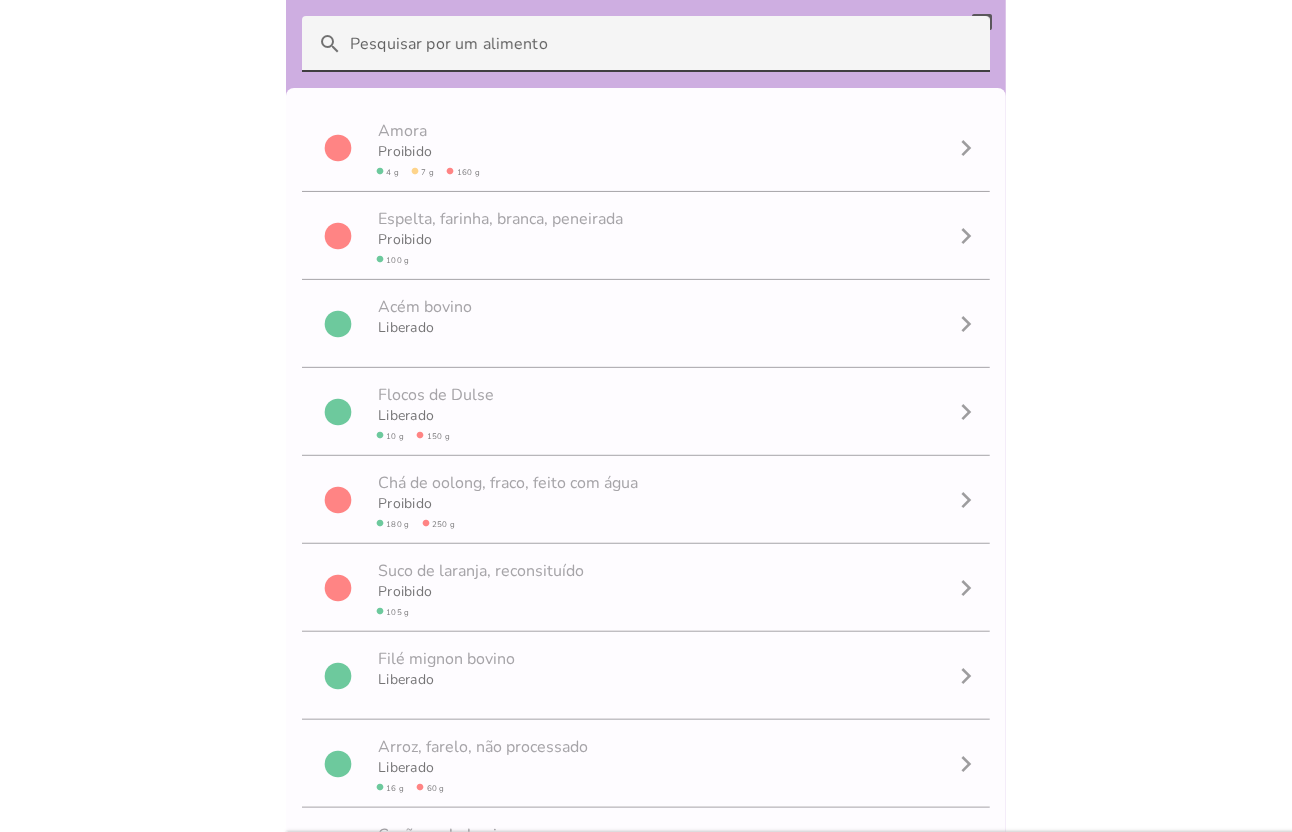 type 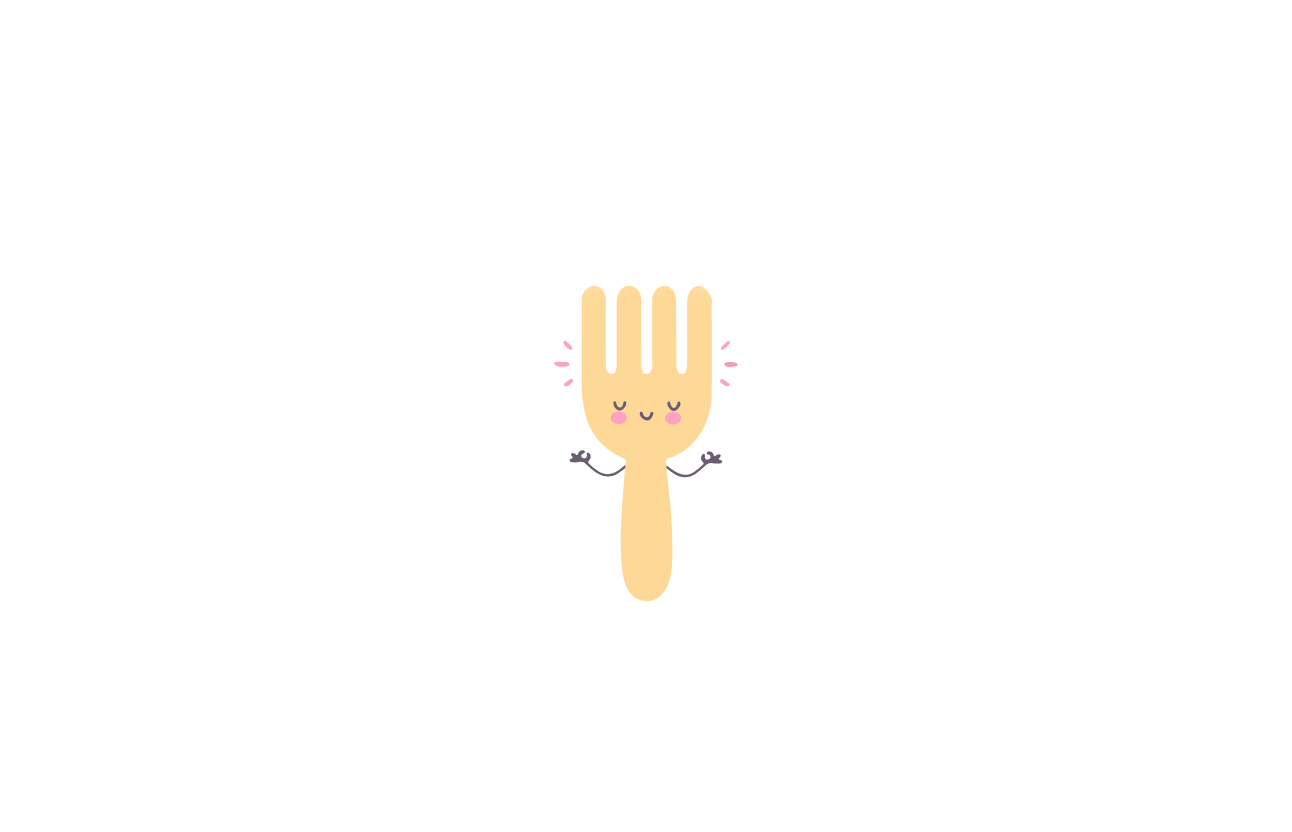 scroll, scrollTop: 0, scrollLeft: 0, axis: both 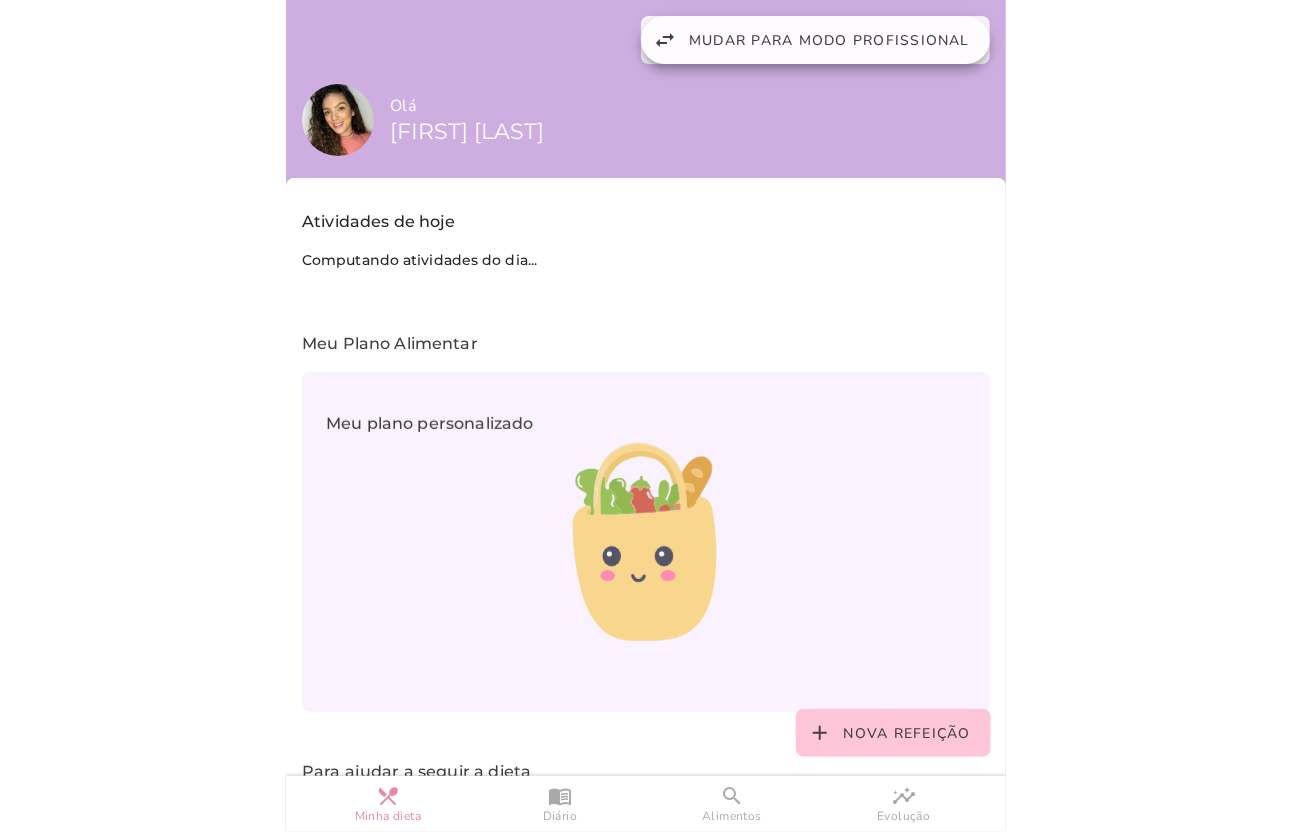 click on "swap_horiz Mudar para modo profissional" at bounding box center [815, 40] 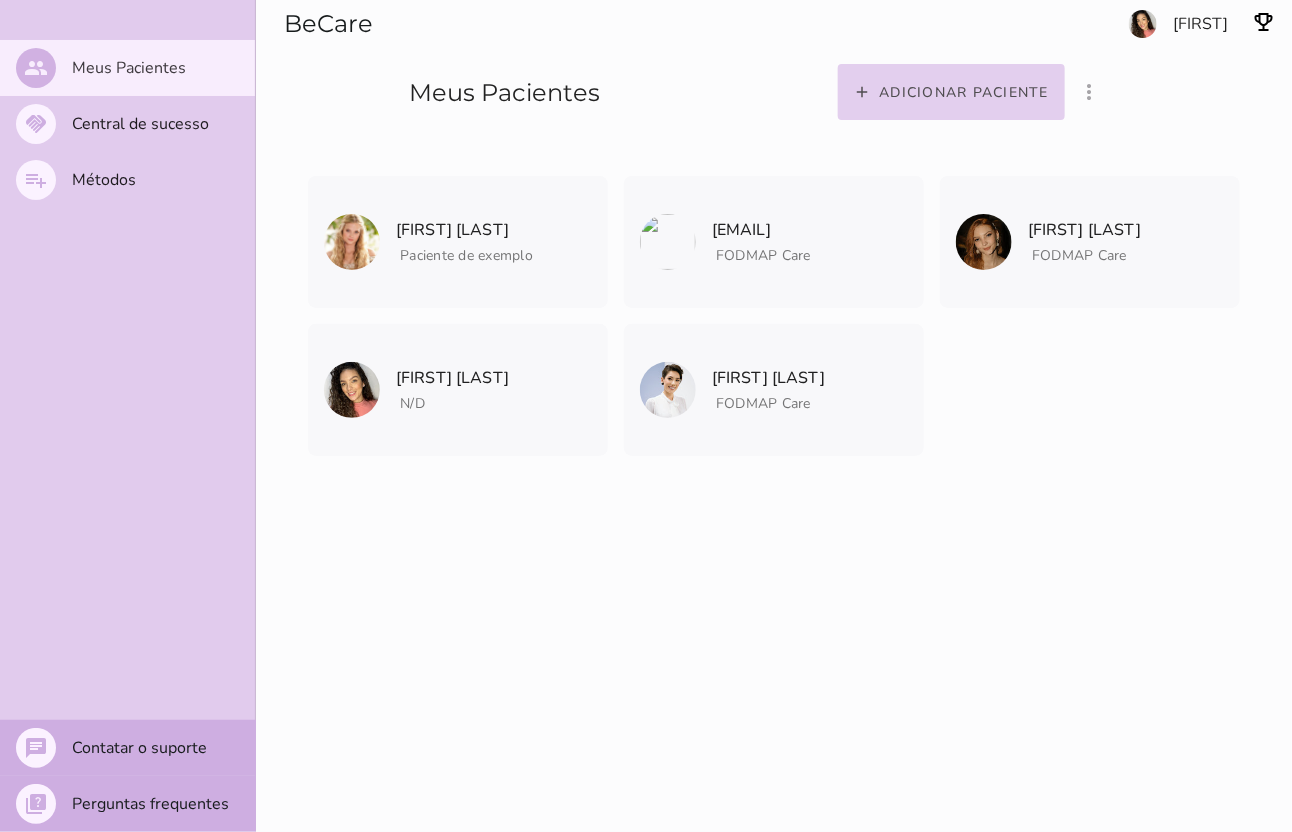 click on "Adicionar paciente" at bounding box center (0, 0) 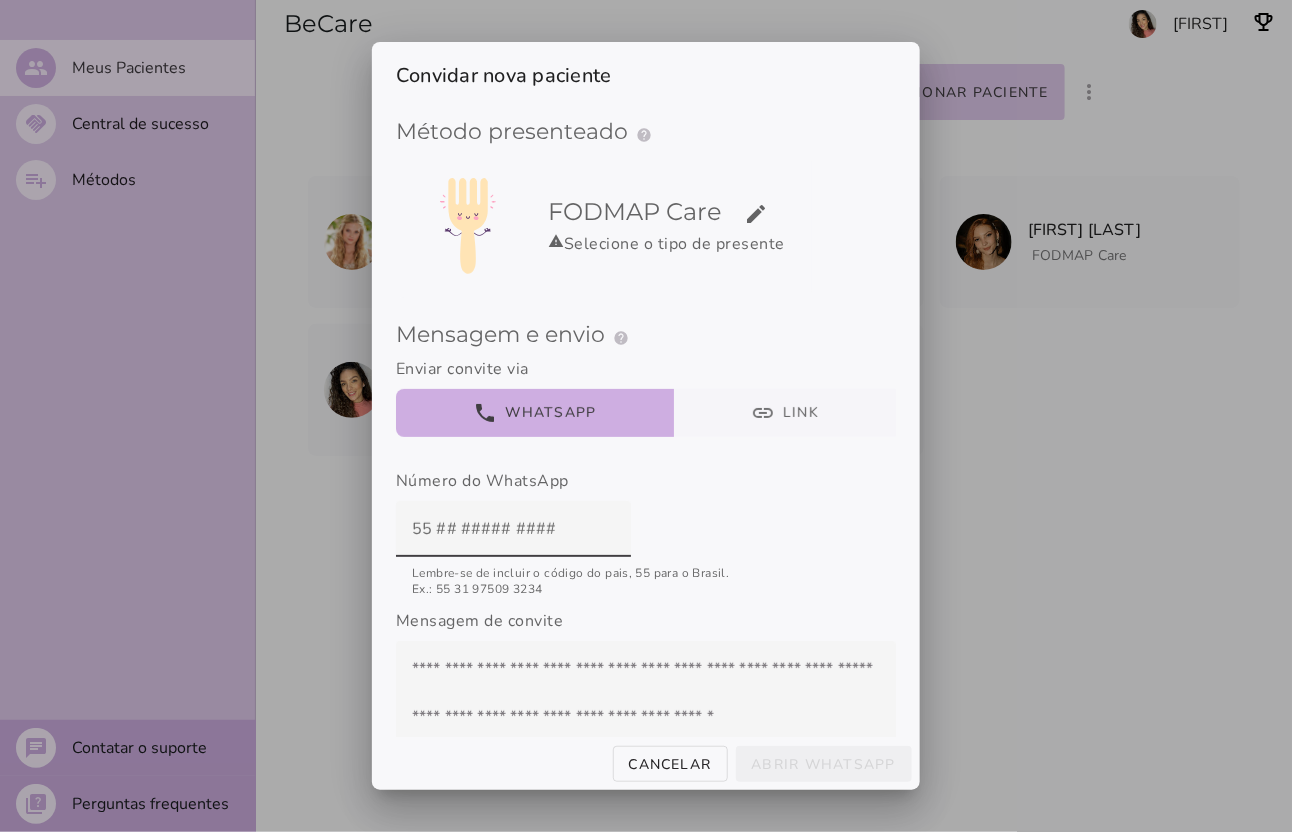 click on "link
Link" at bounding box center [785, 413] 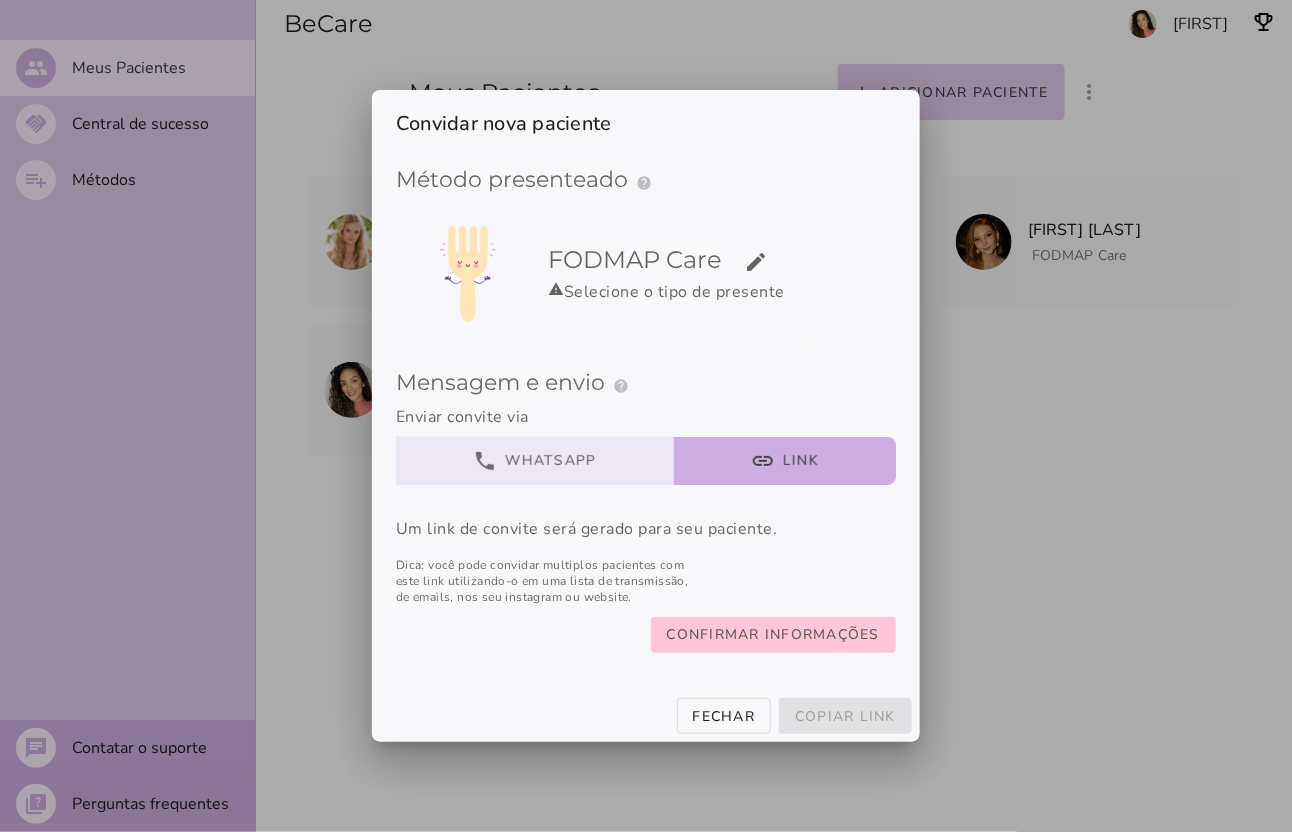 click on "phone
WhatsApp" at bounding box center [535, 461] 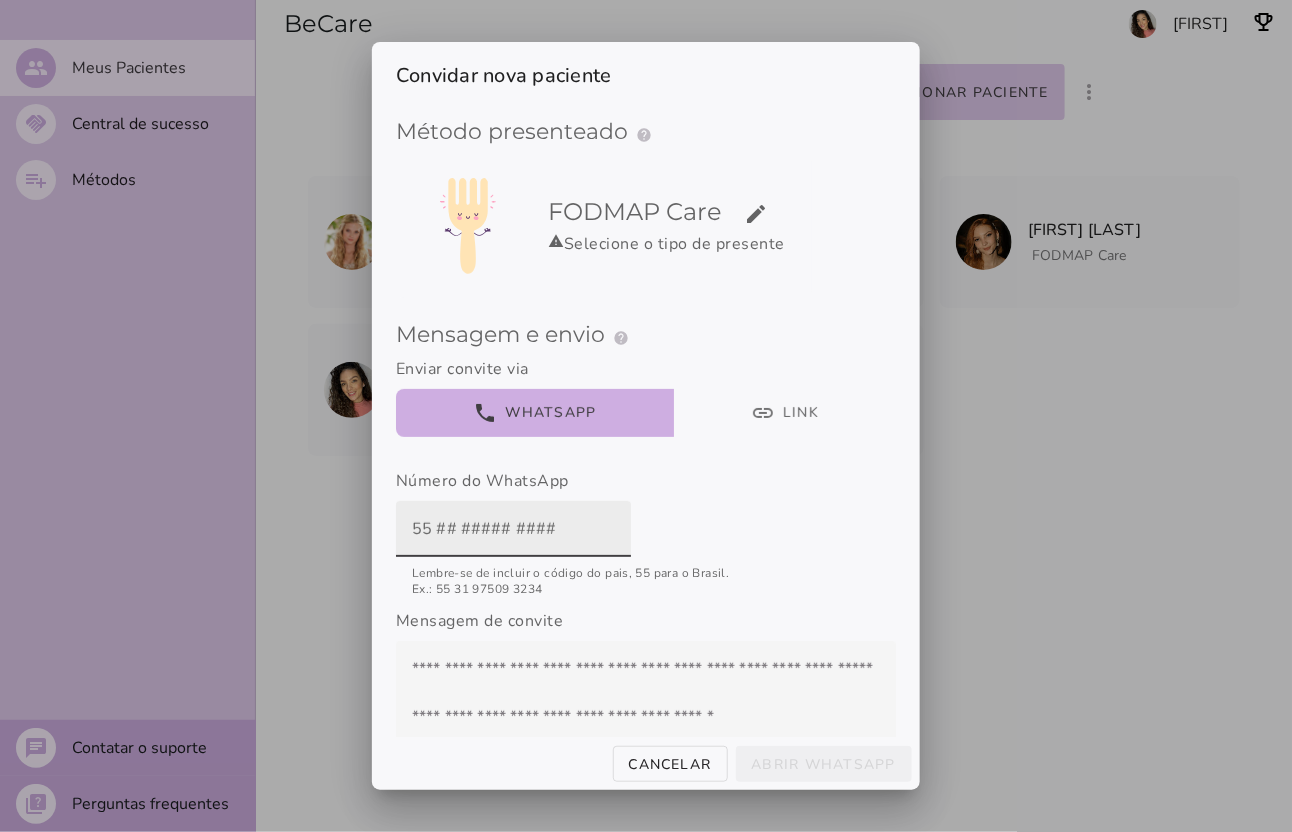 click at bounding box center (513, 529) 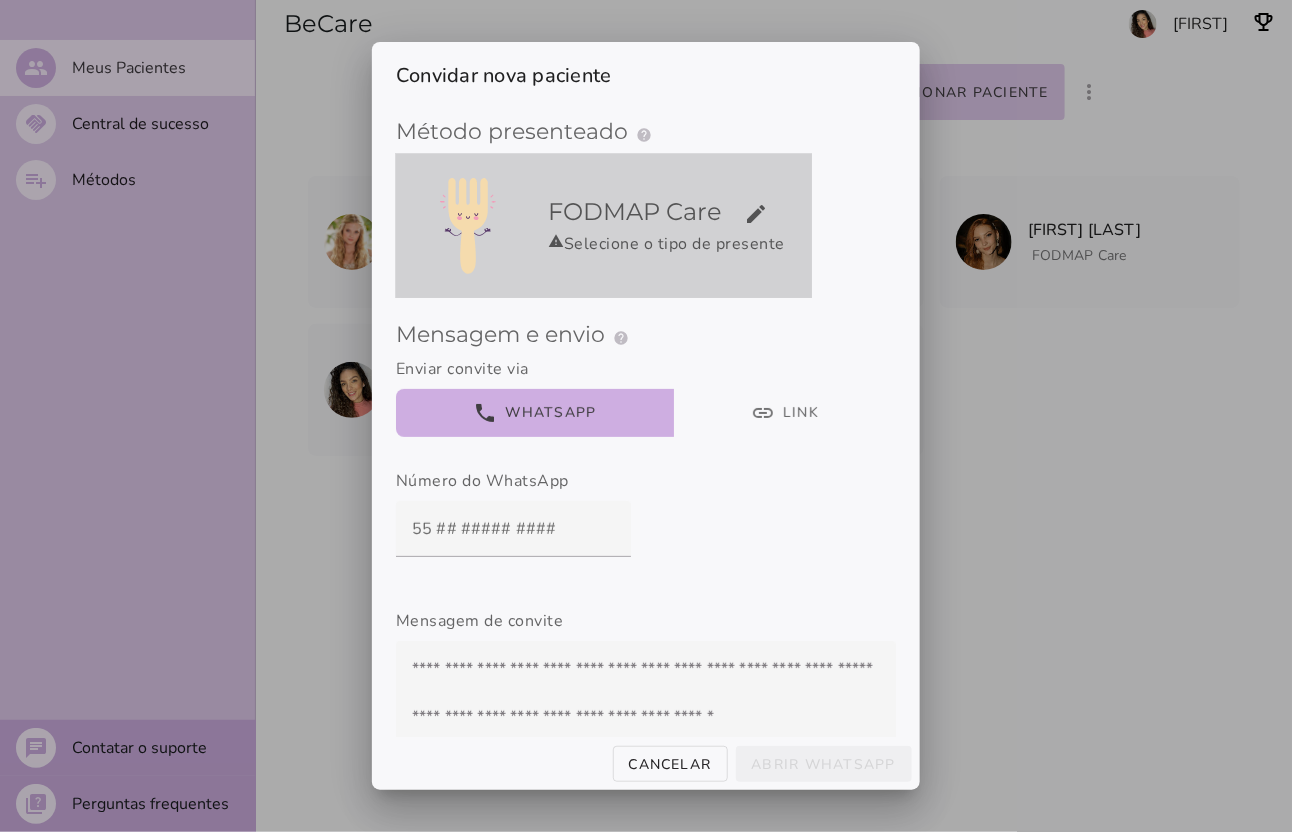 click on "FODMAP Care
edit
warning
Selecione o tipo de presente" at bounding box center (604, 226) 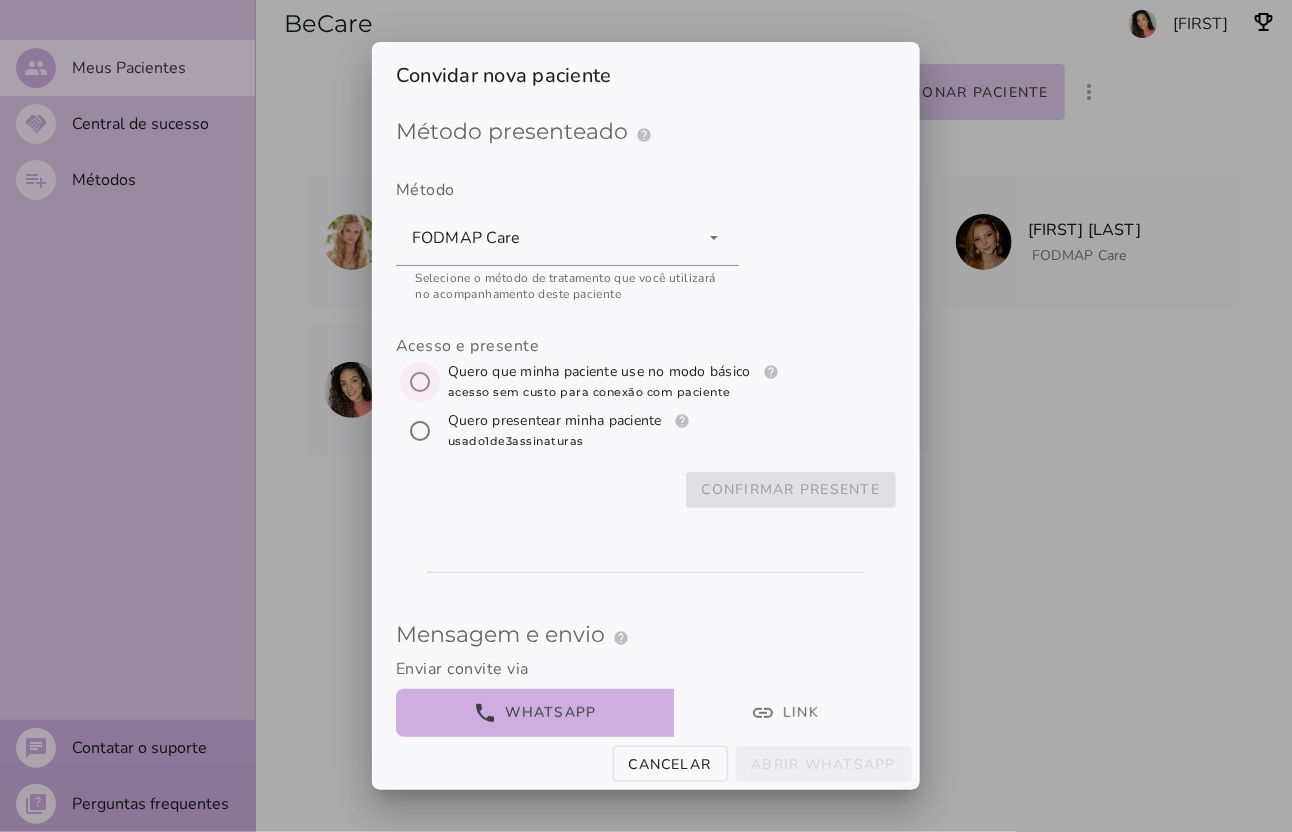 click at bounding box center [420, 382] 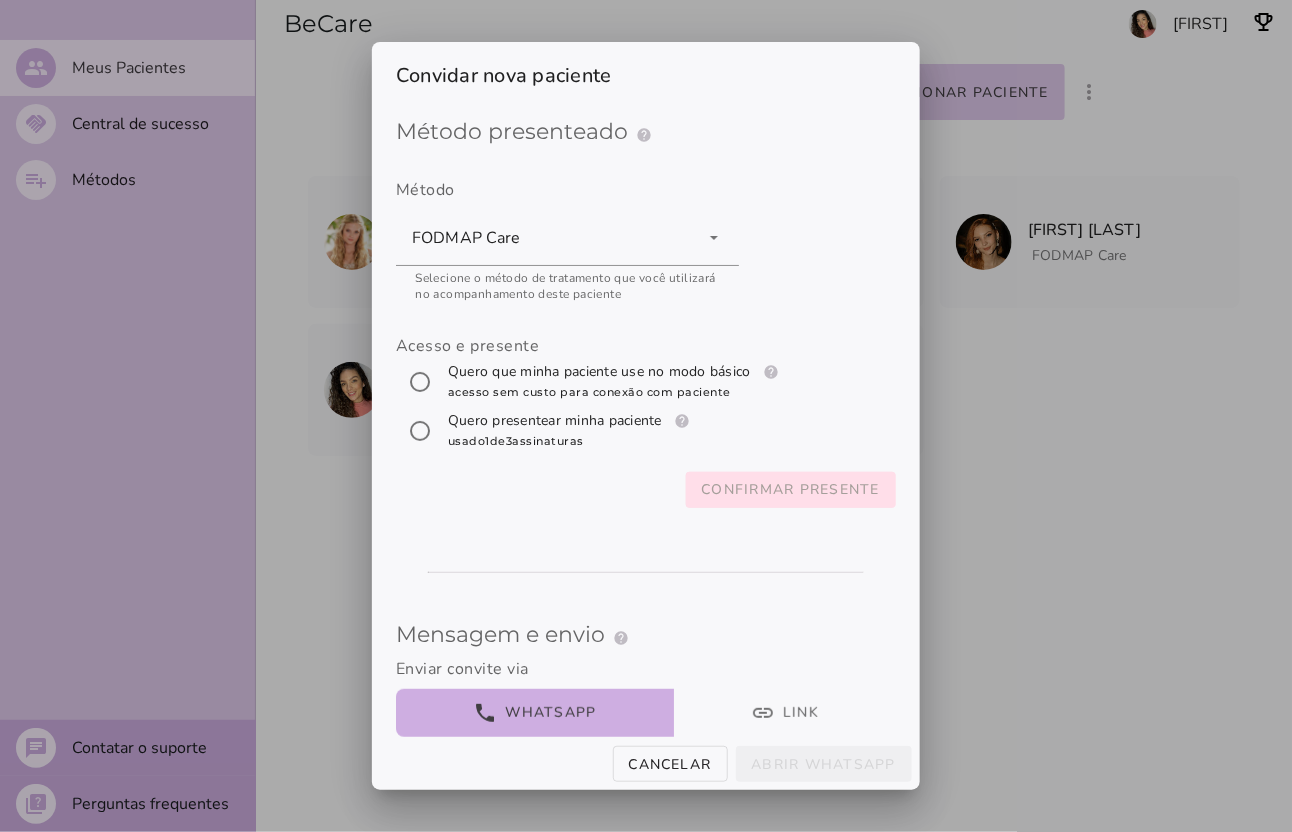 click on "Confirmar presente" at bounding box center [0, 0] 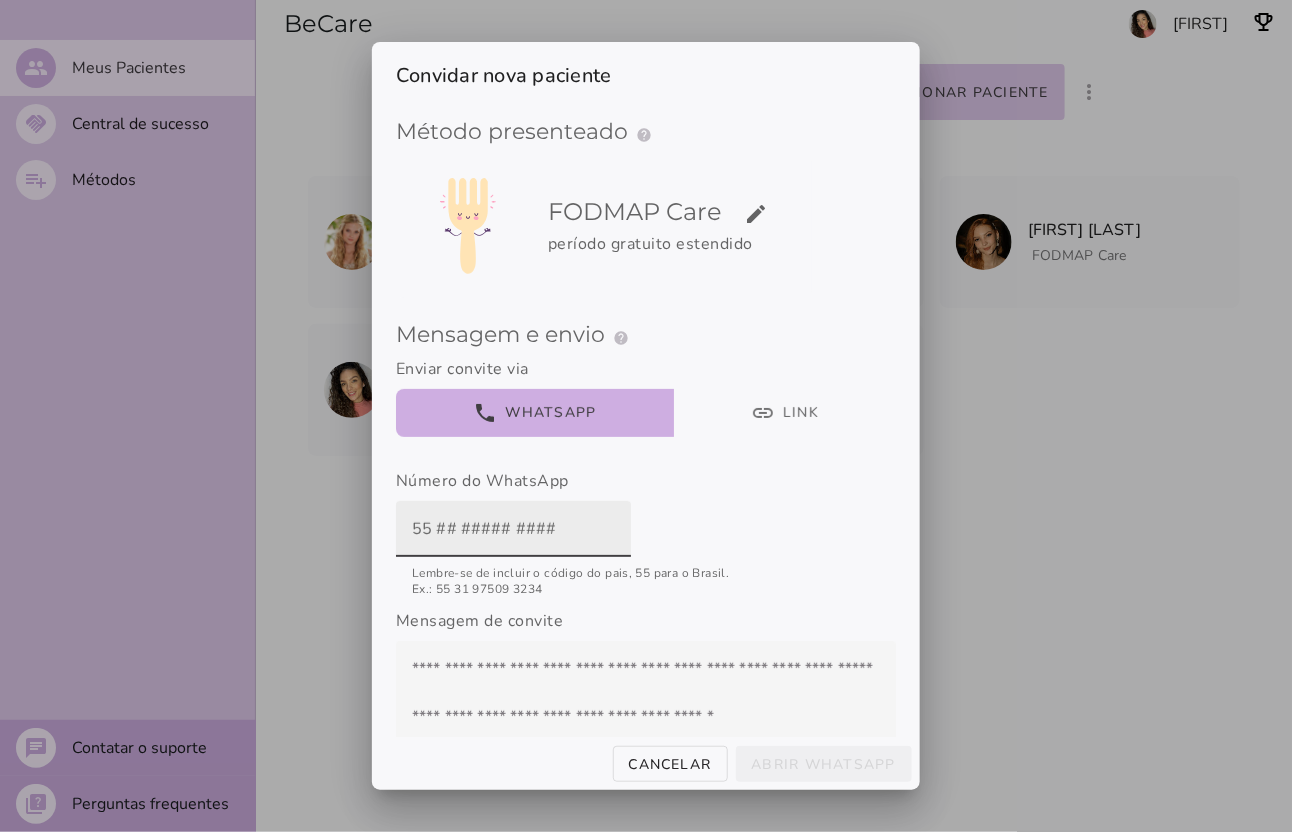 click at bounding box center (513, 529) 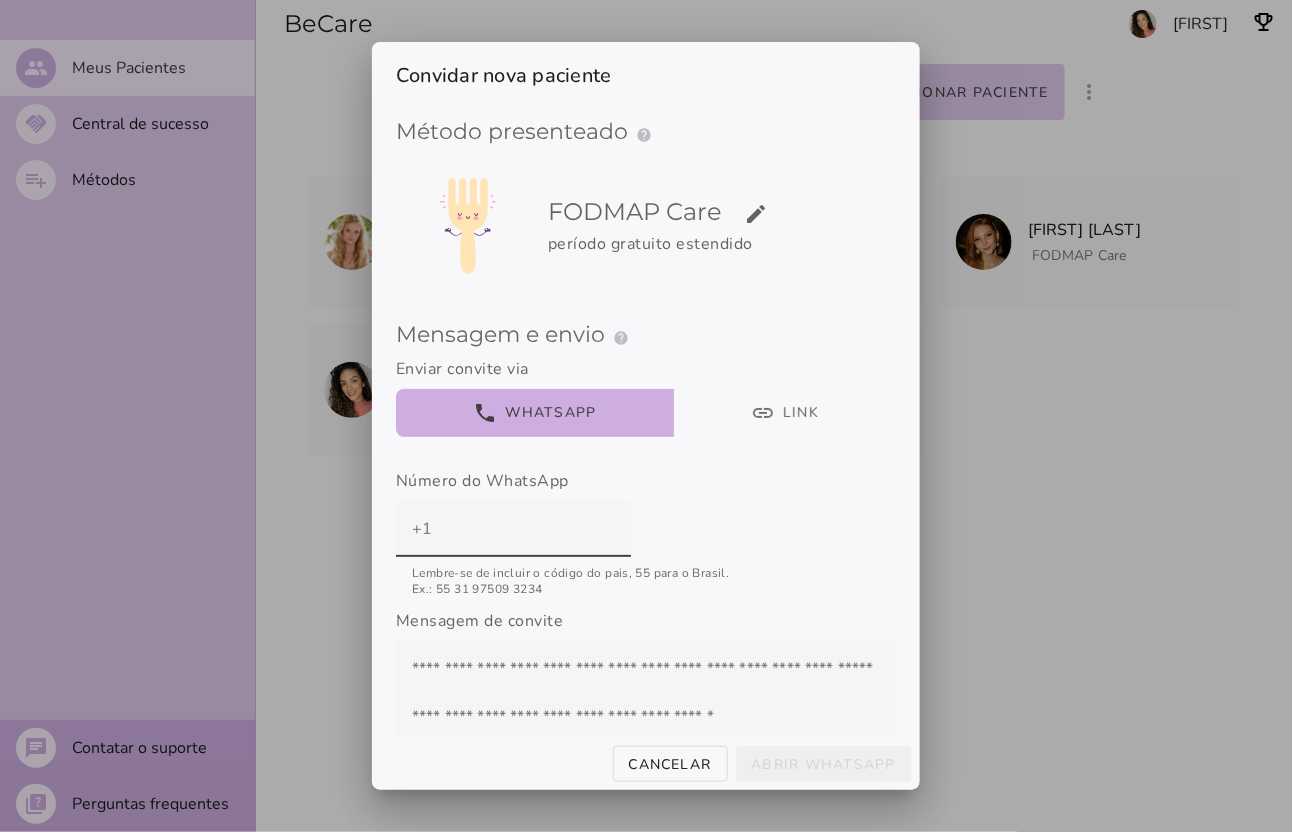 type on "+1" 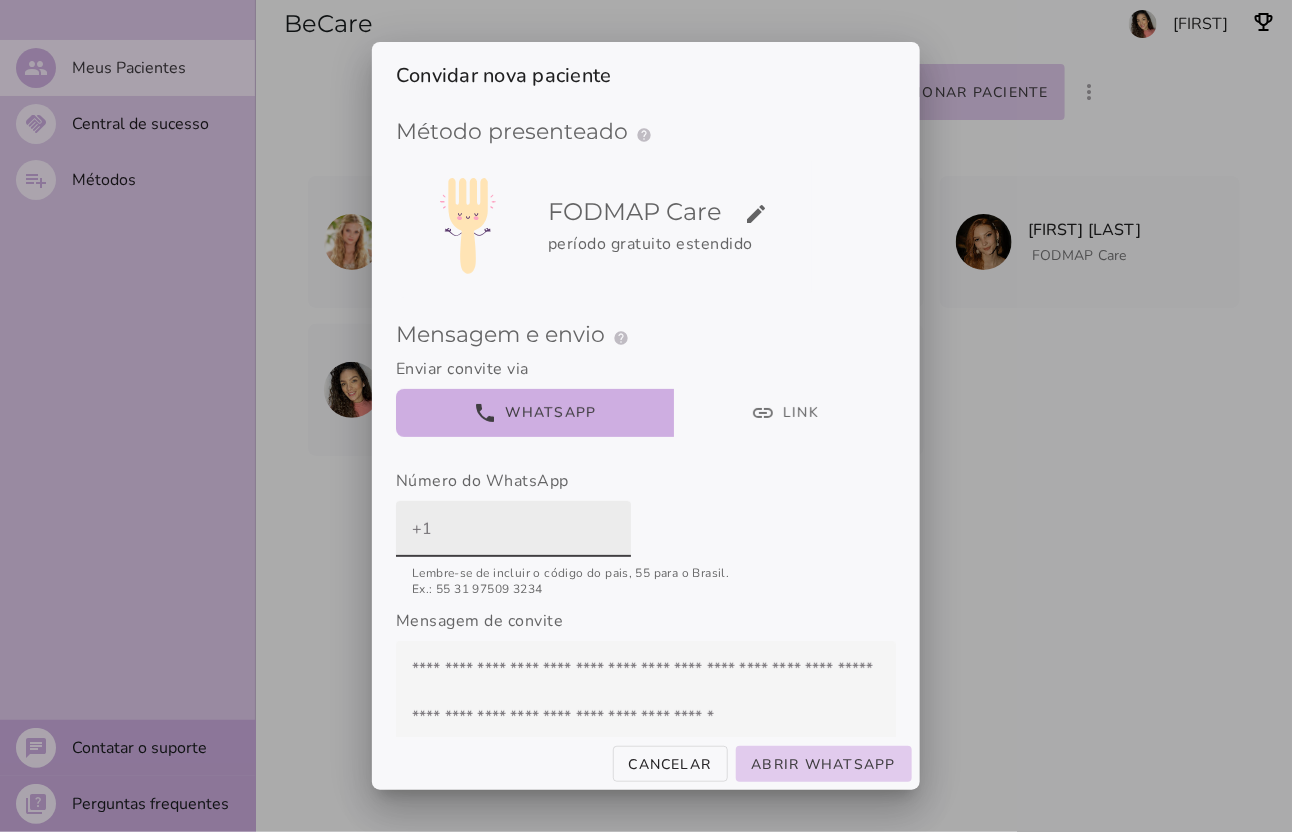 paste on "[PHONE]" 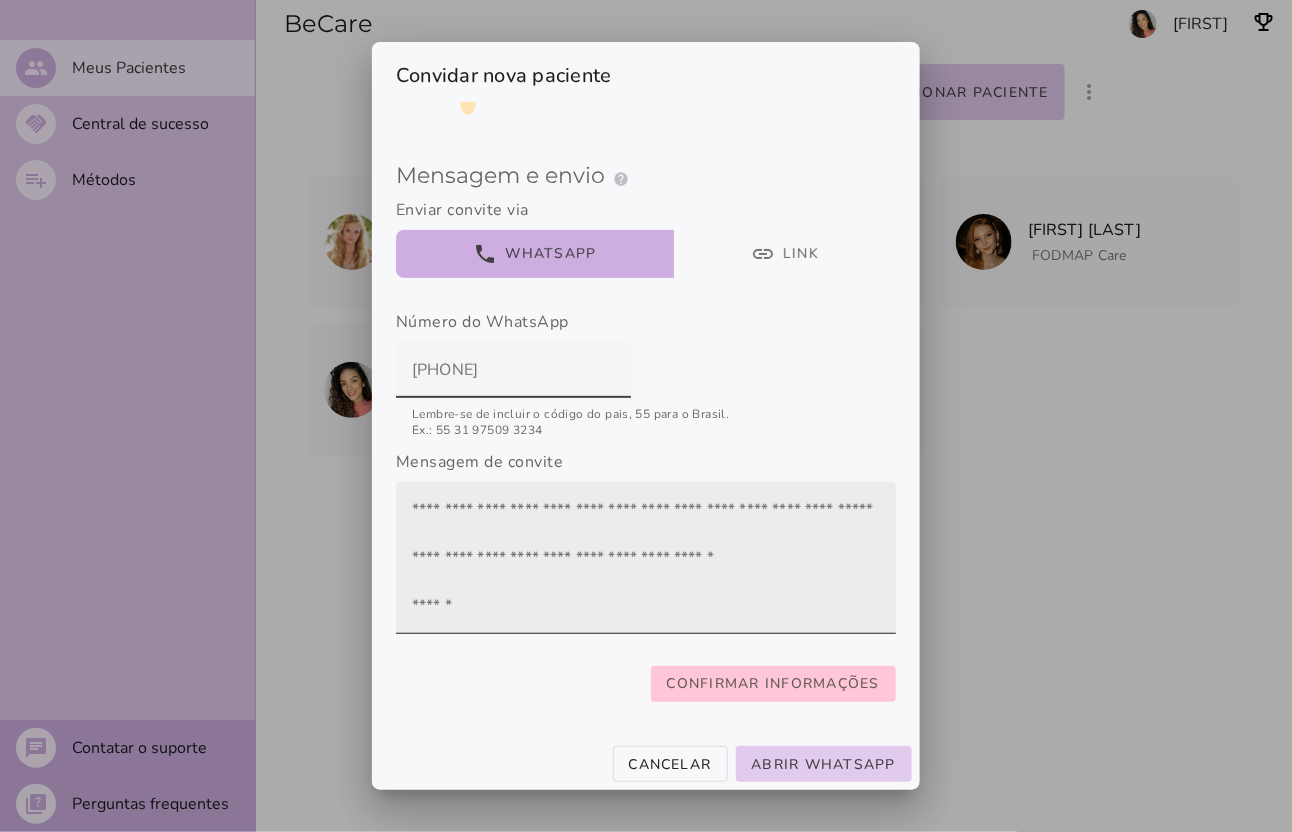 scroll, scrollTop: 183, scrollLeft: 0, axis: vertical 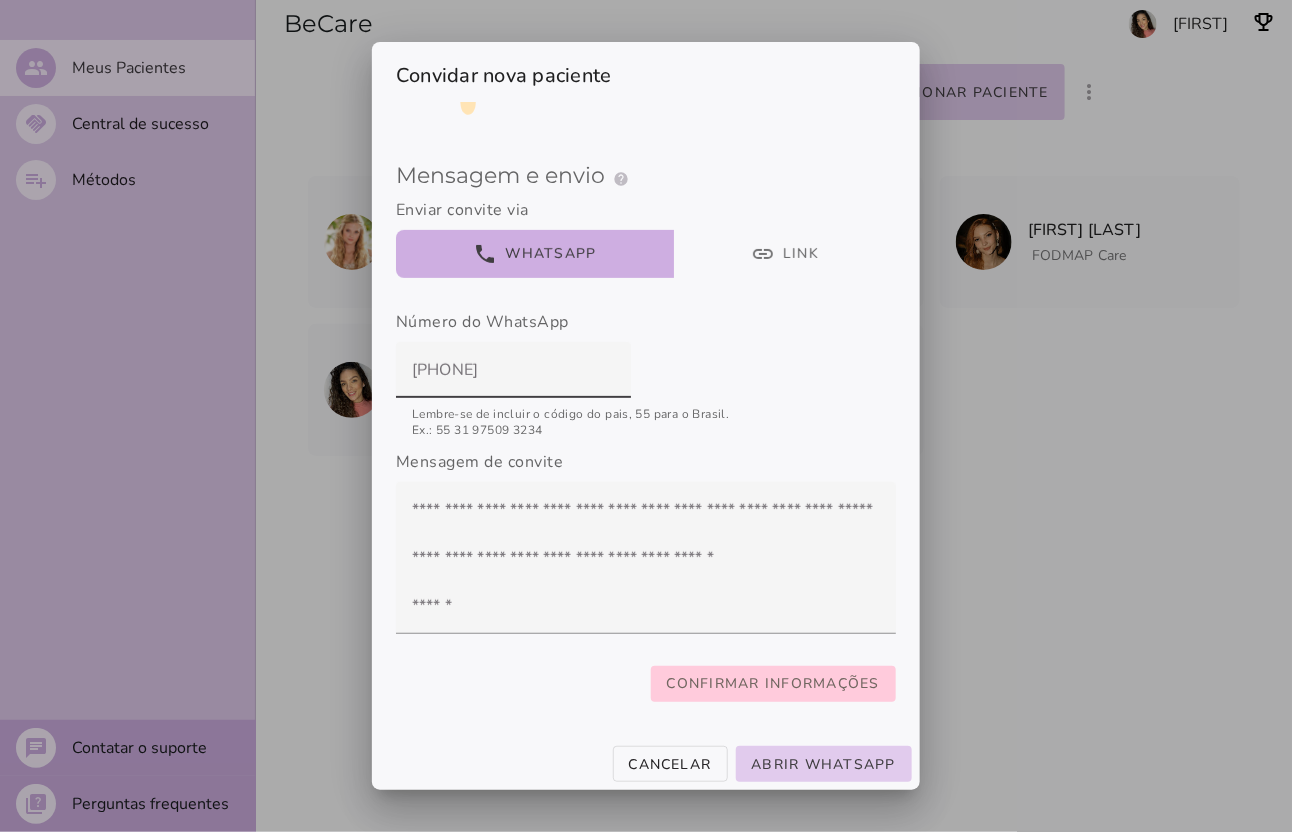 drag, startPoint x: 820, startPoint y: 670, endPoint x: 672, endPoint y: 712, distance: 153.84407 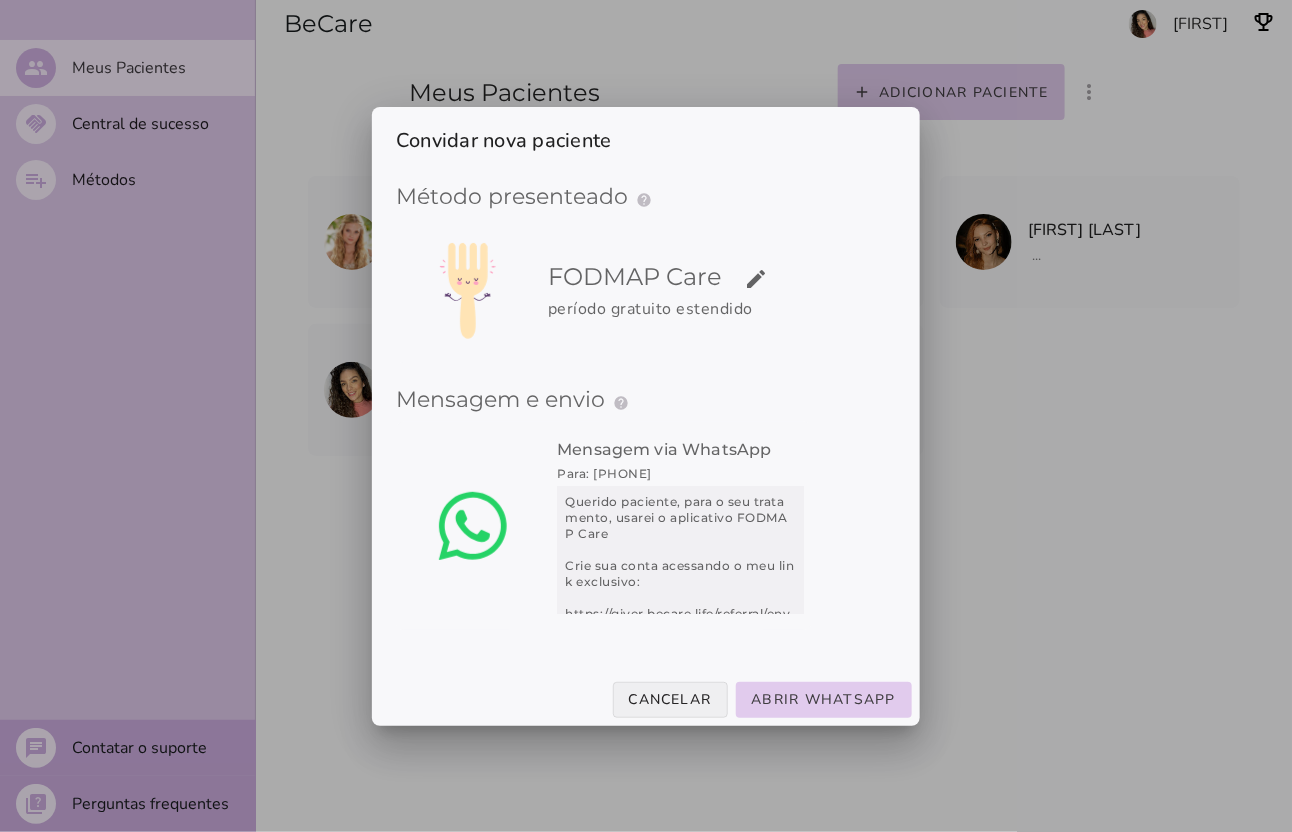 scroll, scrollTop: 0, scrollLeft: 0, axis: both 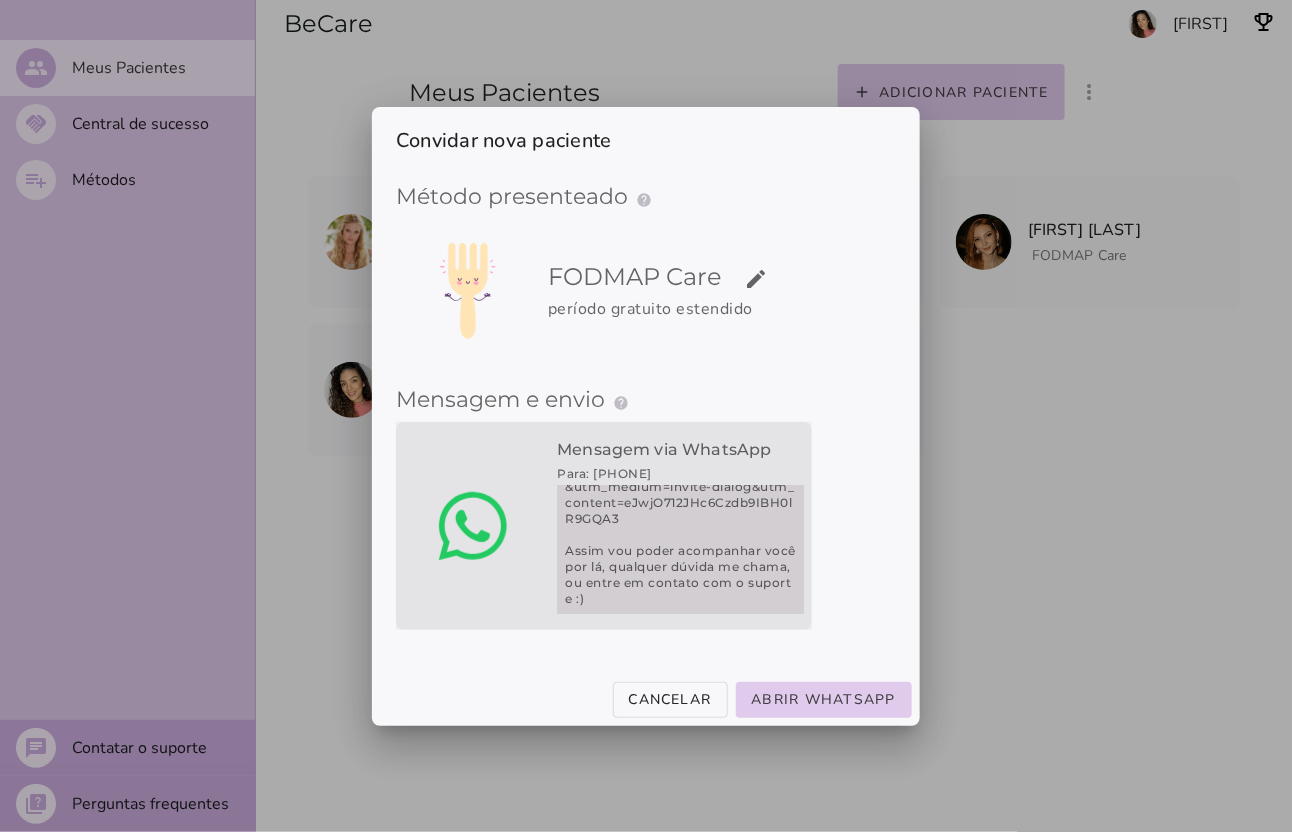 click on "Querido paciente, para o seu tratamento, usarei o aplicativo FODMAP Care
Crie sua conta acessando o meu link exclusivo:
https://giver.becare.life/referral/envelope?gifts=%5B%7B%22id%22%3A%22byOdbJsn4E1fn6OC0yZr%22%2C%22type%22%3A%22offer%22%7D%5D&utm_source=care-manager&utm_medium=invite-dialog&utm_content=eJwjO712JHc6Czdb9IBH0lR9GQA3
Assim vou poder acompanhar você por lá, qualquer dúvida me chama, ou entre em contato com o suporte :)" at bounding box center [680, 550] 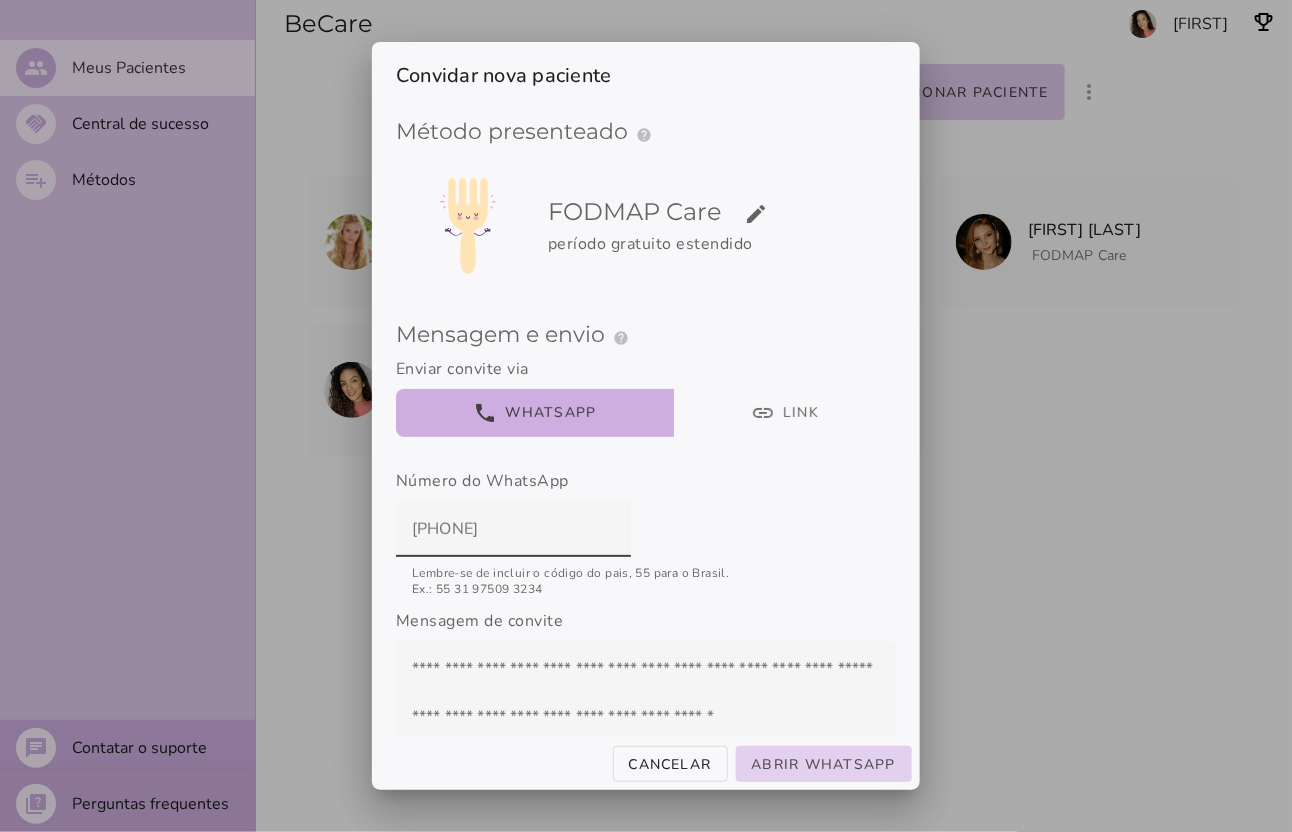 click on "Abrir WhatsApp" at bounding box center (0, 0) 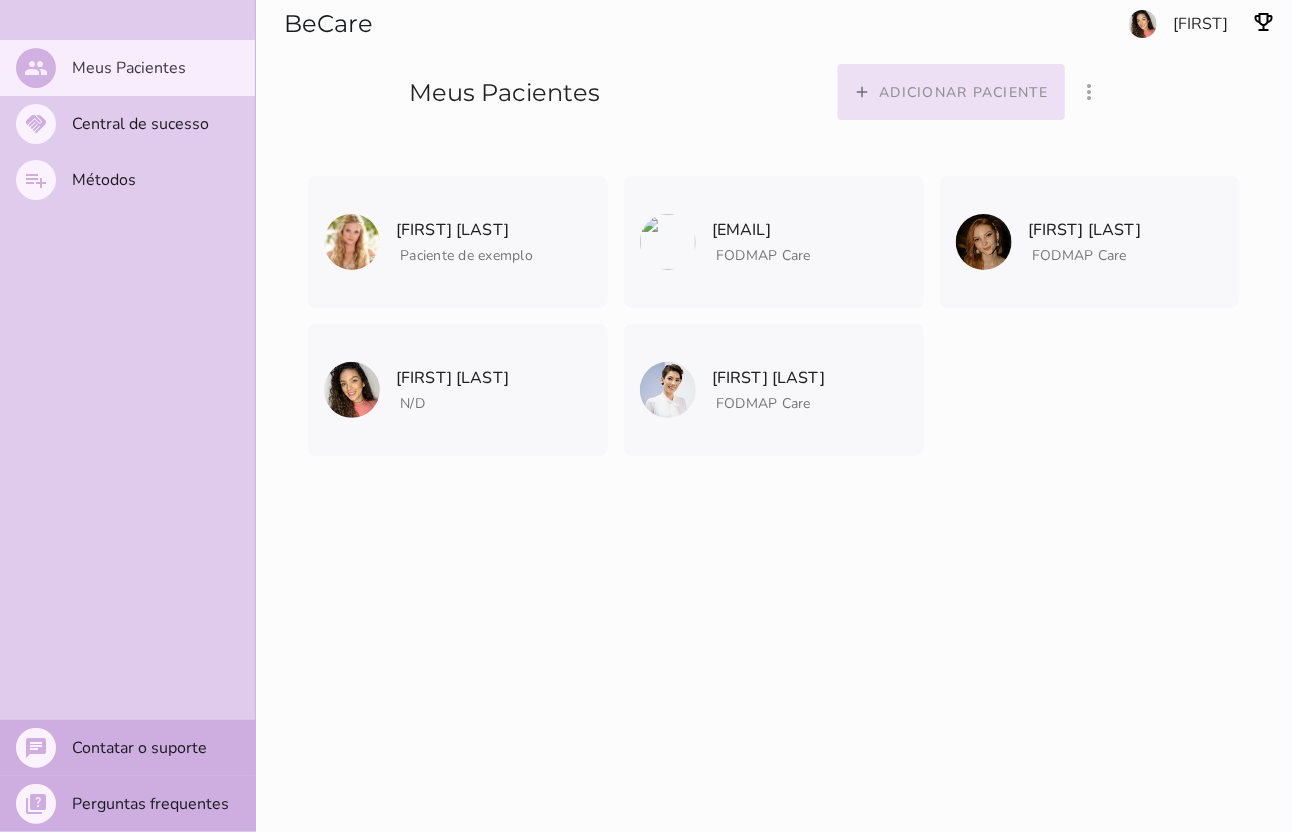 click on "Adicionar paciente" at bounding box center (0, 0) 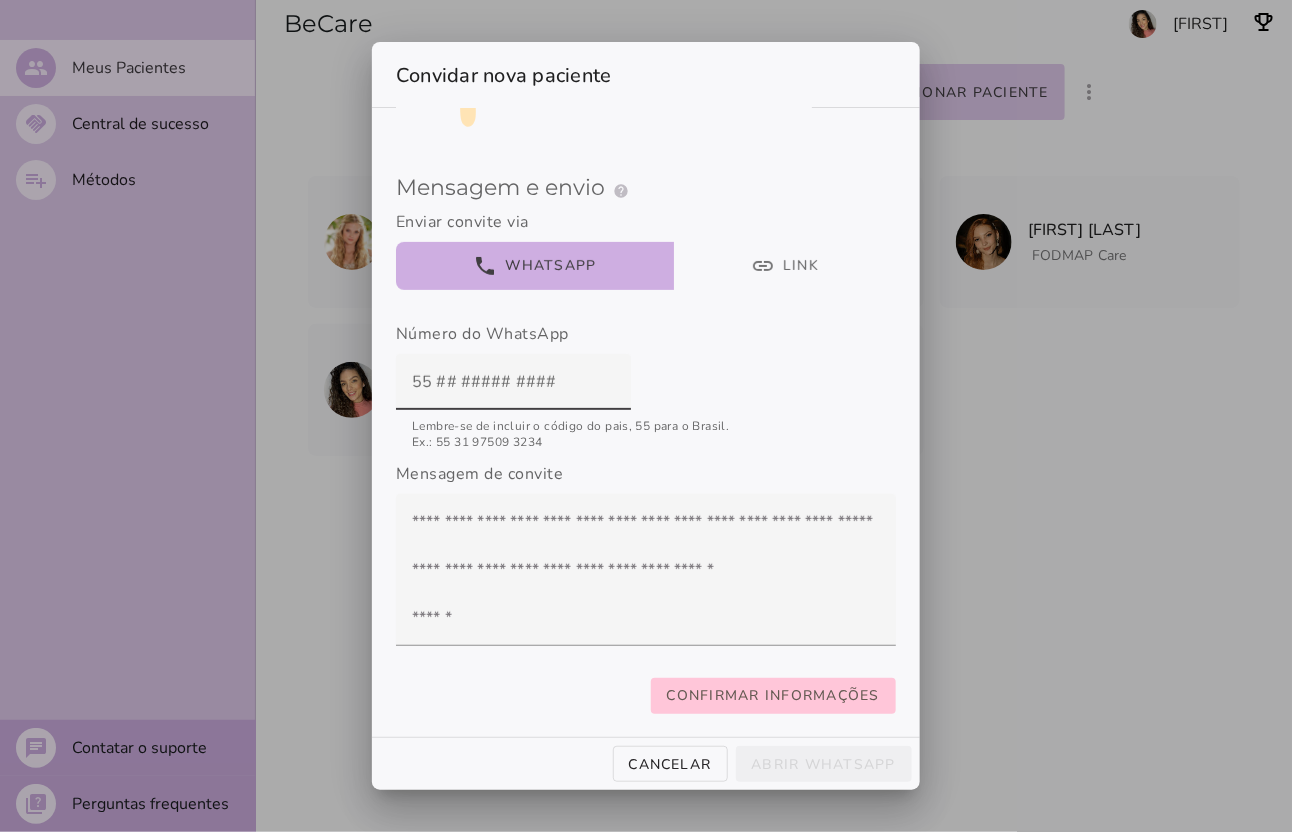 scroll, scrollTop: 185, scrollLeft: 0, axis: vertical 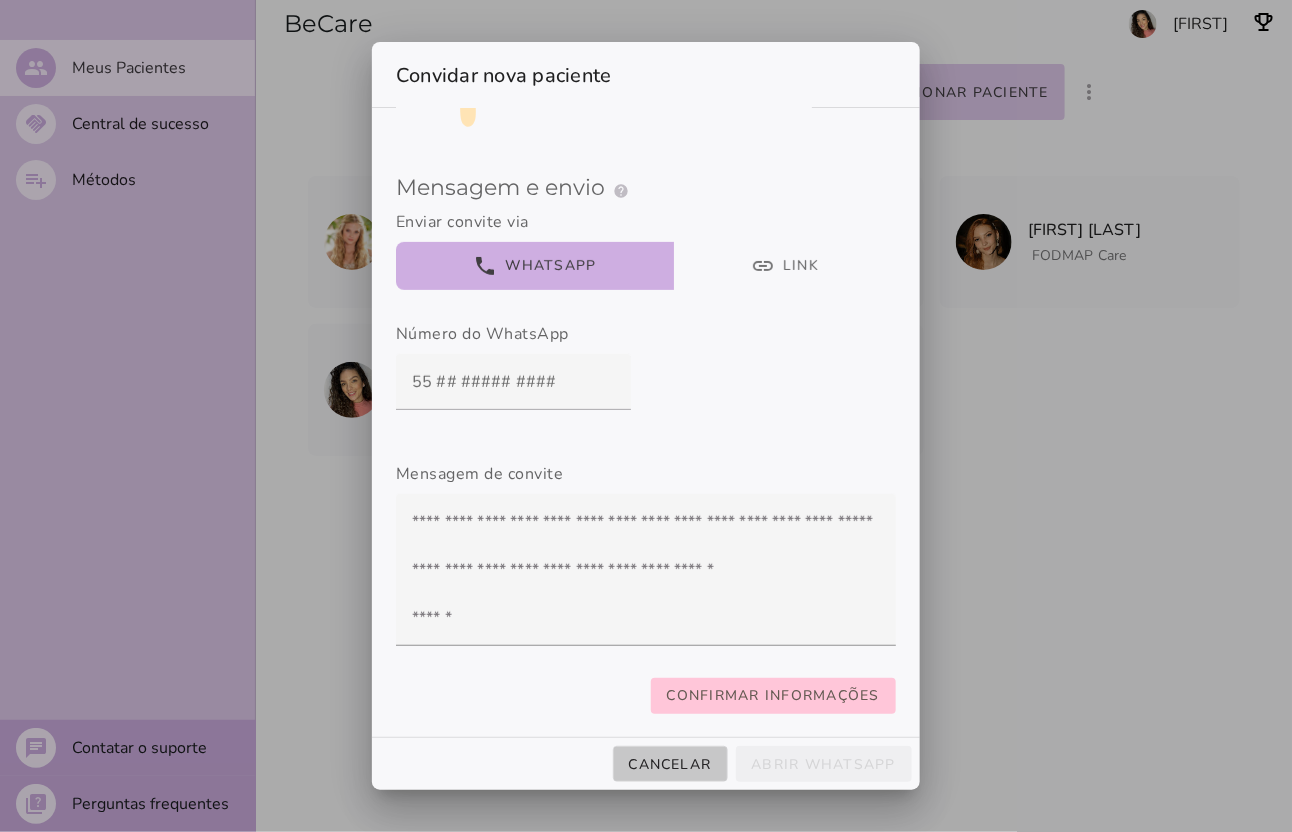 click on "Cancelar" at bounding box center (0, 0) 